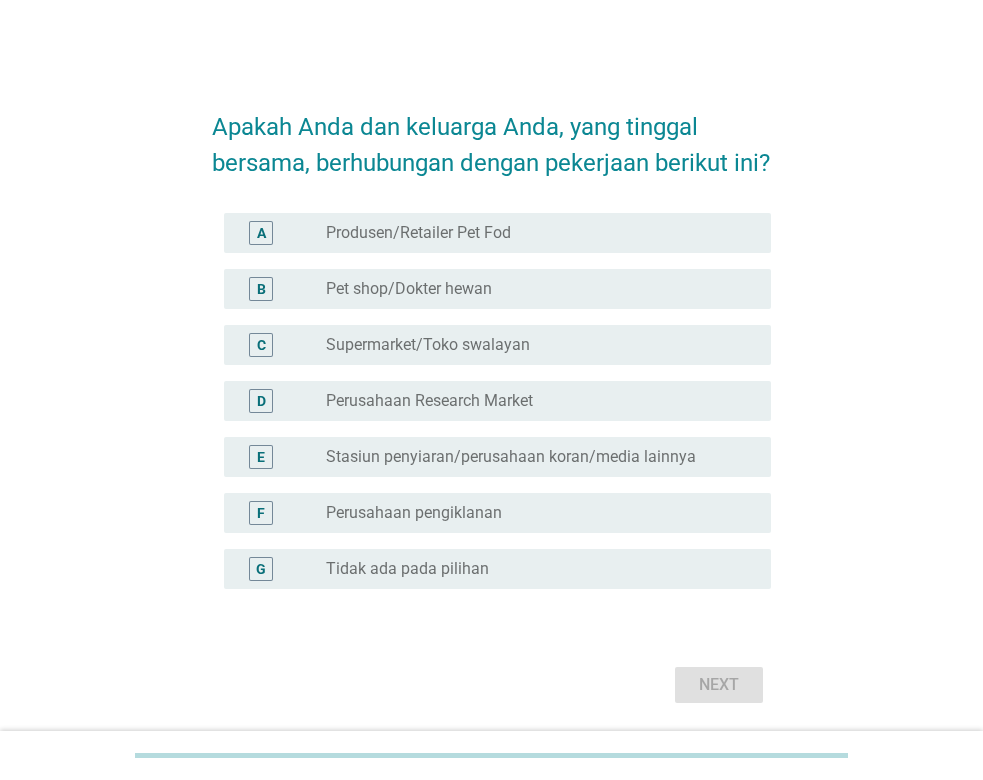 scroll, scrollTop: 0, scrollLeft: 0, axis: both 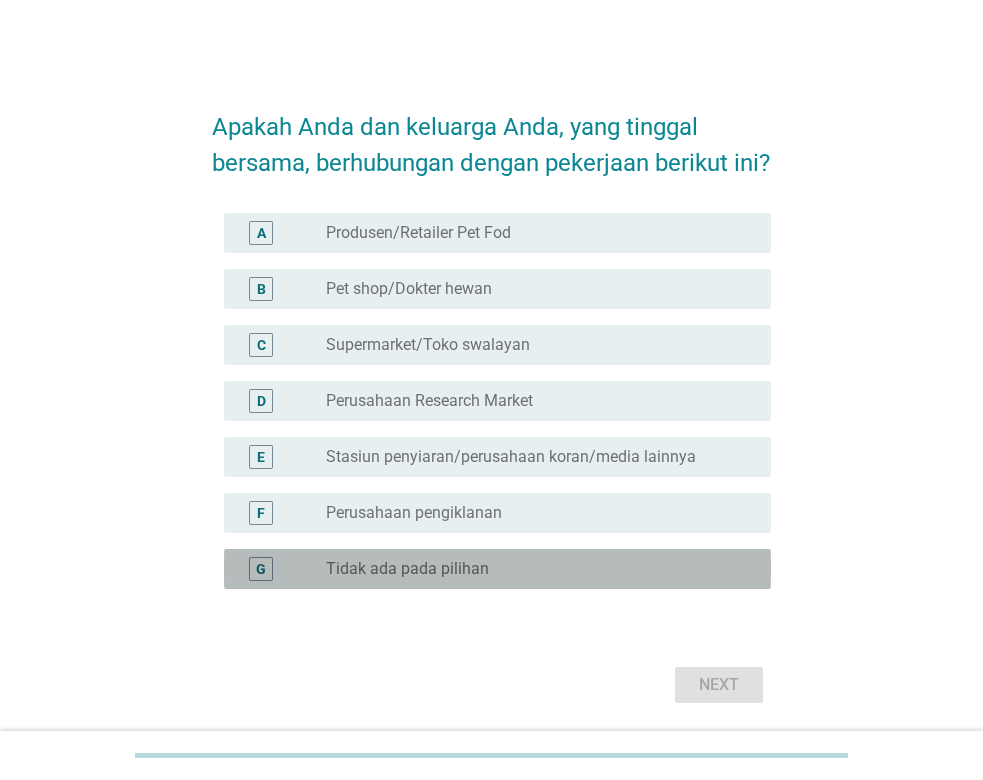 click on "Tidak ada pada pilihan" at bounding box center (407, 569) 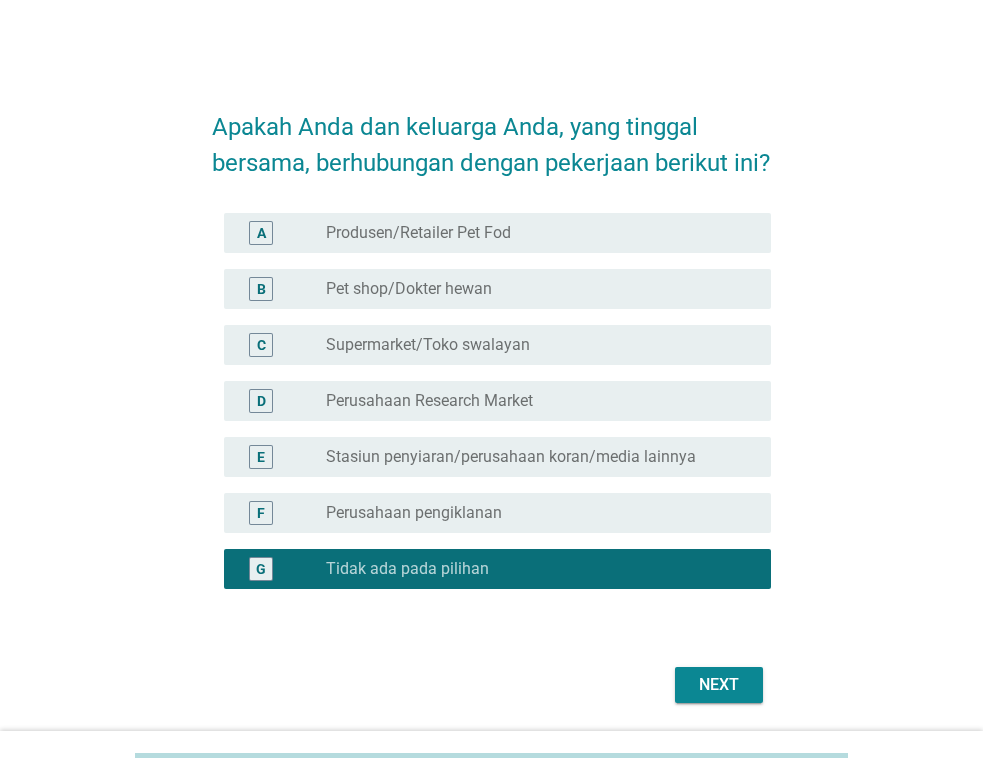 click on "Next" at bounding box center (719, 685) 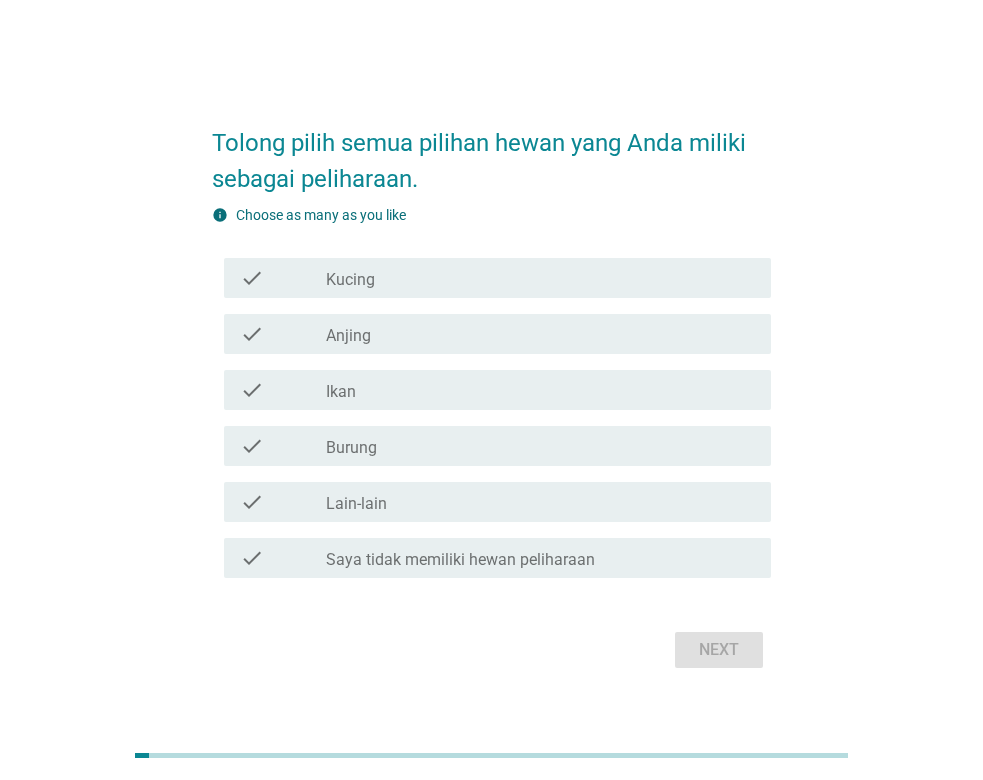 scroll, scrollTop: 49, scrollLeft: 0, axis: vertical 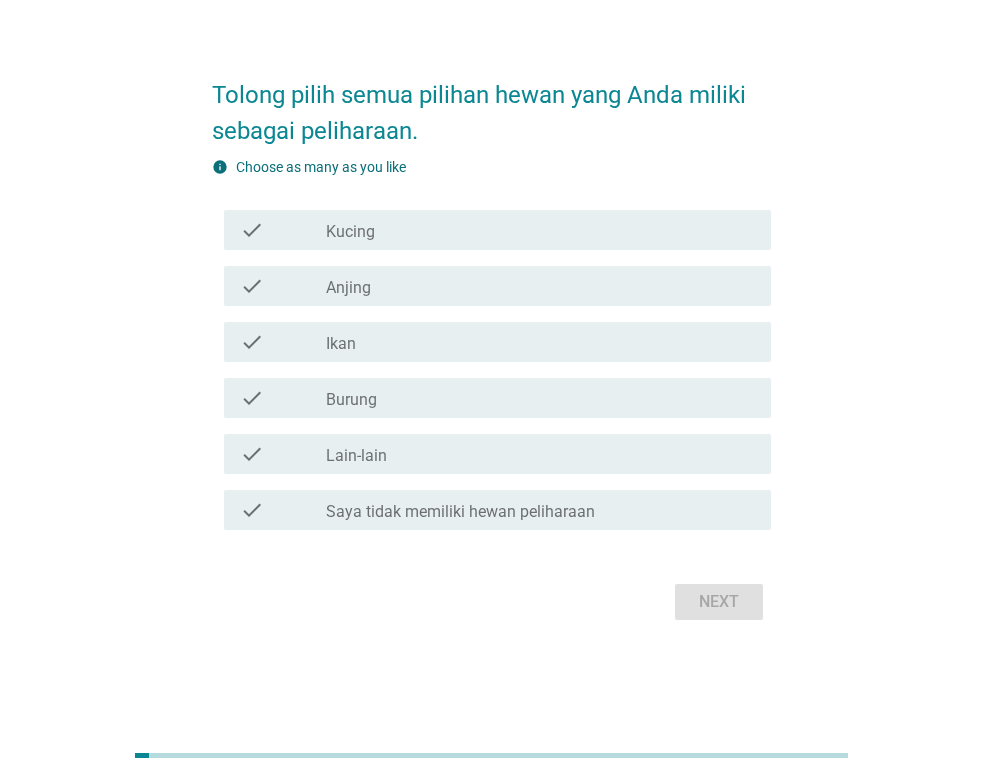 click on "check_box_outline_blank Kucing" at bounding box center (540, 230) 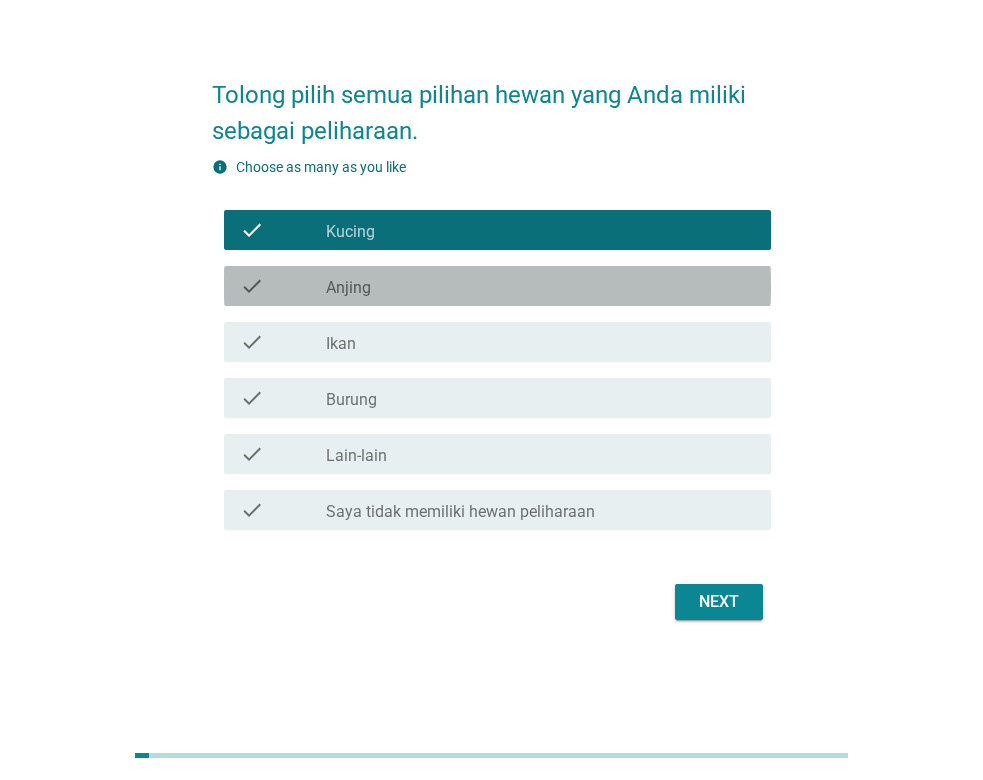 click on "check_box_outline_blank Anjing" at bounding box center (540, 286) 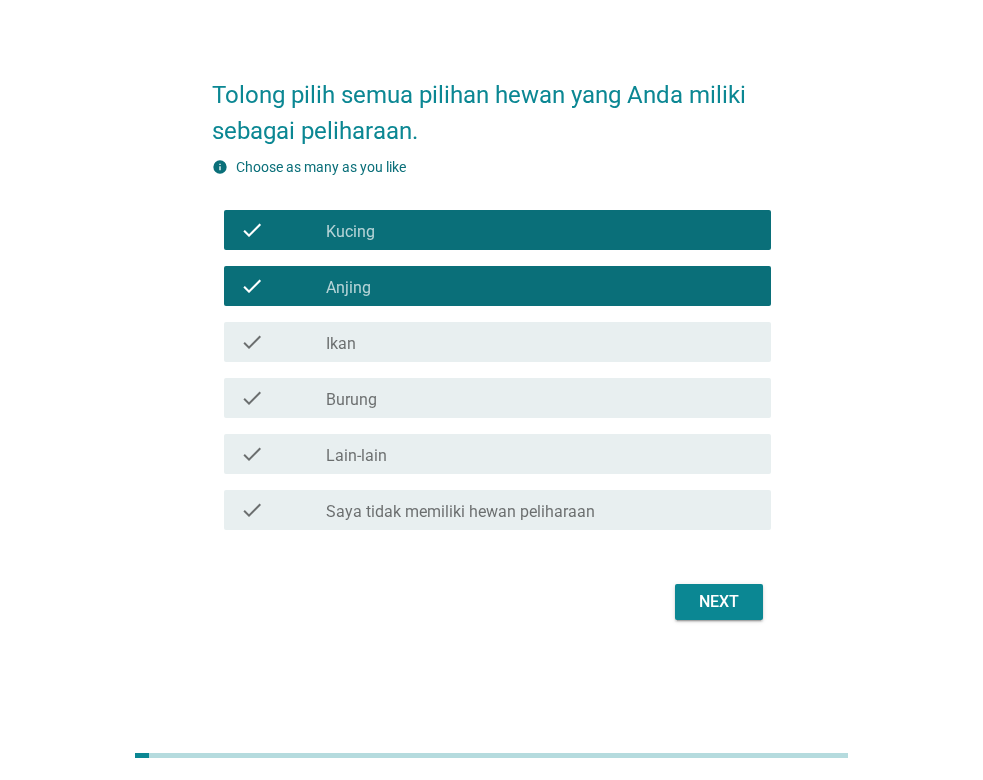 click on "Next" at bounding box center [719, 602] 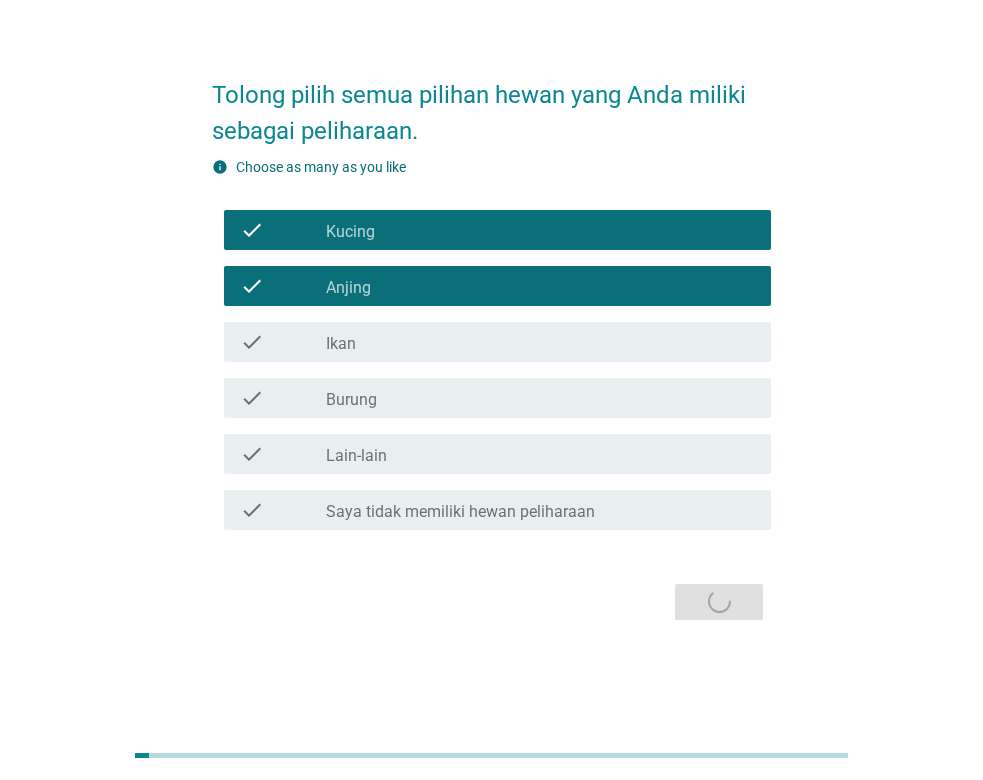 scroll, scrollTop: 0, scrollLeft: 0, axis: both 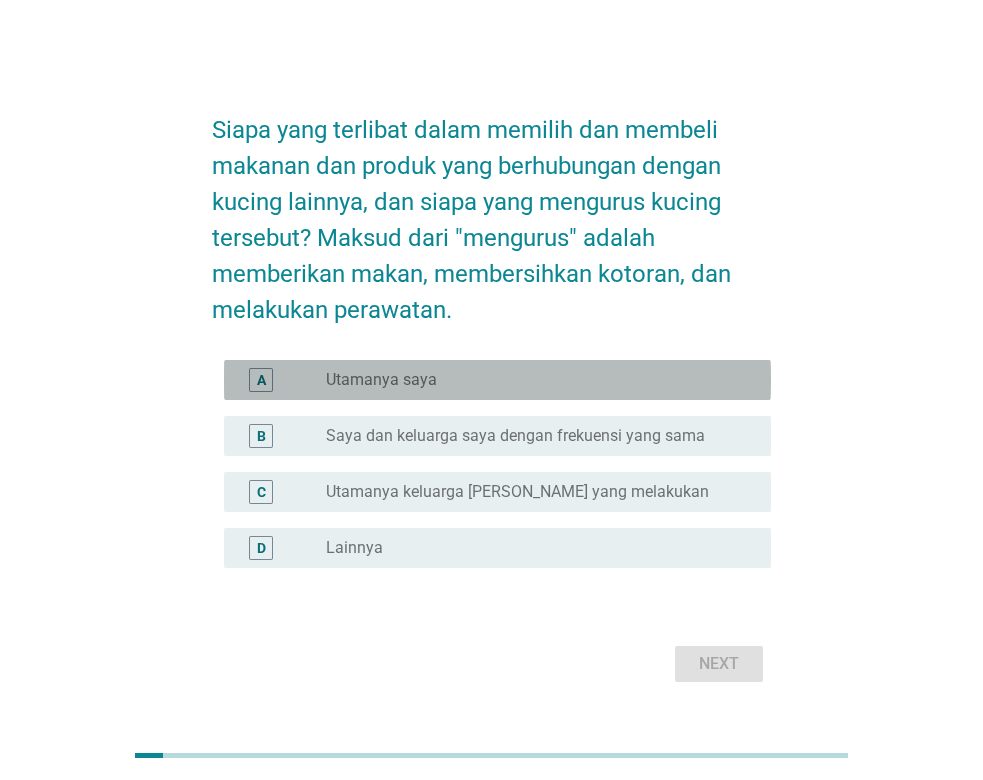 click on "radio_button_unchecked Utamanya saya" at bounding box center (540, 380) 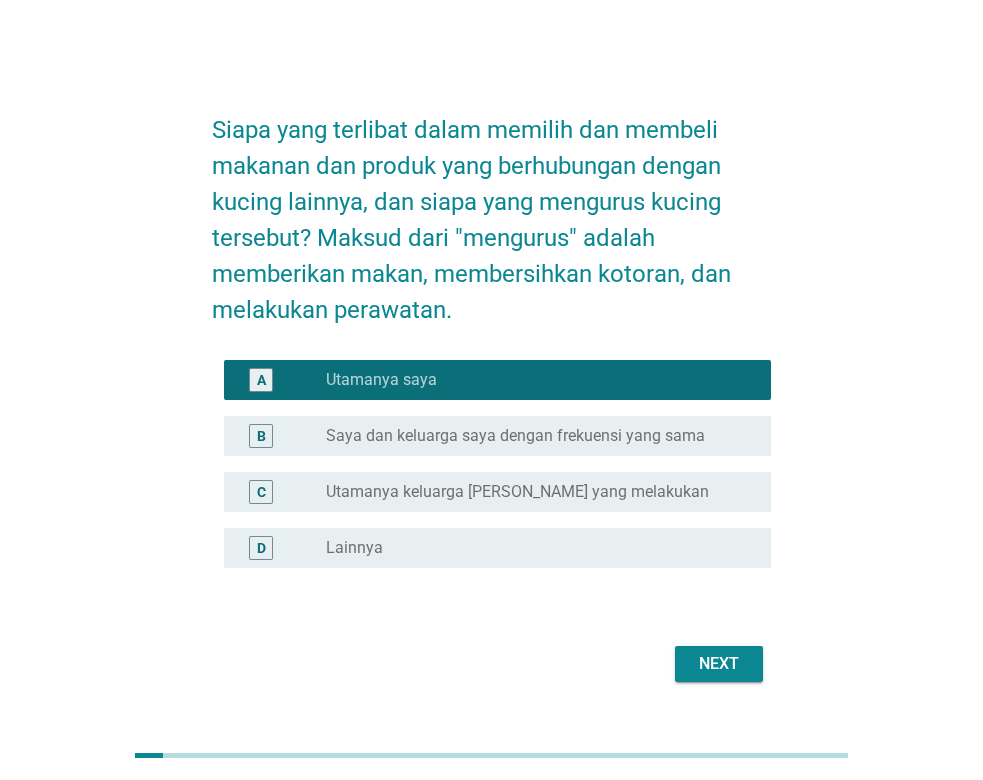 click on "Next" at bounding box center [491, 664] 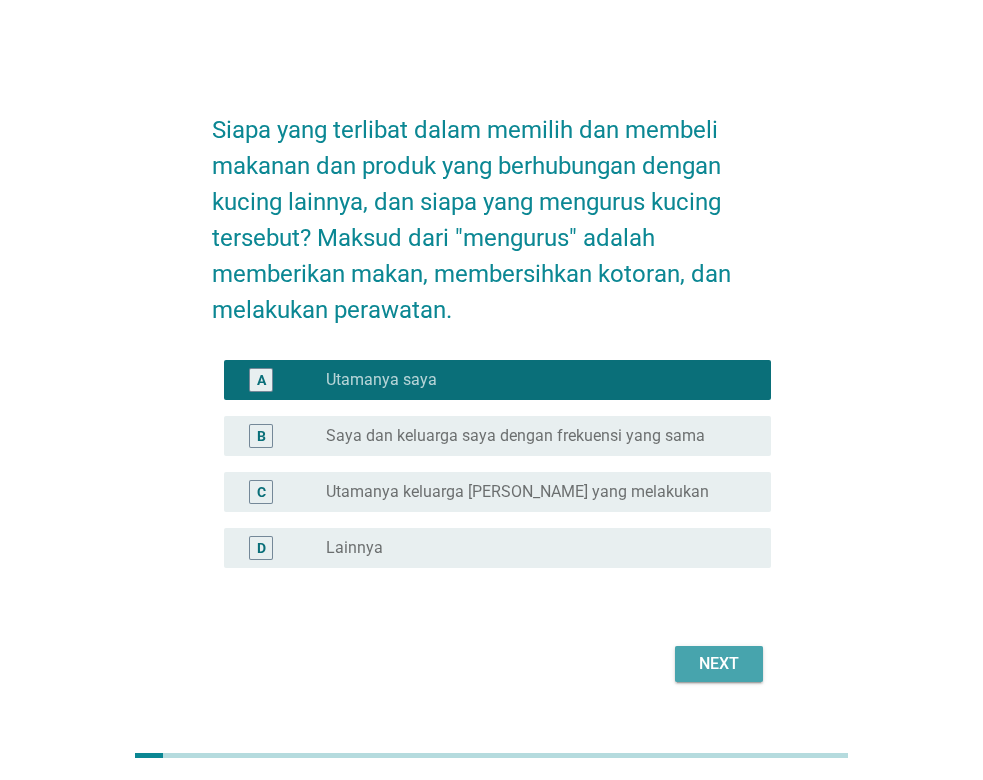 click on "Next" at bounding box center (719, 664) 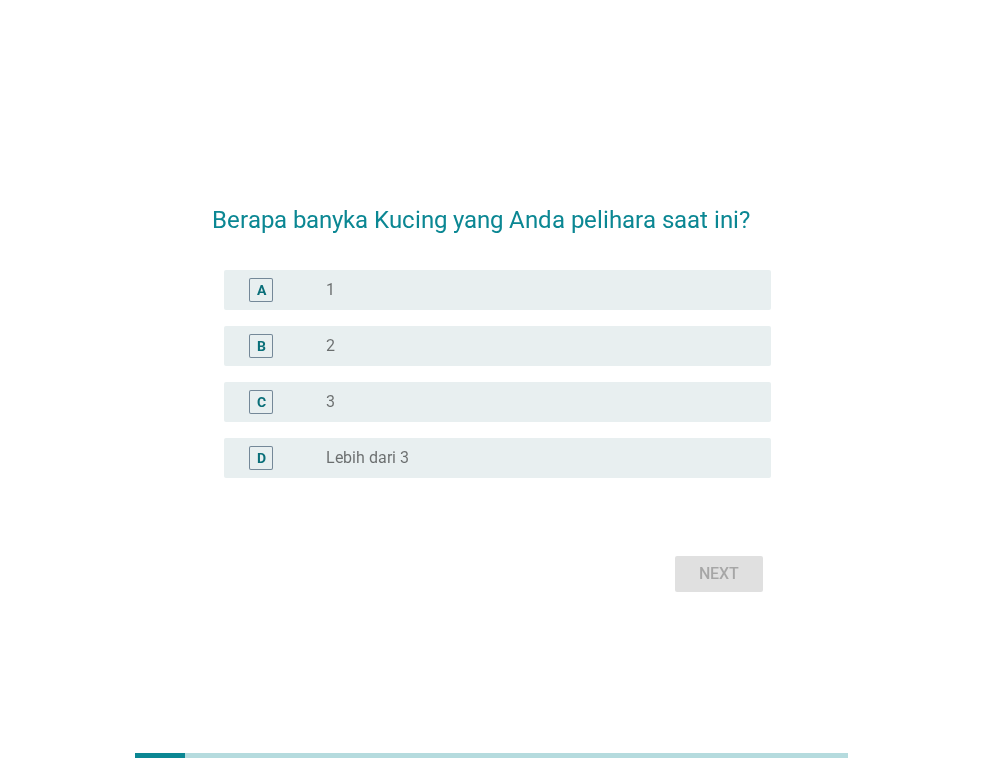 click on "radio_button_unchecked 2" at bounding box center (532, 346) 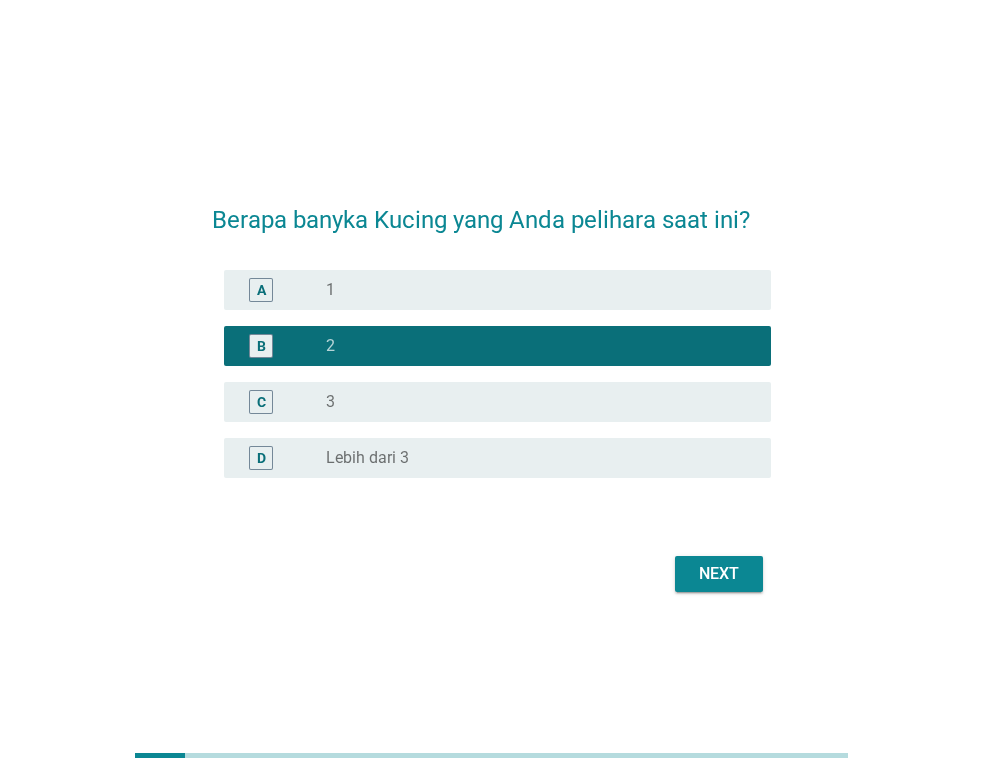 click on "Next" at bounding box center (719, 574) 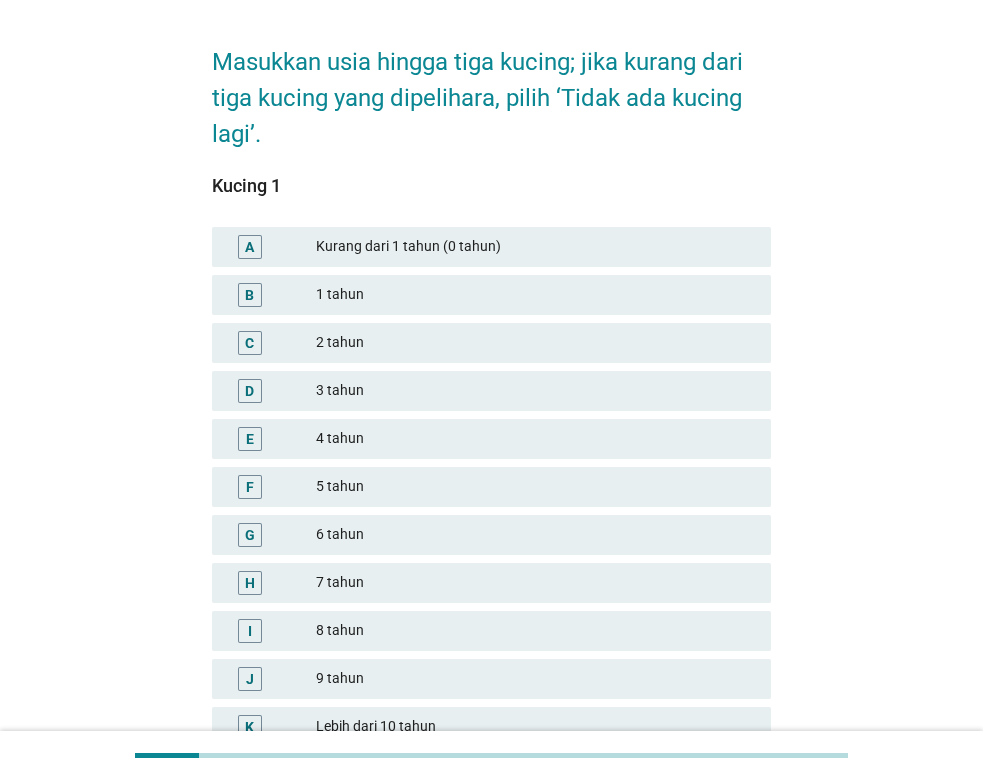 scroll, scrollTop: 102, scrollLeft: 0, axis: vertical 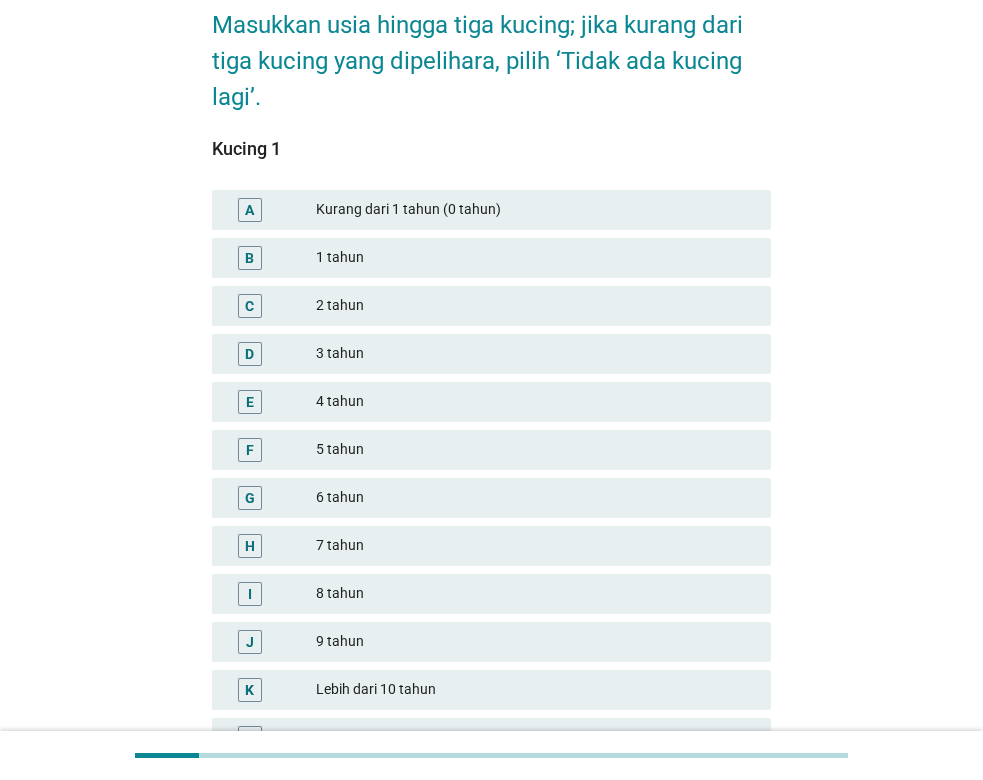 click on "3 tahun" at bounding box center (535, 354) 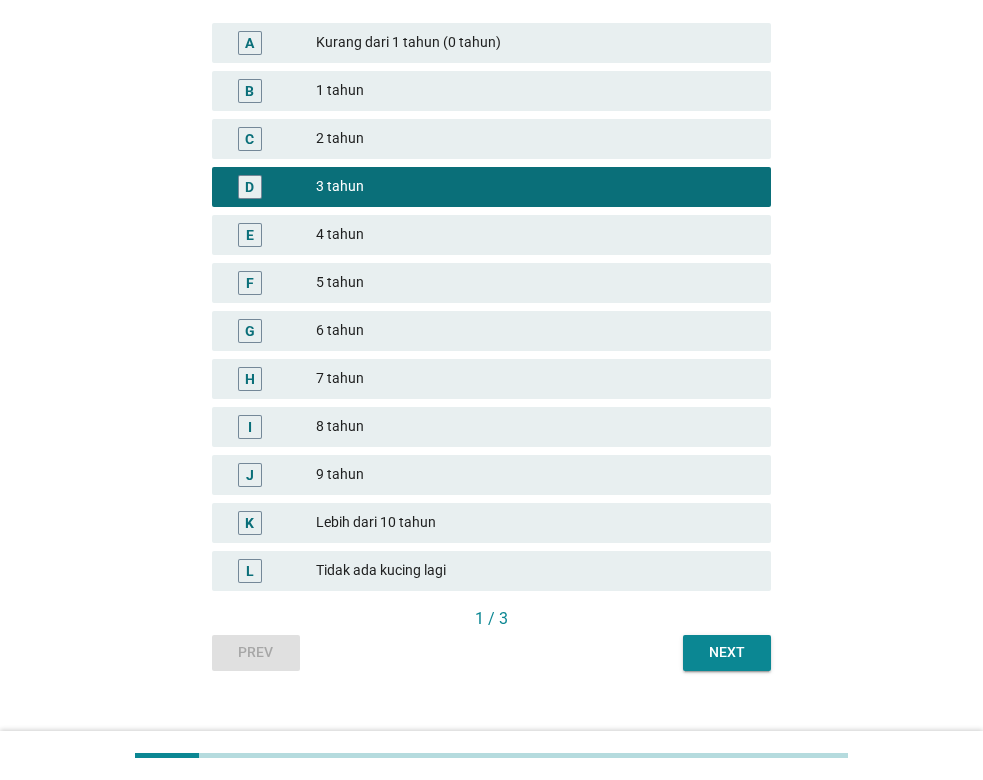 scroll, scrollTop: 297, scrollLeft: 0, axis: vertical 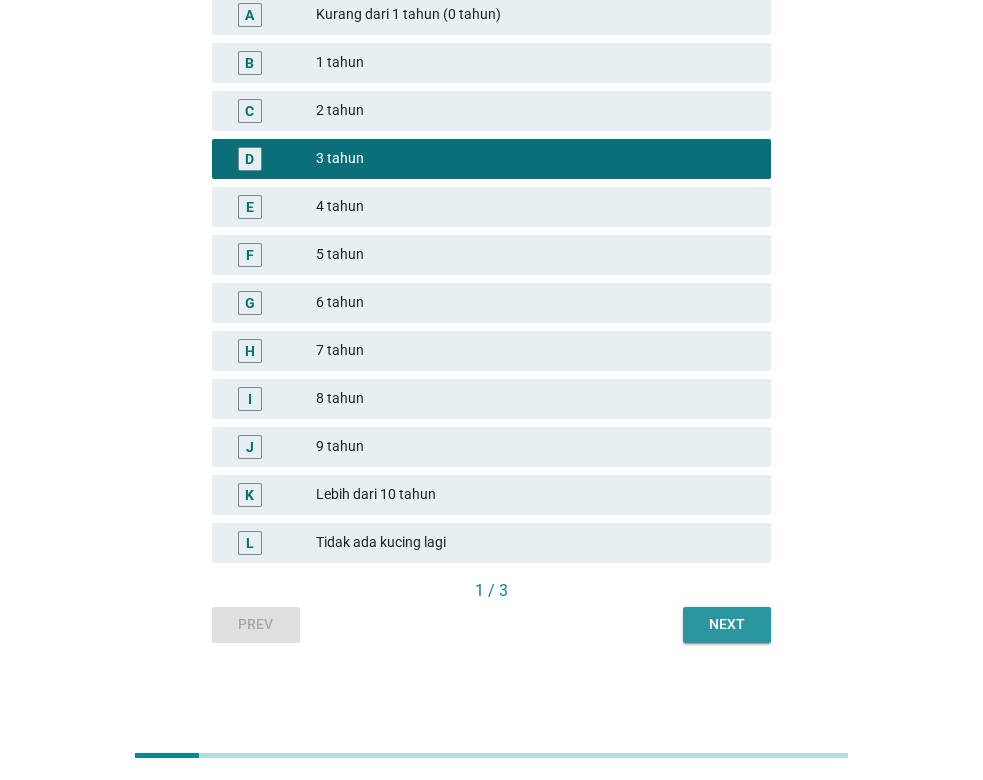 click on "Next" at bounding box center [727, 624] 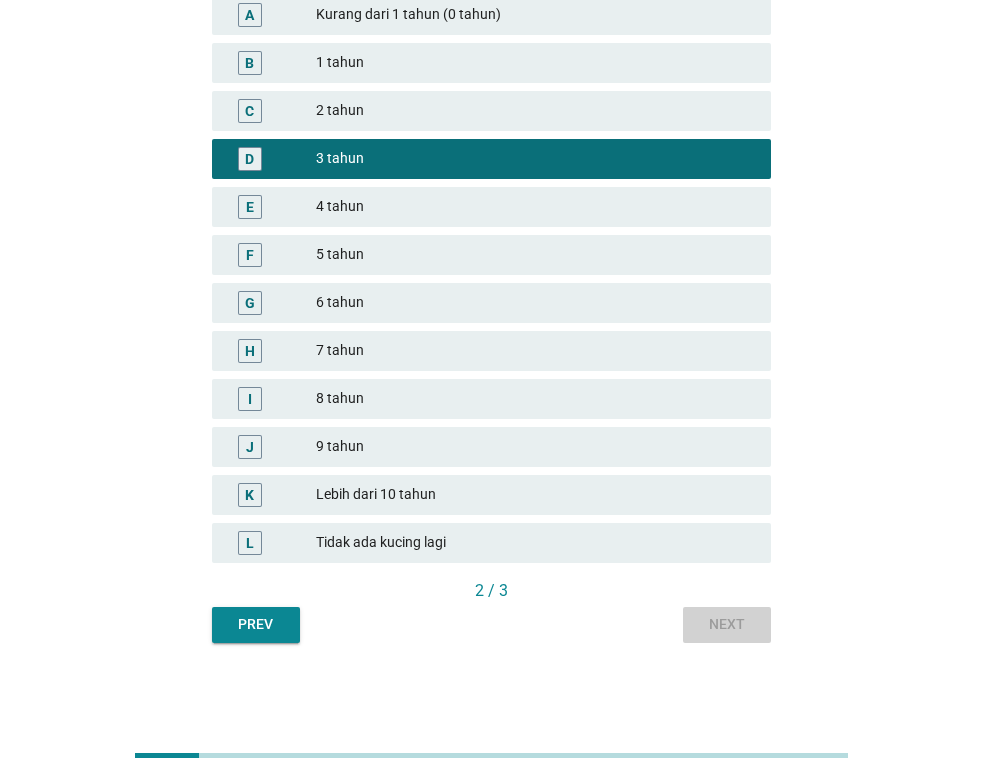scroll, scrollTop: 0, scrollLeft: 0, axis: both 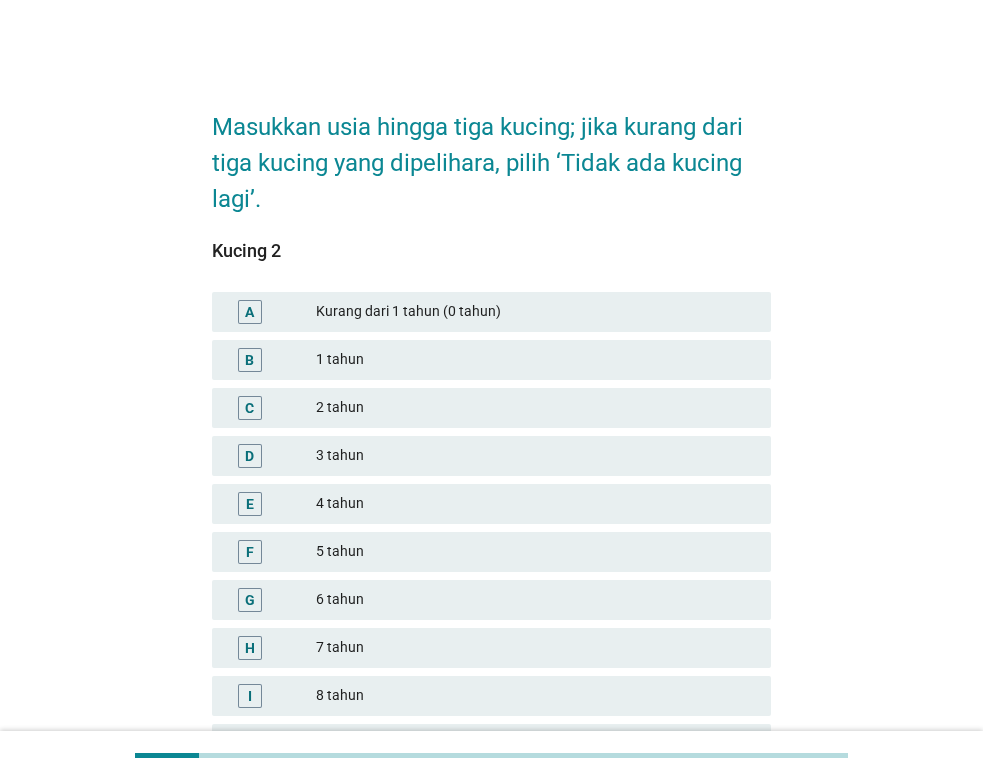 click on "Kurang dari 1 tahun (0 tahun)" at bounding box center [535, 312] 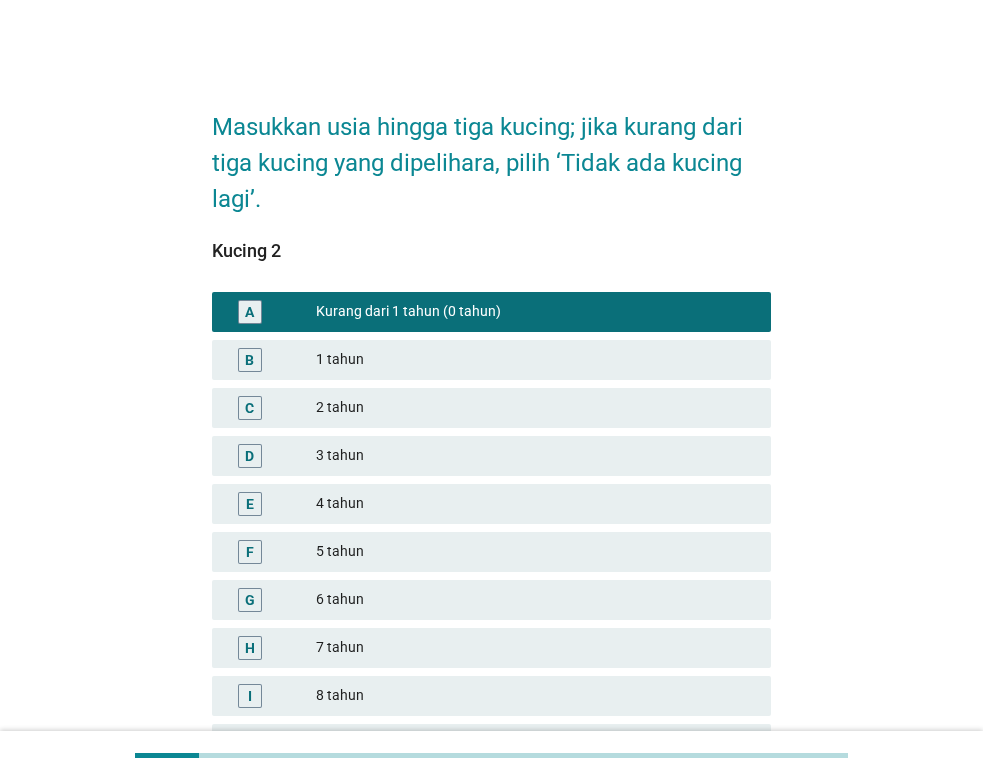 click on "B   1 tahun" at bounding box center [491, 360] 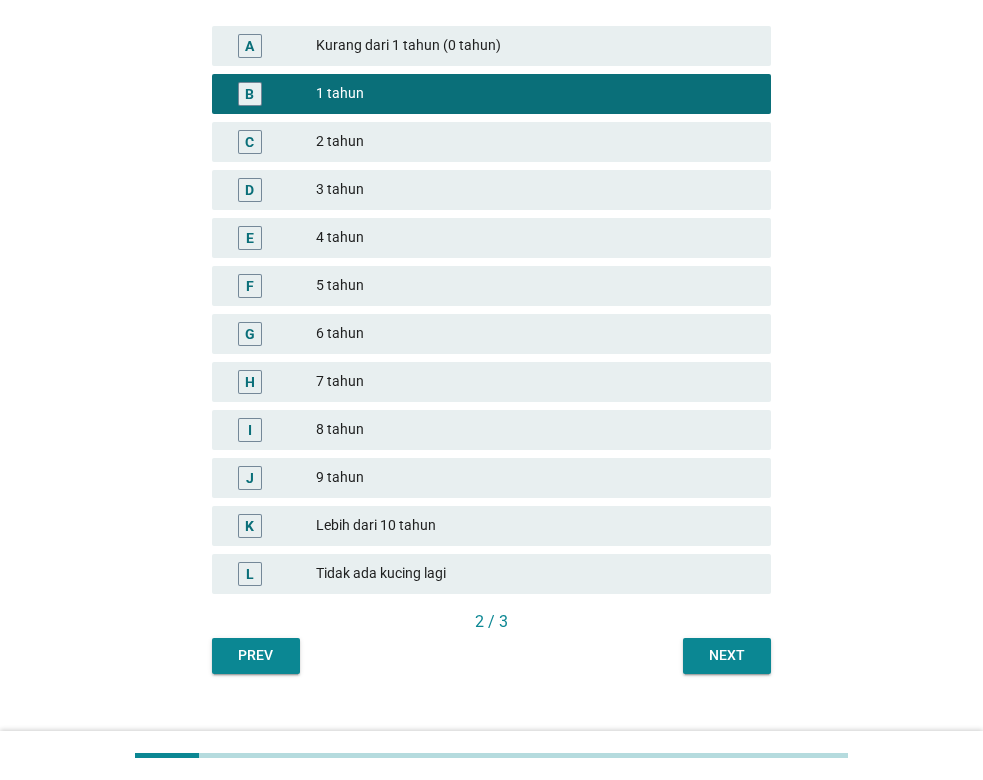 scroll, scrollTop: 297, scrollLeft: 0, axis: vertical 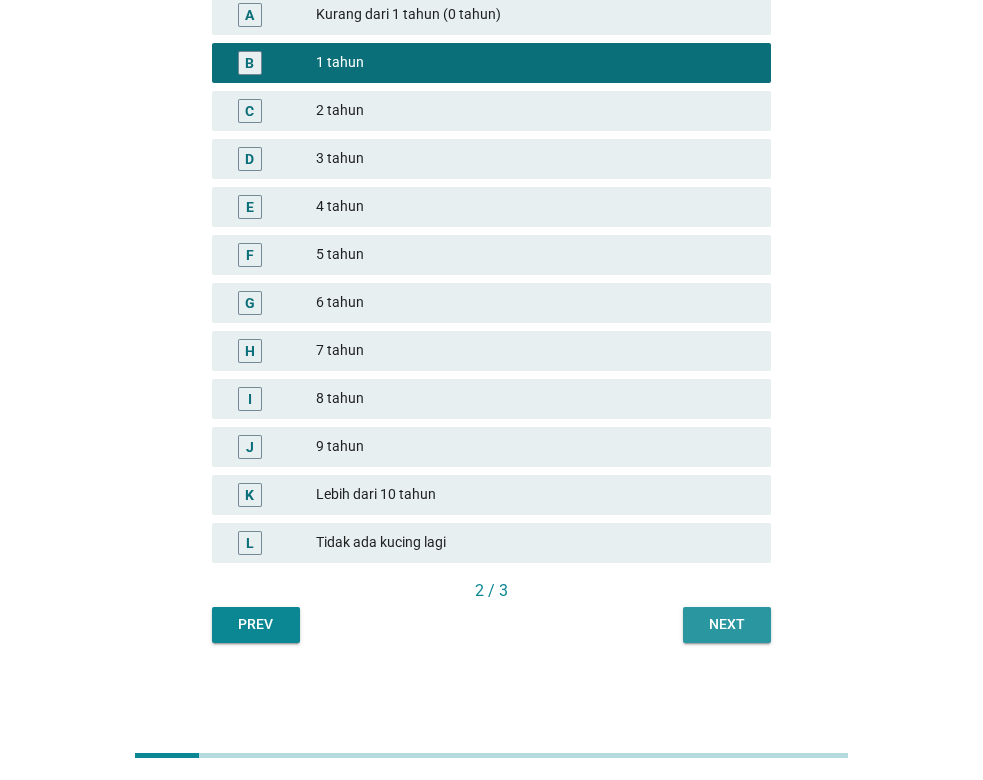 drag, startPoint x: 724, startPoint y: 627, endPoint x: 714, endPoint y: 617, distance: 14.142136 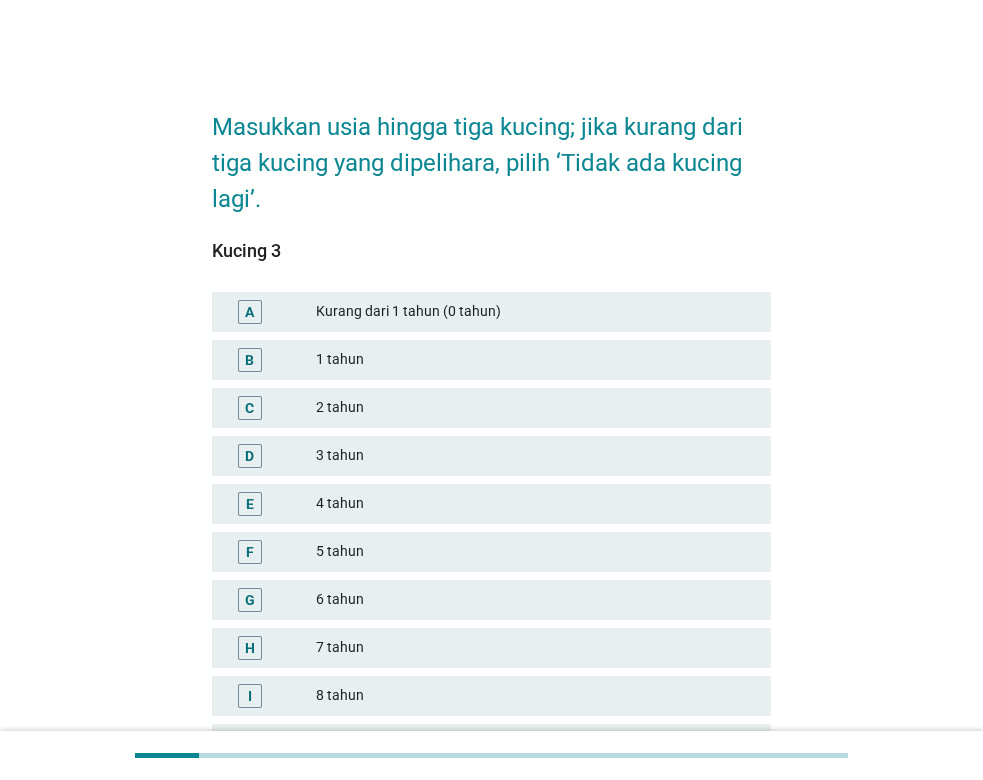 scroll, scrollTop: 297, scrollLeft: 0, axis: vertical 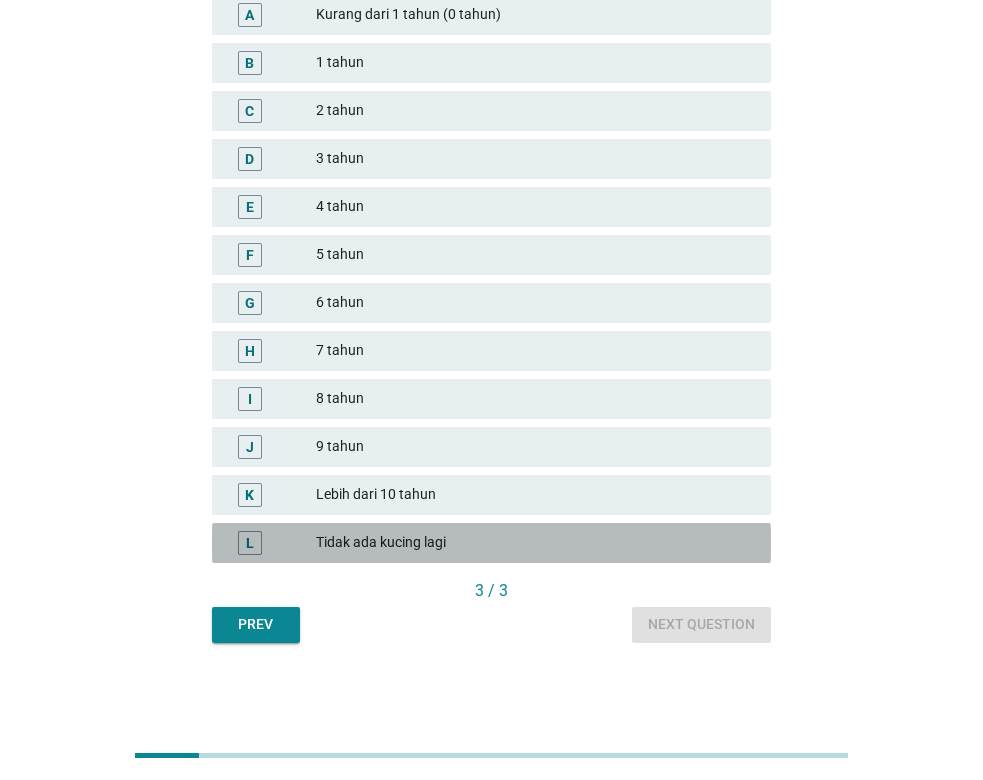 click on "Tidak ada kucing lagi" at bounding box center [535, 543] 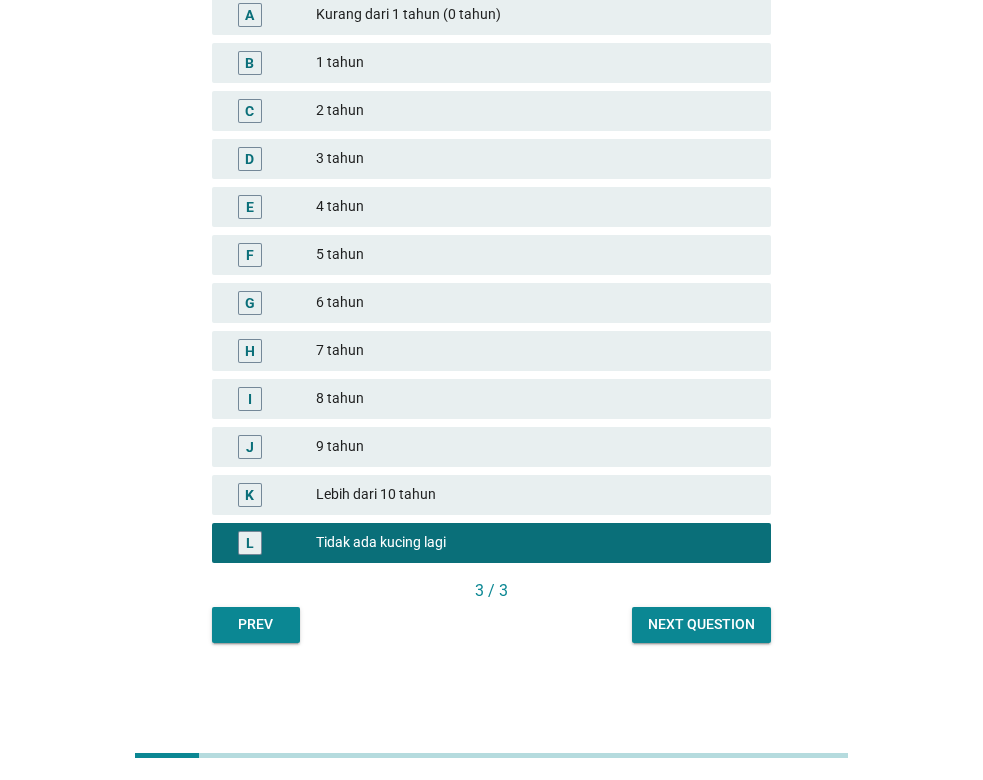 click on "Next question" at bounding box center [701, 624] 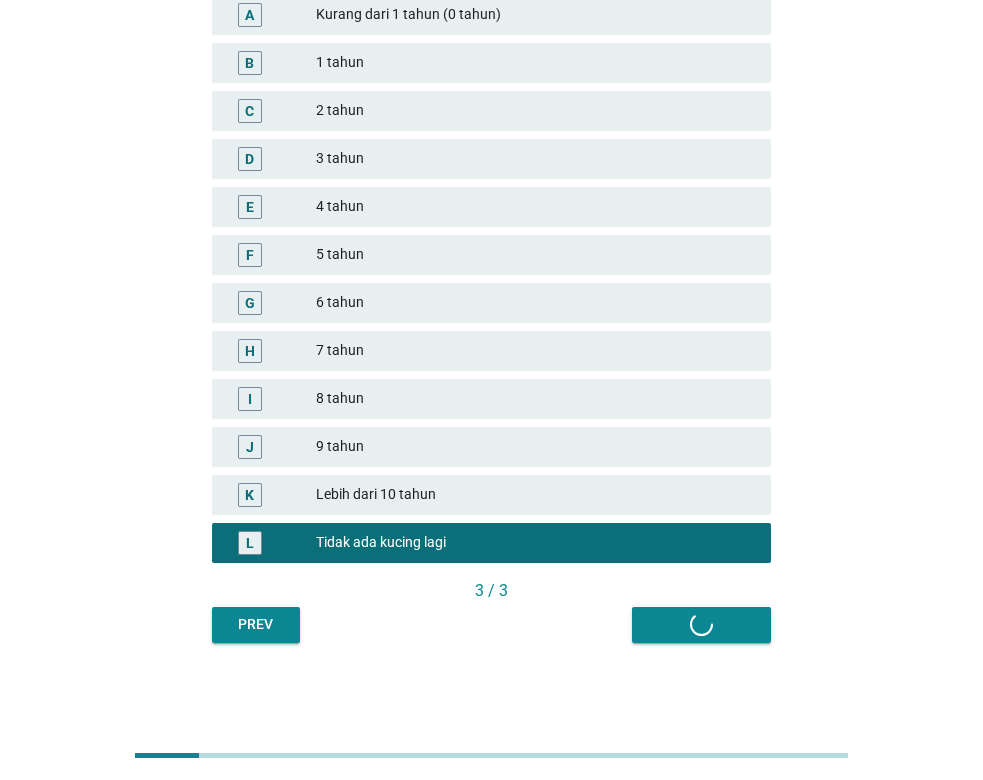 scroll, scrollTop: 0, scrollLeft: 0, axis: both 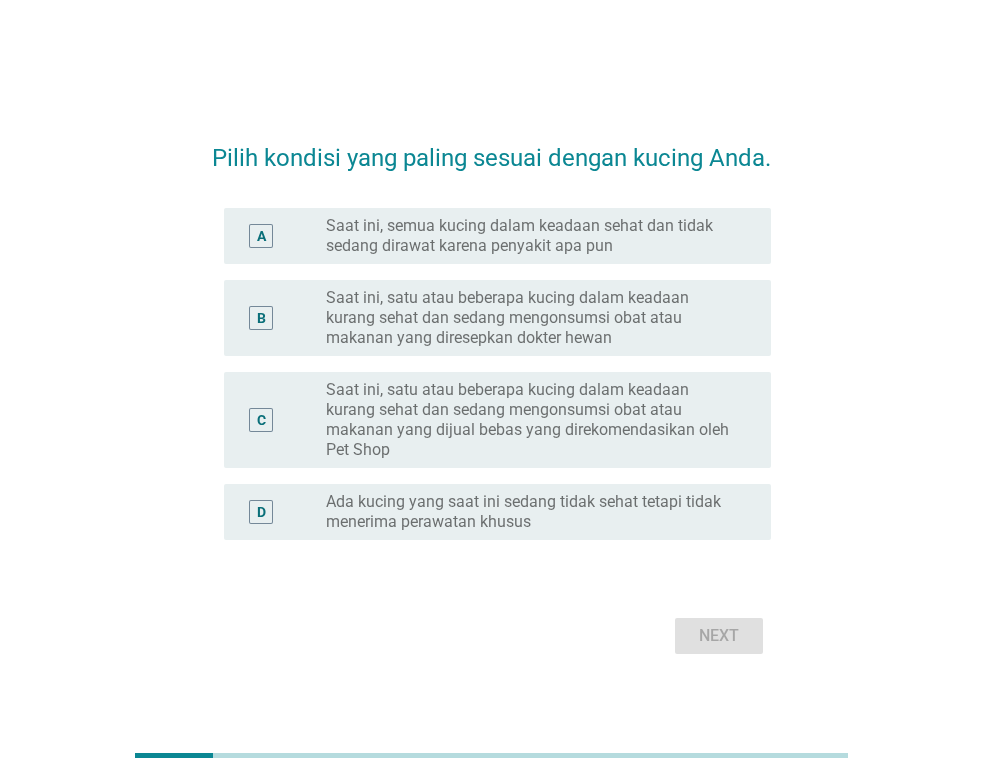 click on "Saat ini, satu atau beberapa kucing dalam keadaan kurang sehat dan sedang mengonsumsi obat atau makanan yang dijual bebas yang direkomendasikan oleh Pet Shop" at bounding box center (532, 420) 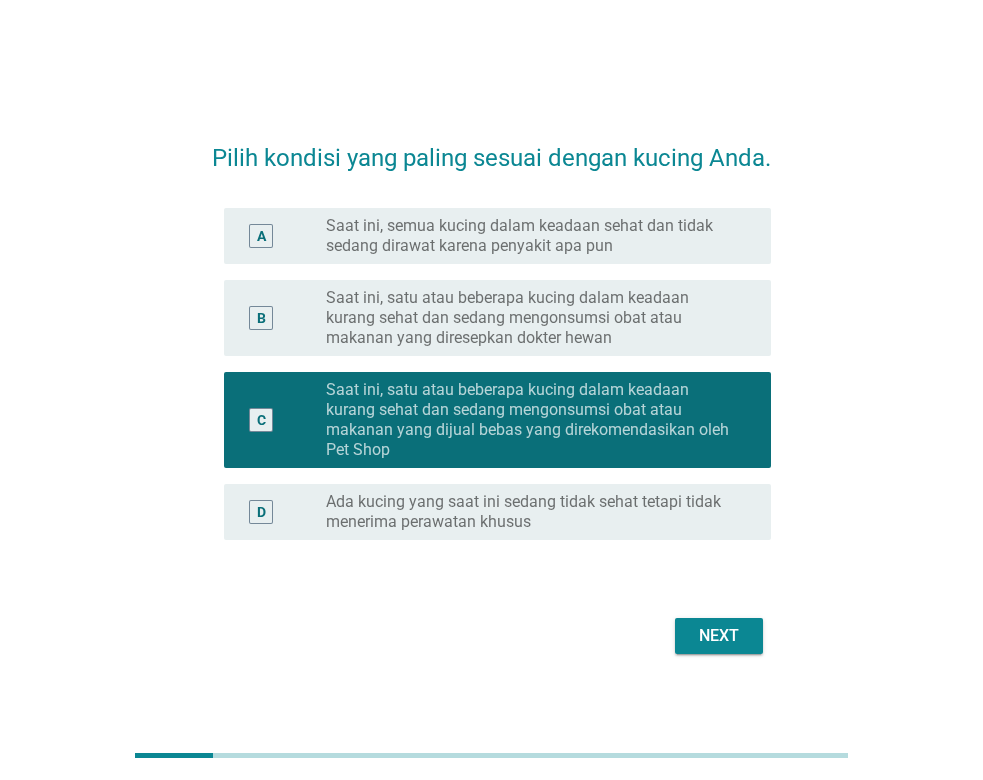 click on "Next" at bounding box center [719, 636] 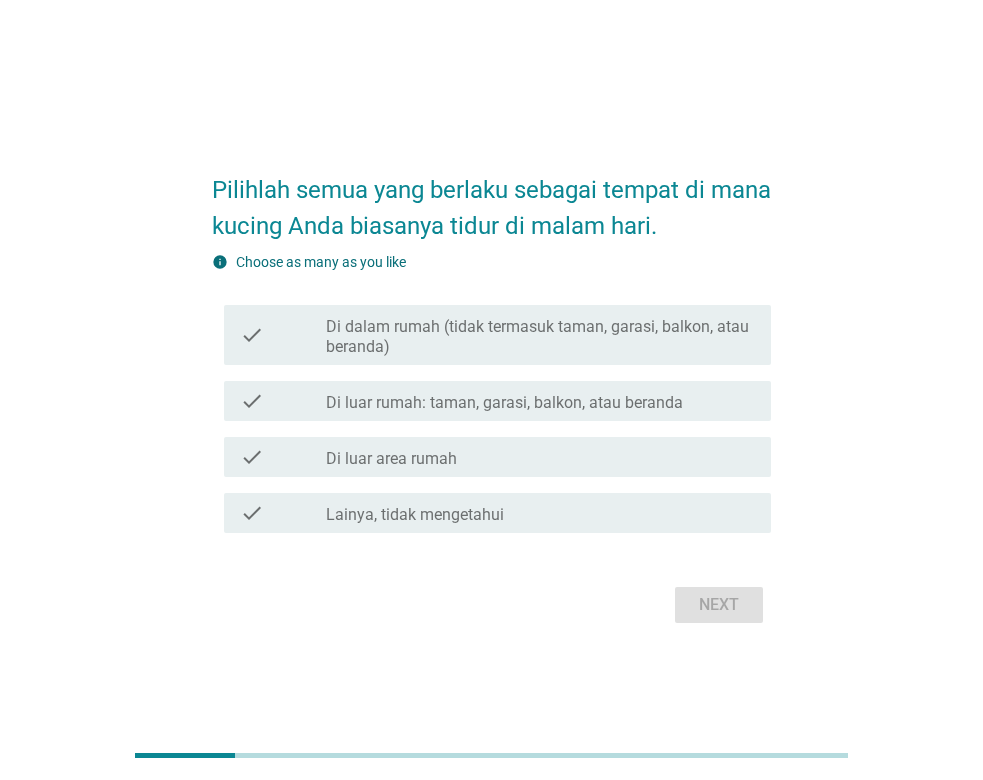 click on "Di dalam rumah (tidak termasuk taman, garasi, balkon, atau beranda)" at bounding box center [540, 337] 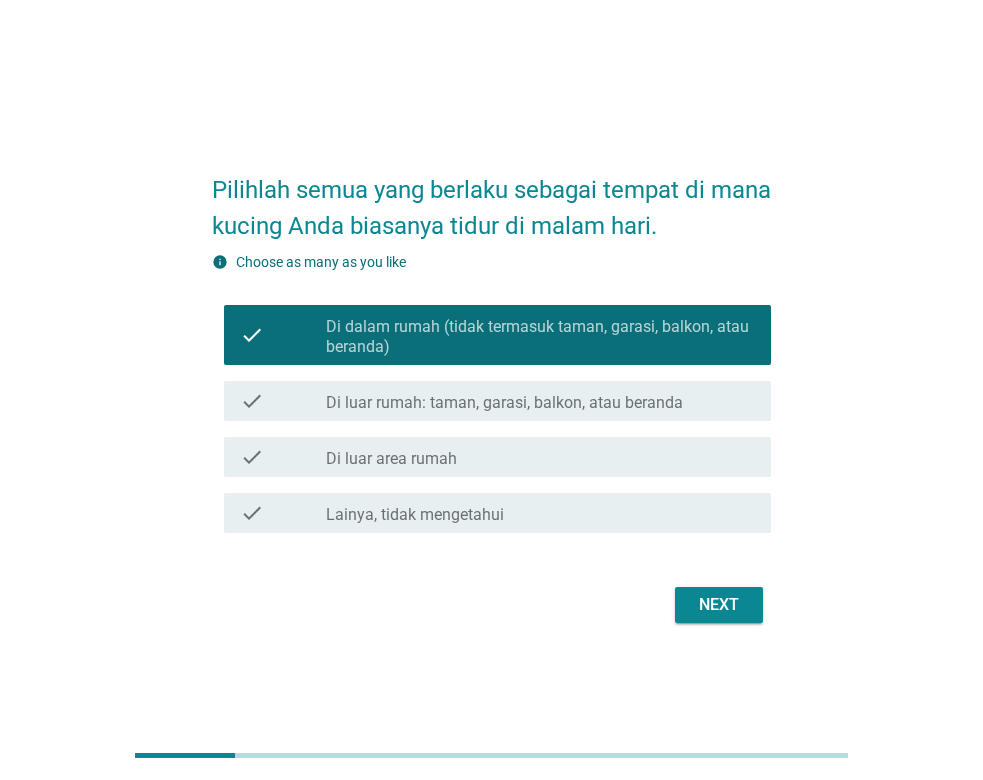 click on "Next" at bounding box center (719, 605) 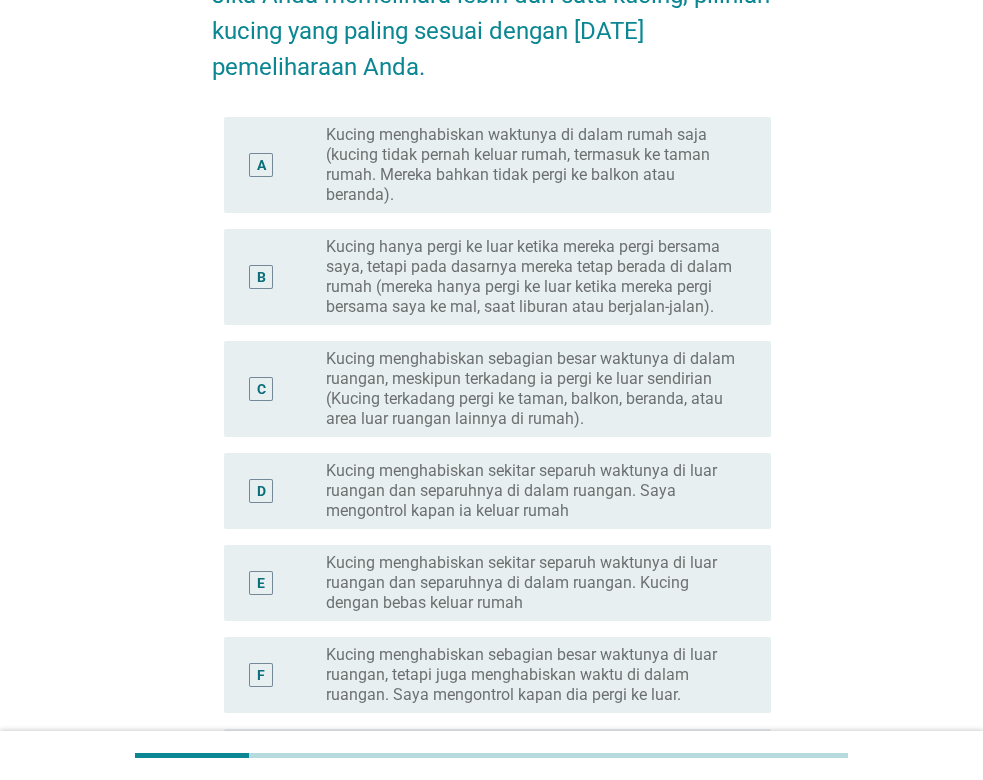 scroll, scrollTop: 306, scrollLeft: 0, axis: vertical 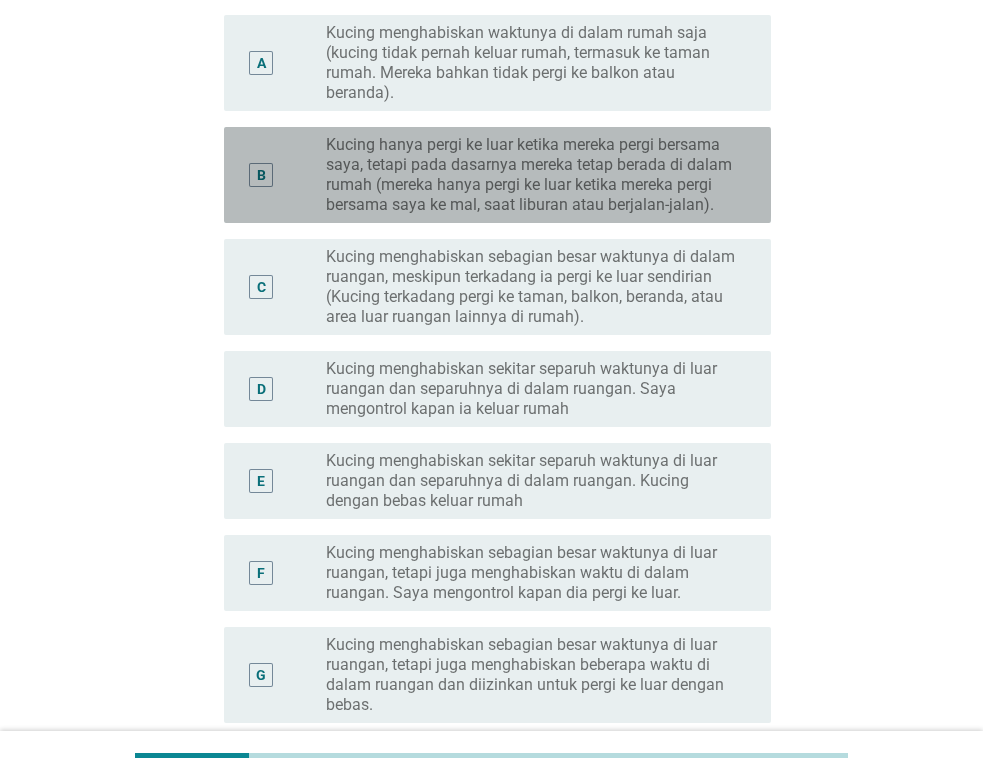 click on "Kucing hanya pergi ke luar ketika mereka pergi bersama saya, tetapi pada dasarnya mereka tetap berada di dalam rumah (mereka hanya pergi ke luar ketika mereka pergi bersama saya ke mal, saat liburan atau berjalan-jalan)." at bounding box center [532, 175] 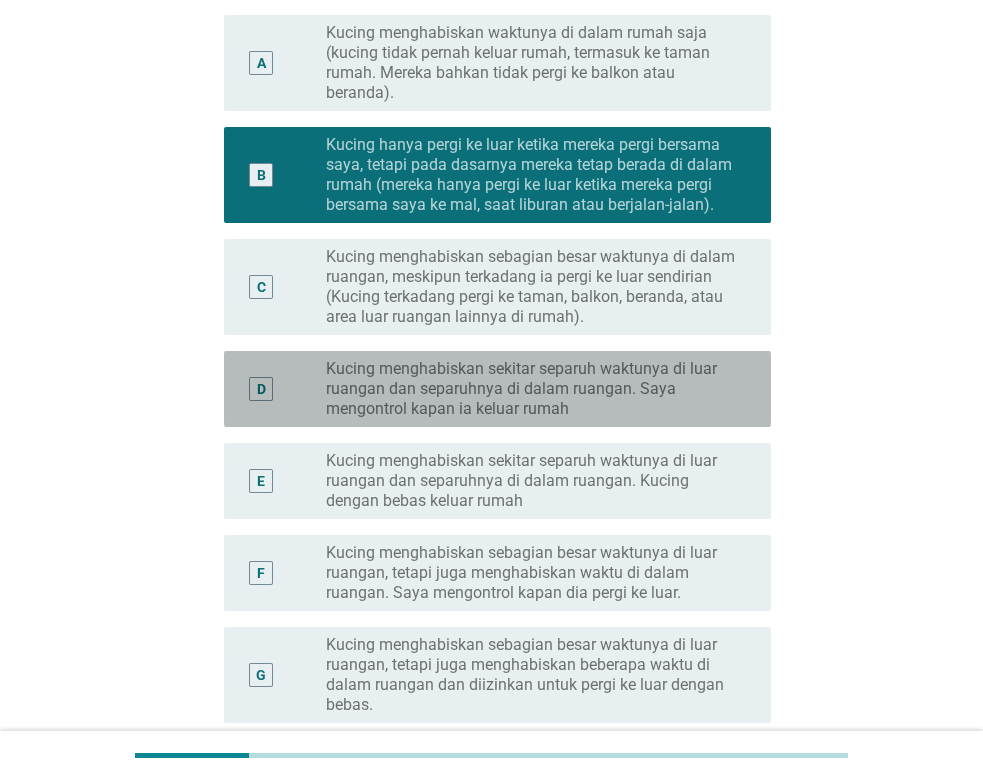 click on "Kucing menghabiskan sekitar separuh waktunya di luar ruangan dan separuhnya di dalam ruangan. Saya mengontrol kapan ia keluar rumah" at bounding box center (532, 389) 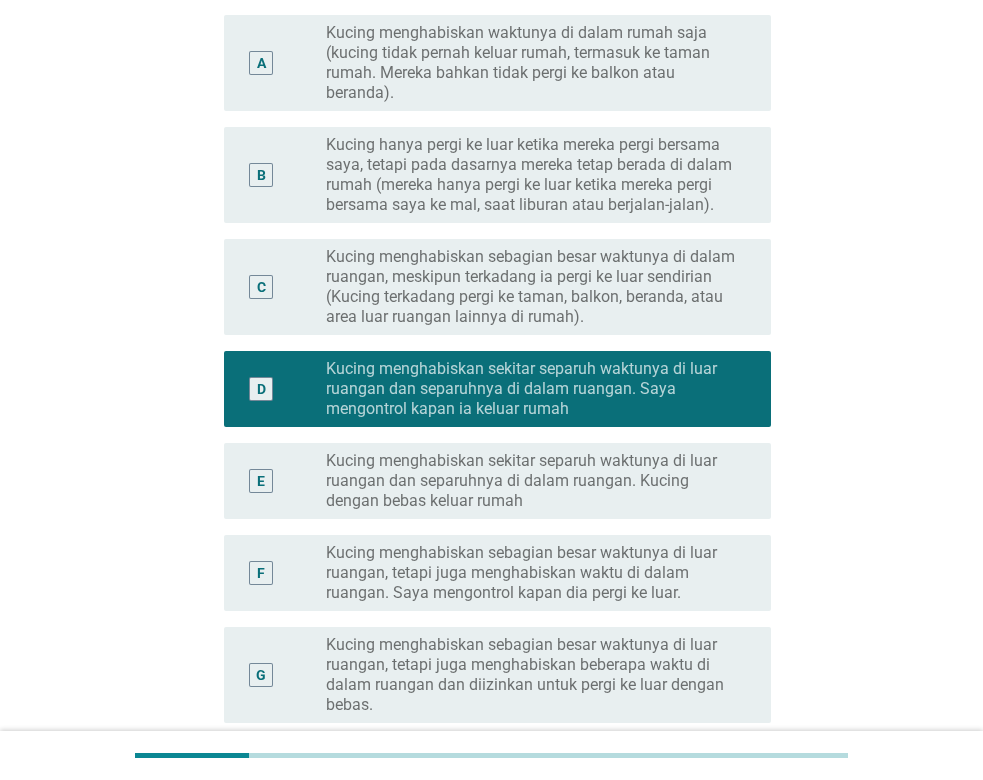 click on "Kucing hanya pergi ke luar ketika mereka pergi bersama saya, tetapi pada dasarnya mereka tetap berada di dalam rumah (mereka hanya pergi ke luar ketika mereka pergi bersama saya ke mal, saat liburan atau berjalan-jalan)." at bounding box center [532, 175] 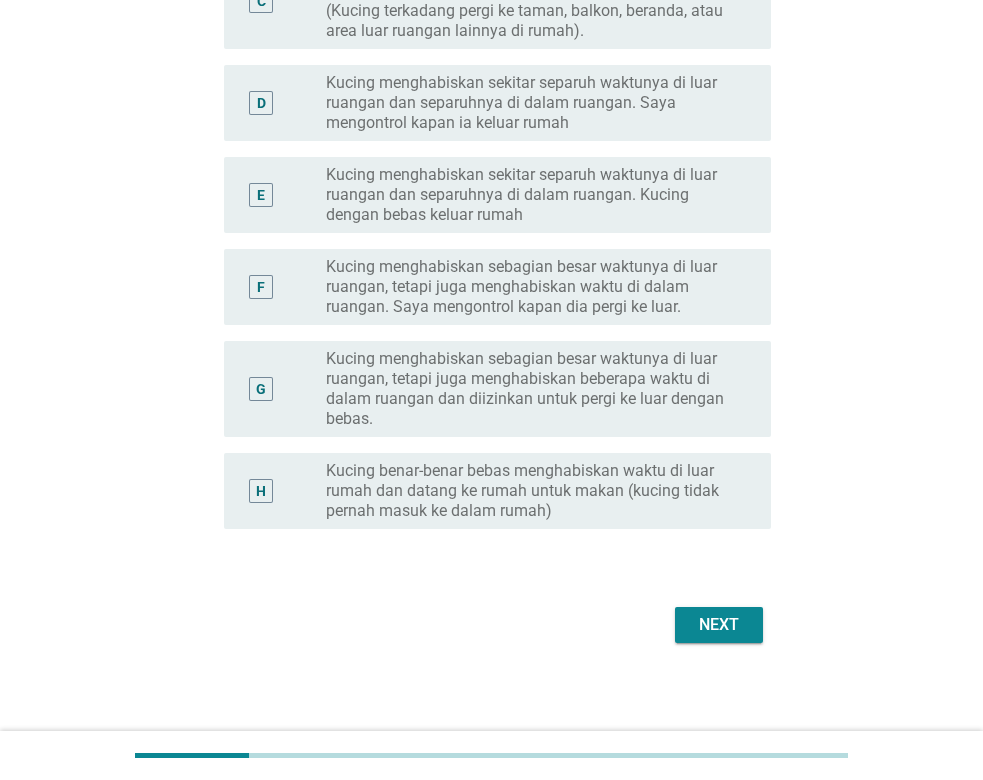 scroll, scrollTop: 598, scrollLeft: 0, axis: vertical 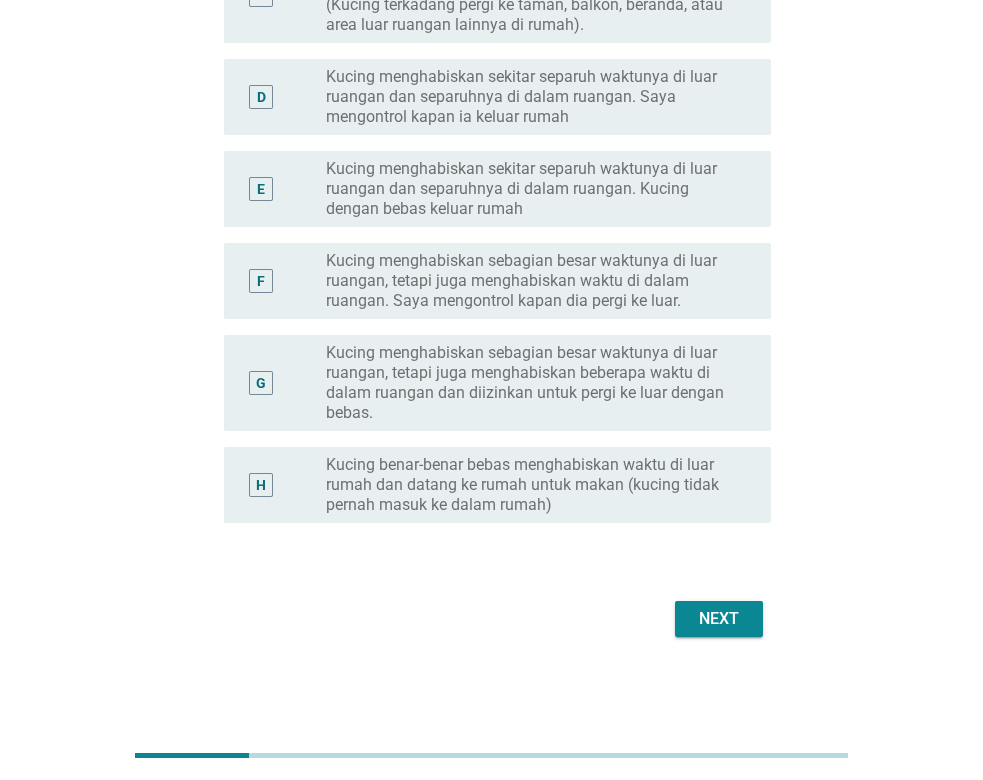click on "Next" at bounding box center (719, 619) 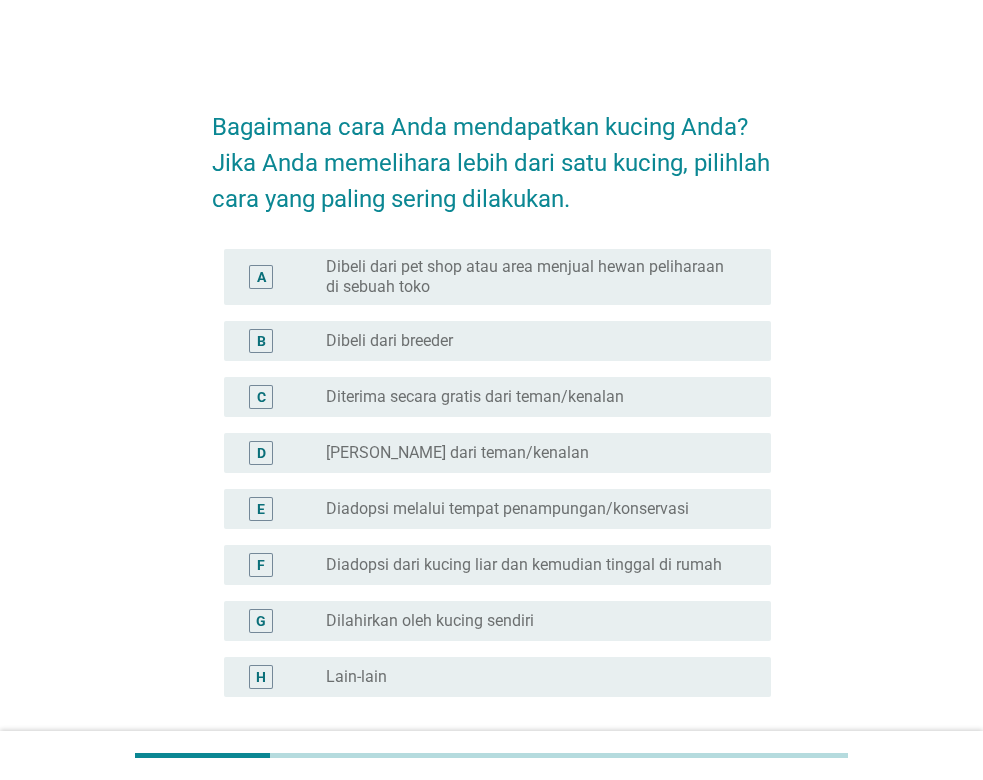 scroll, scrollTop: 102, scrollLeft: 0, axis: vertical 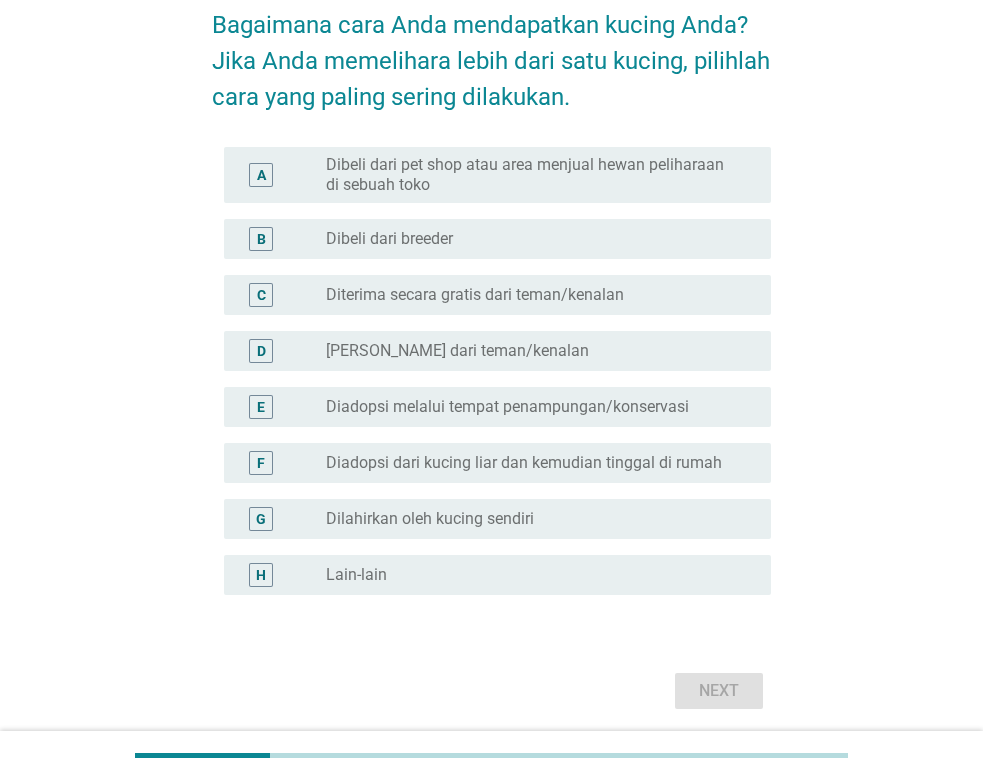 click on "F" at bounding box center (283, 463) 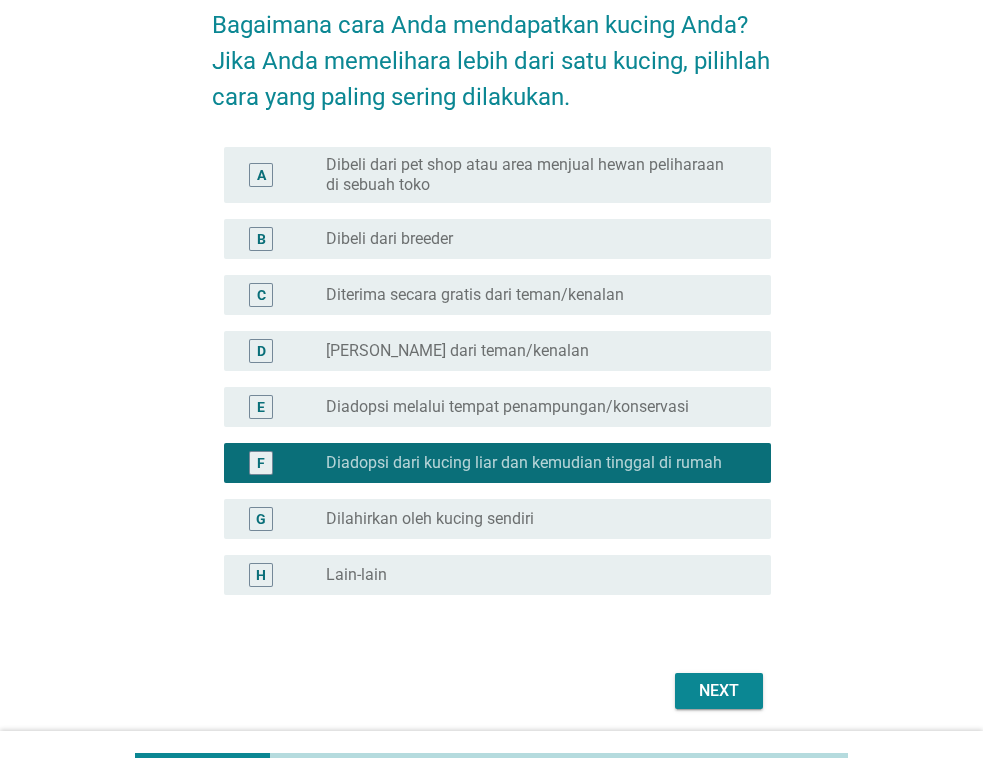 click on "Next" at bounding box center (719, 691) 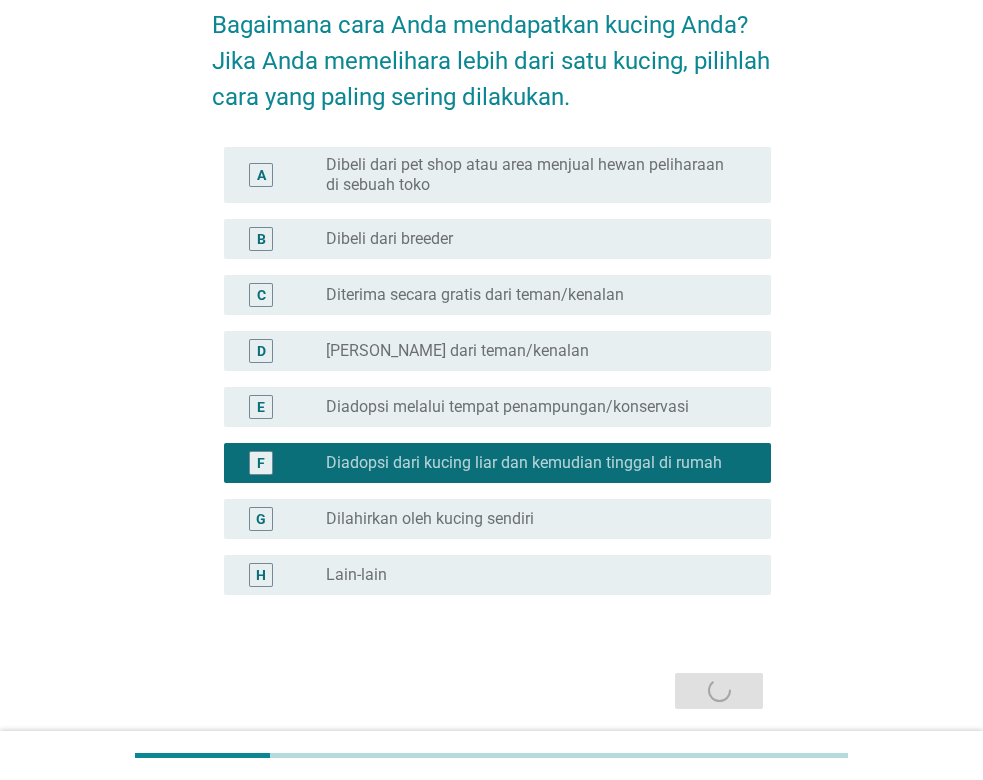 scroll, scrollTop: 0, scrollLeft: 0, axis: both 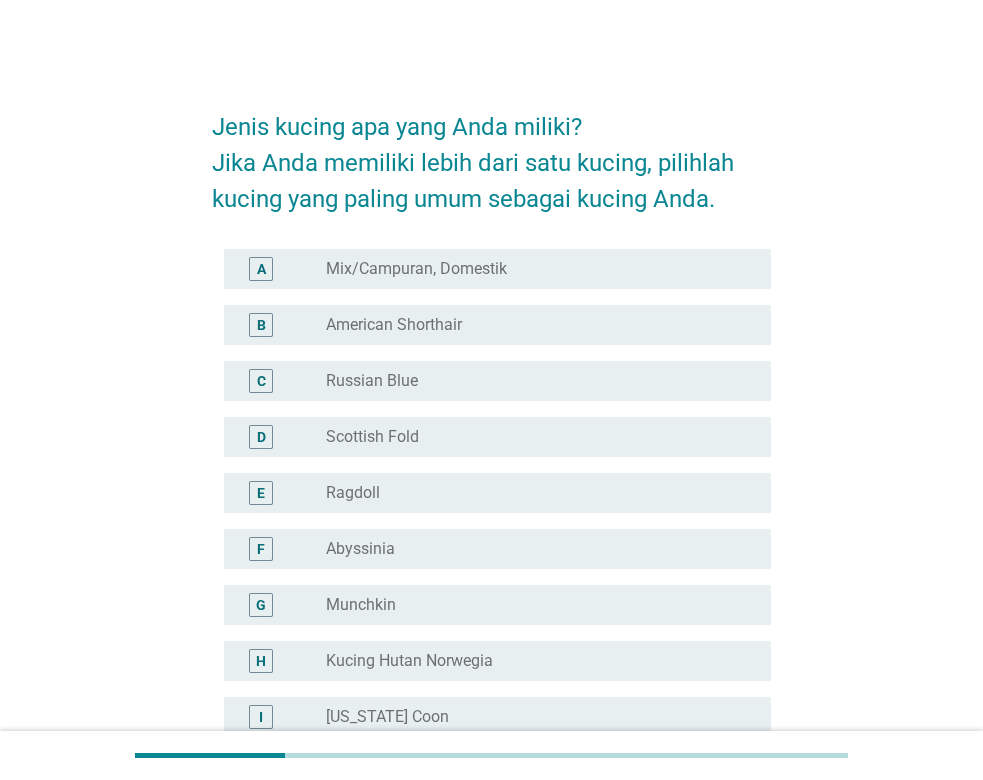 click on "Mix/Campuran, Domestik" at bounding box center [416, 269] 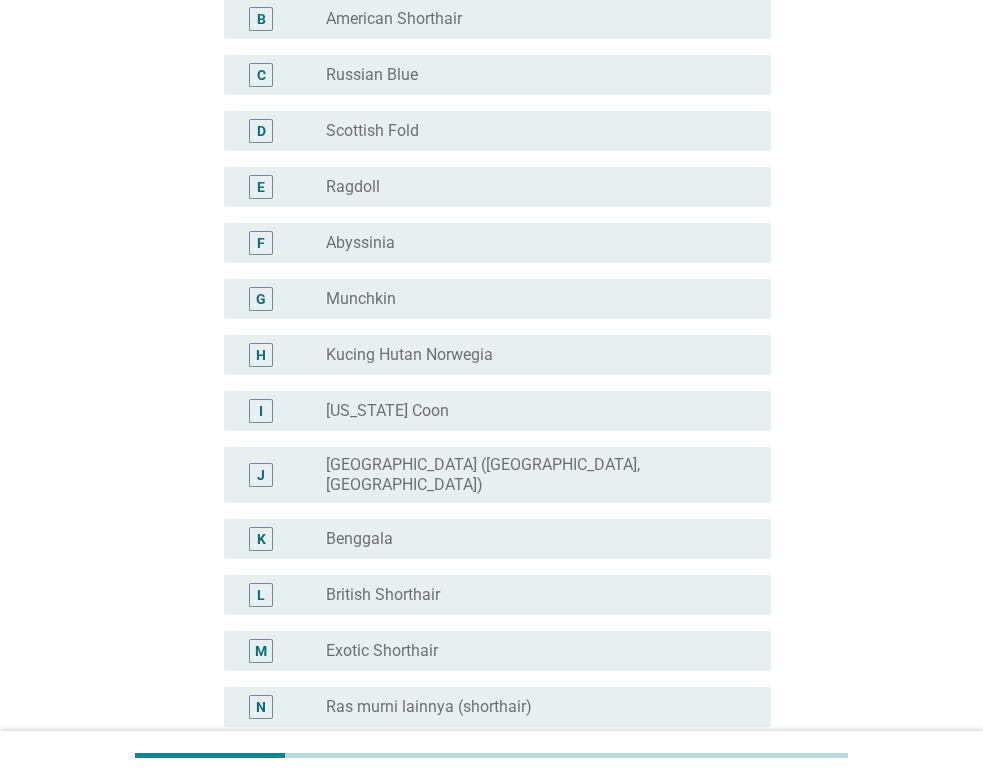 click on "radio_button_unchecked [US_STATE] Coon" at bounding box center (540, 411) 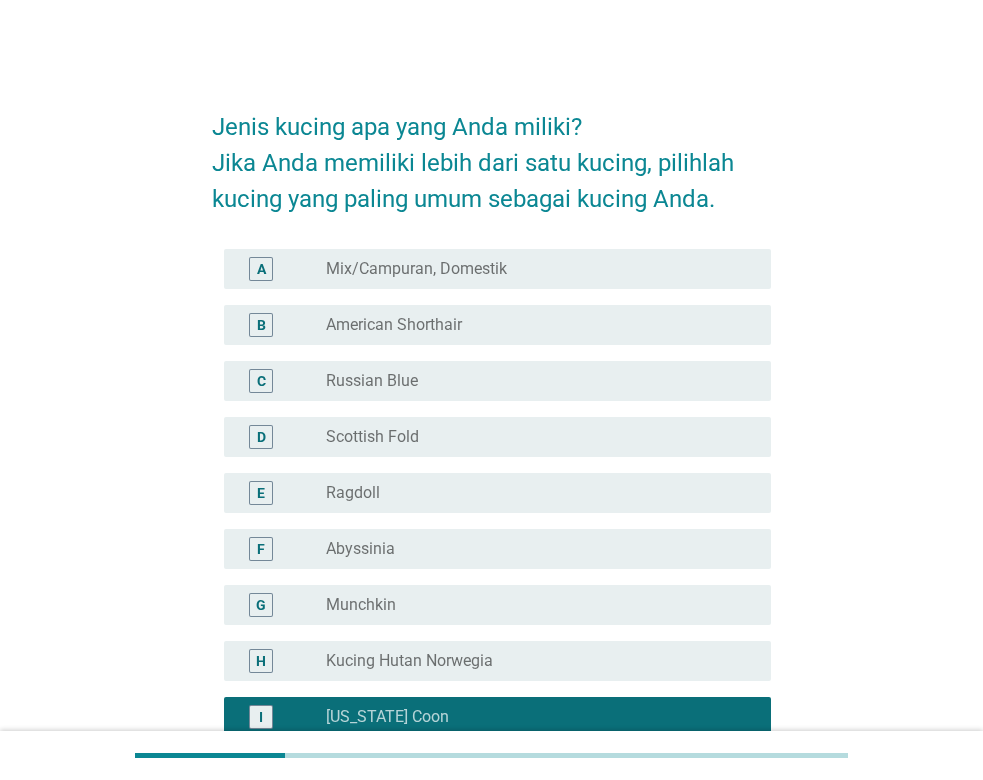 scroll, scrollTop: 510, scrollLeft: 0, axis: vertical 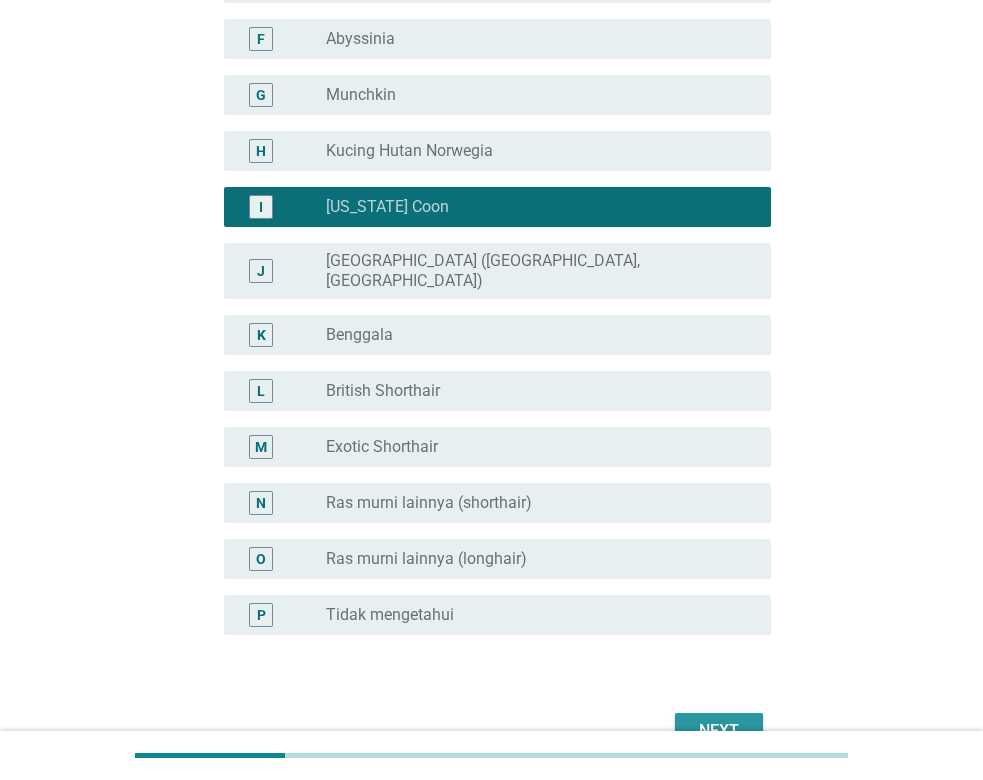 click on "Next" at bounding box center (719, 731) 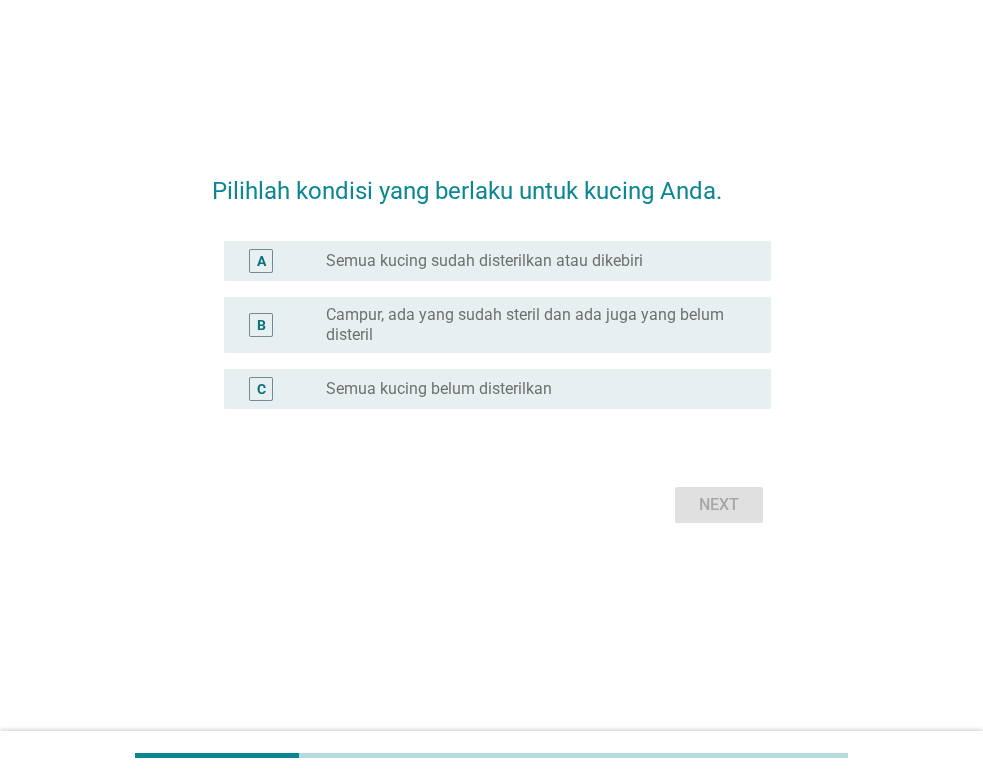scroll, scrollTop: 0, scrollLeft: 0, axis: both 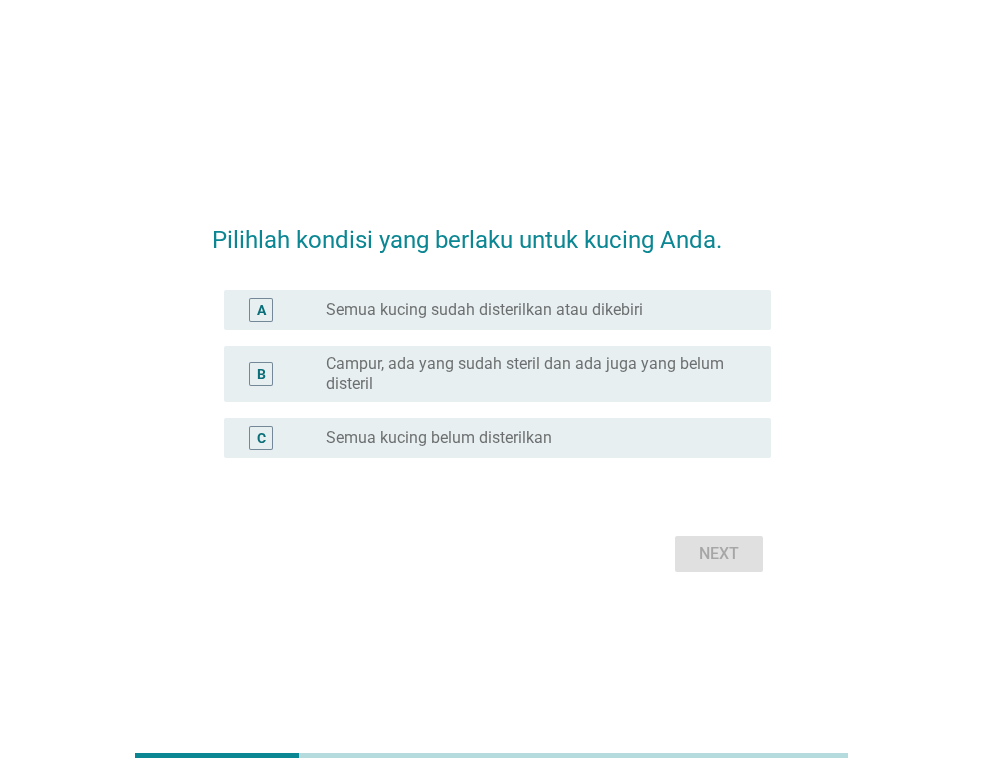 click on "Campur, ada yang sudah steril dan ada juga yang belum disteril" at bounding box center [532, 374] 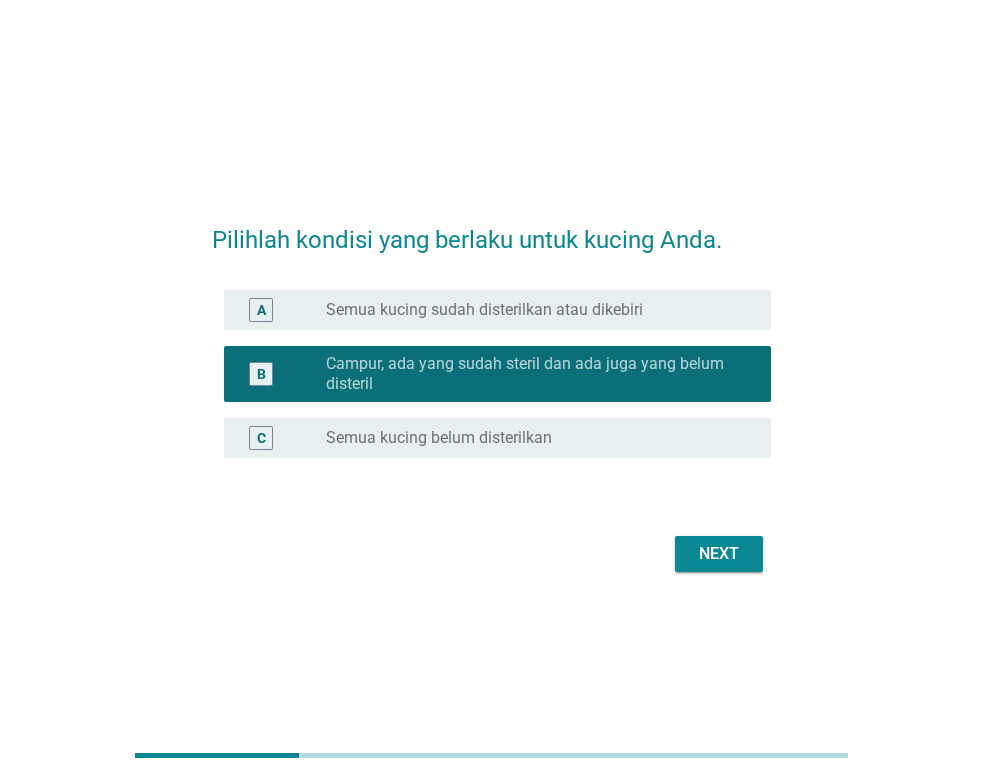 click on "Next" at bounding box center [719, 554] 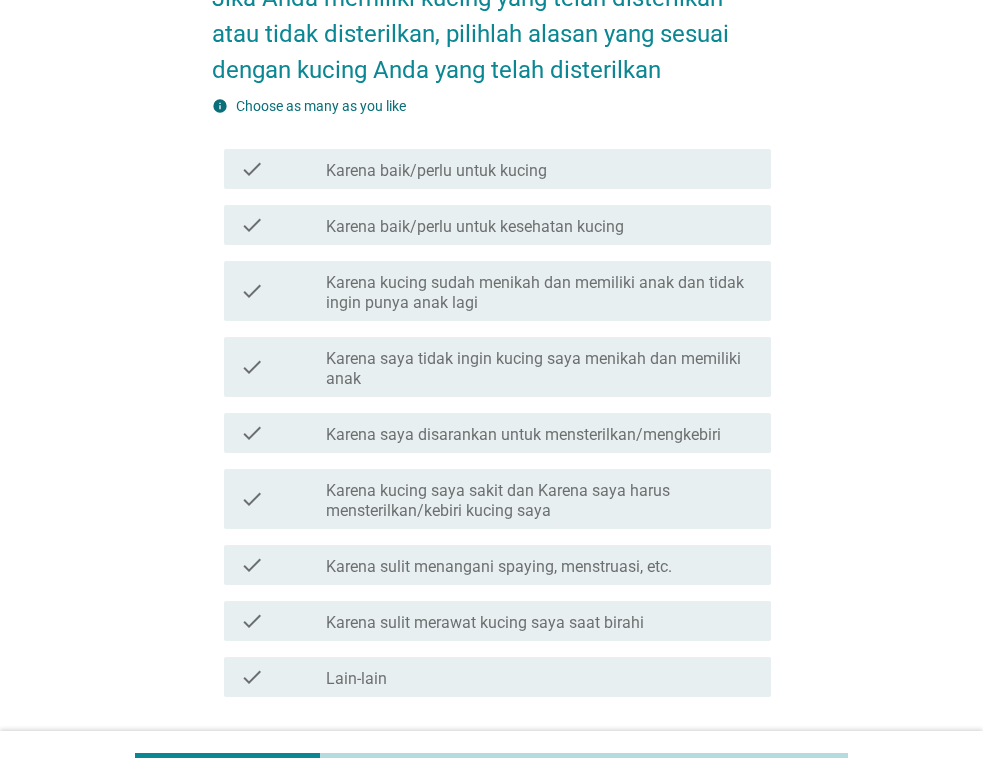 scroll, scrollTop: 204, scrollLeft: 0, axis: vertical 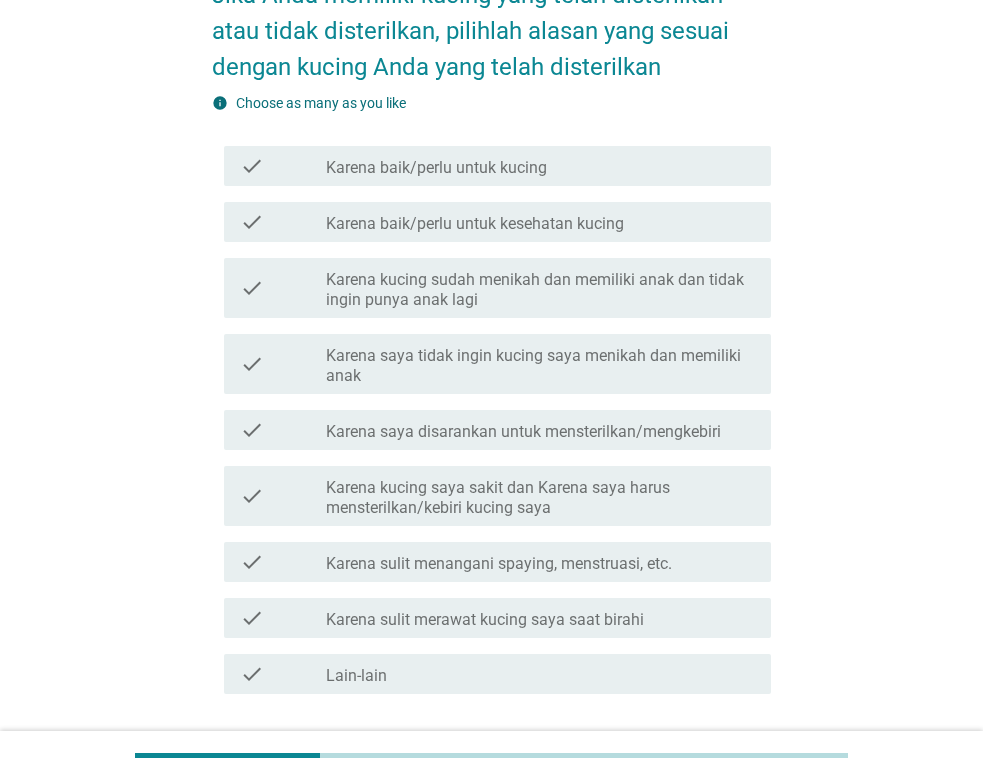 click on "Karena baik/perlu untuk kesehatan kucing" at bounding box center (475, 224) 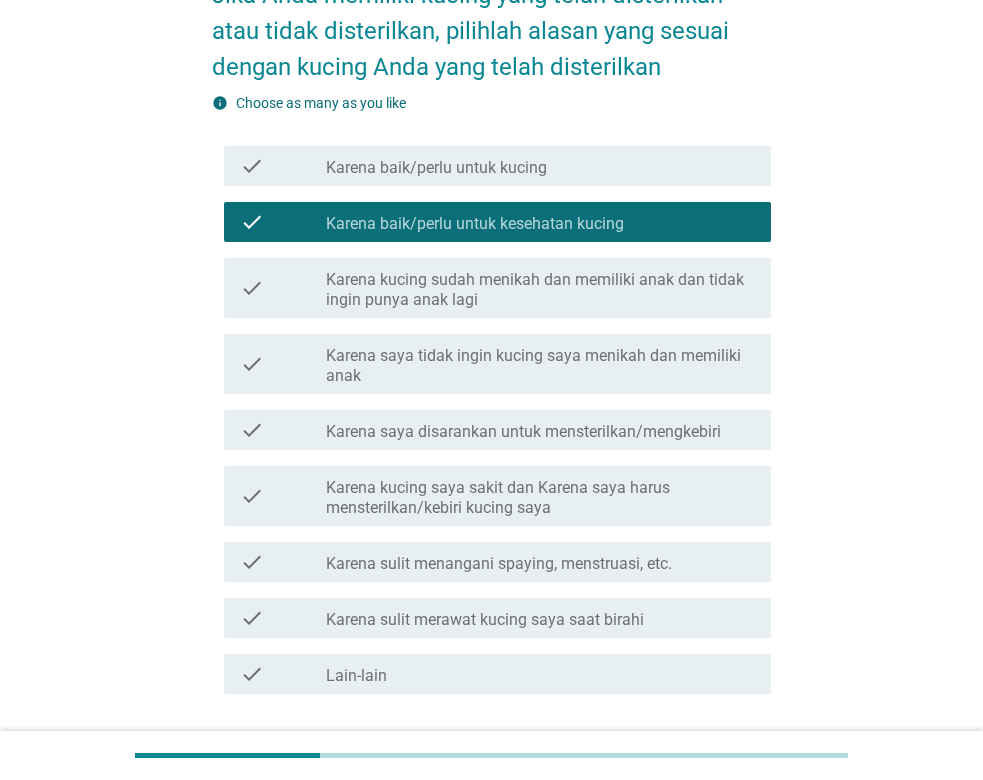 click on "Karena kucing sudah menikah dan memiliki anak dan tidak ingin punya anak lagi" at bounding box center (540, 290) 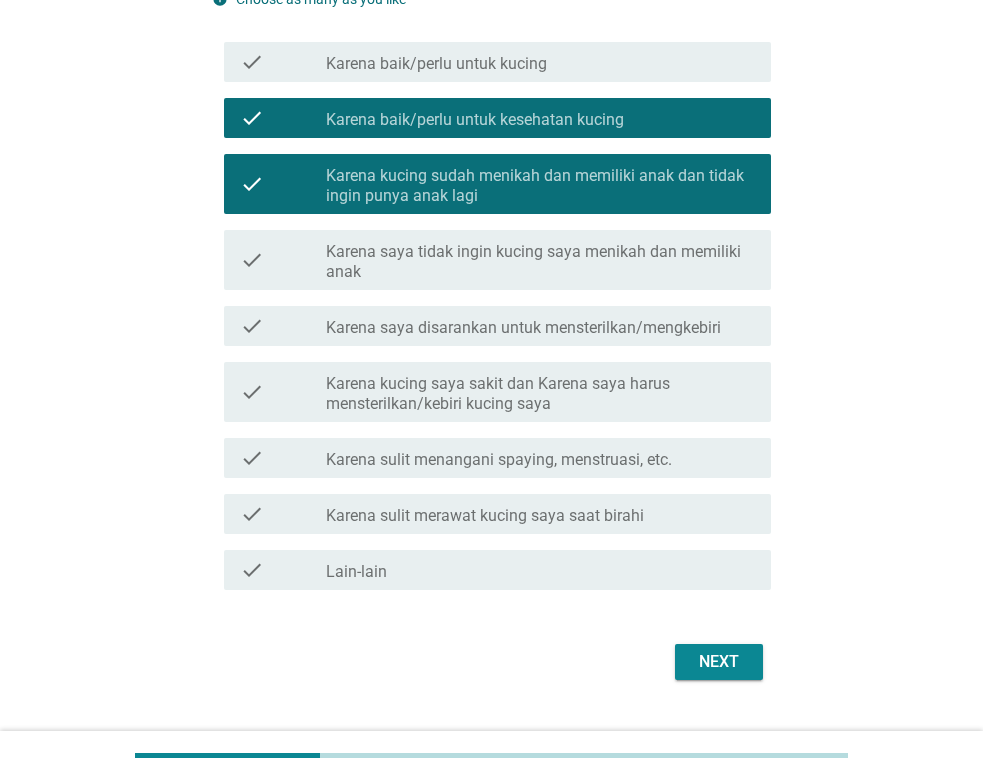 scroll, scrollTop: 351, scrollLeft: 0, axis: vertical 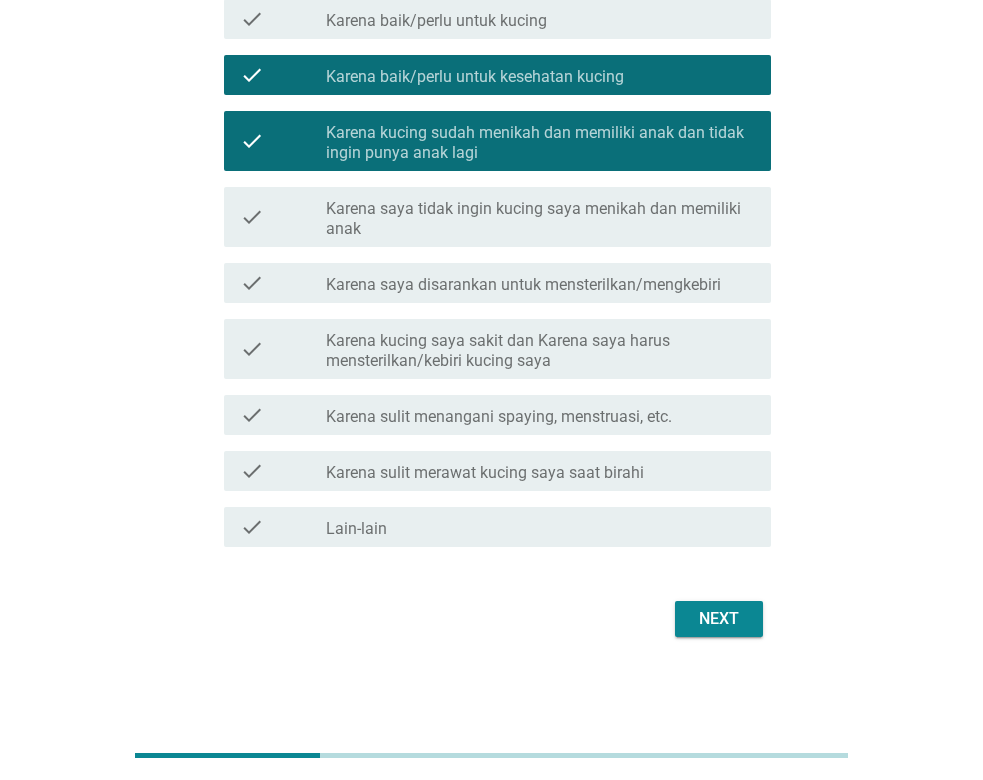 click on "Next" at bounding box center [719, 619] 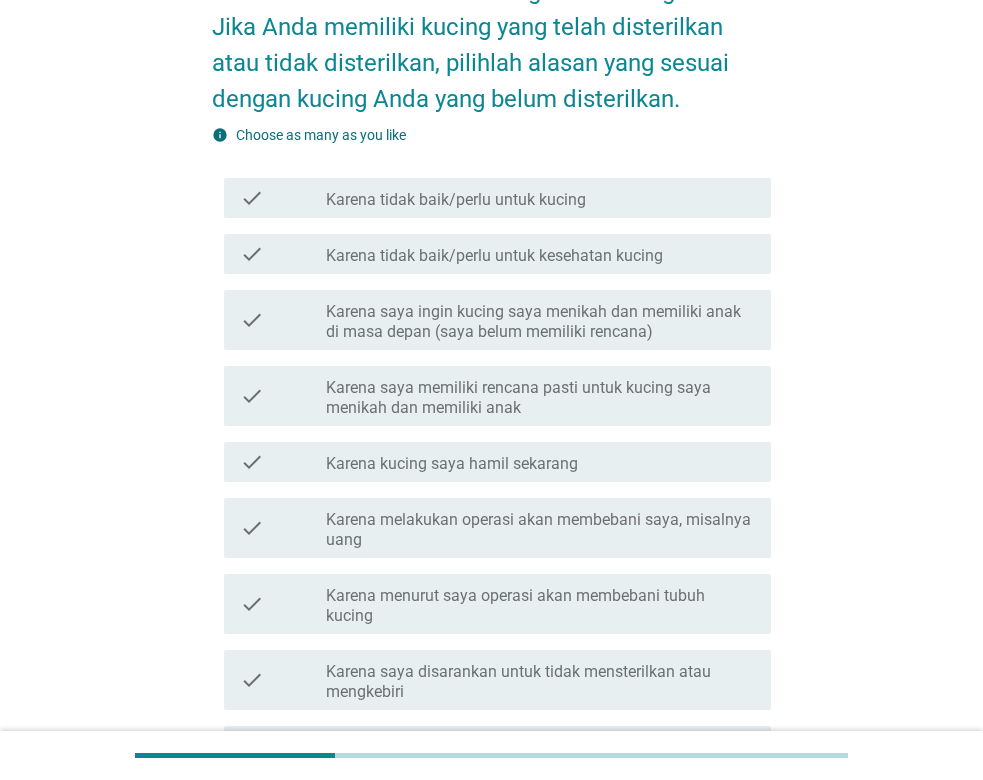 scroll, scrollTop: 204, scrollLeft: 0, axis: vertical 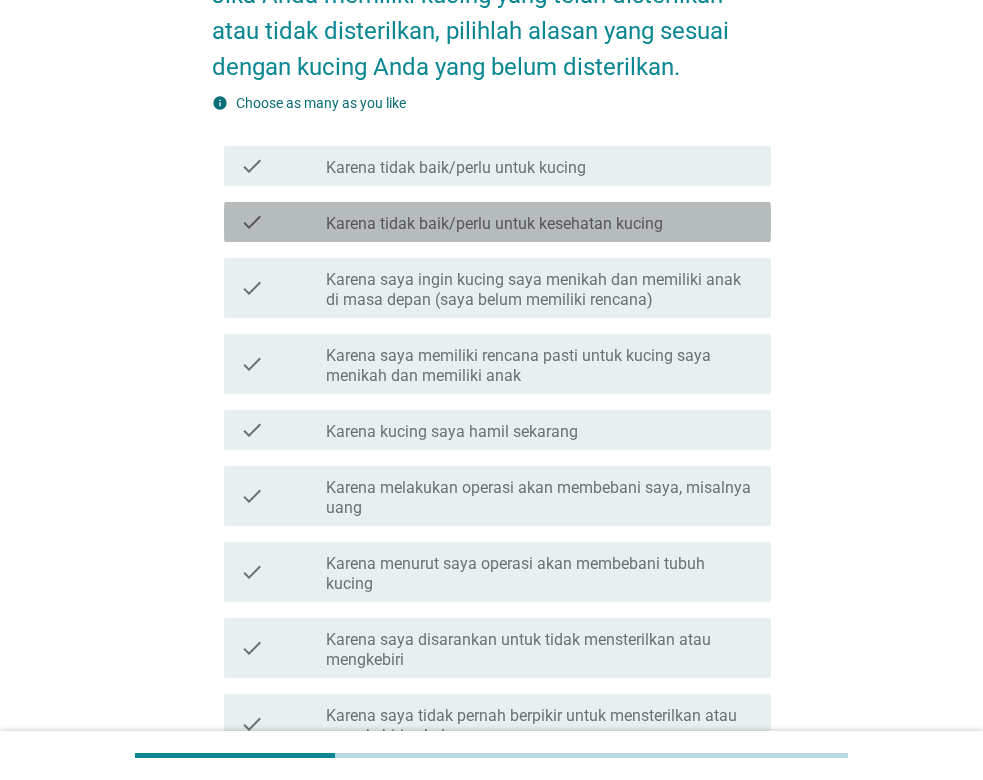 click on "check     check_box_outline_blank Karena tidak baik/perlu untuk kesehatan kucing" at bounding box center (497, 222) 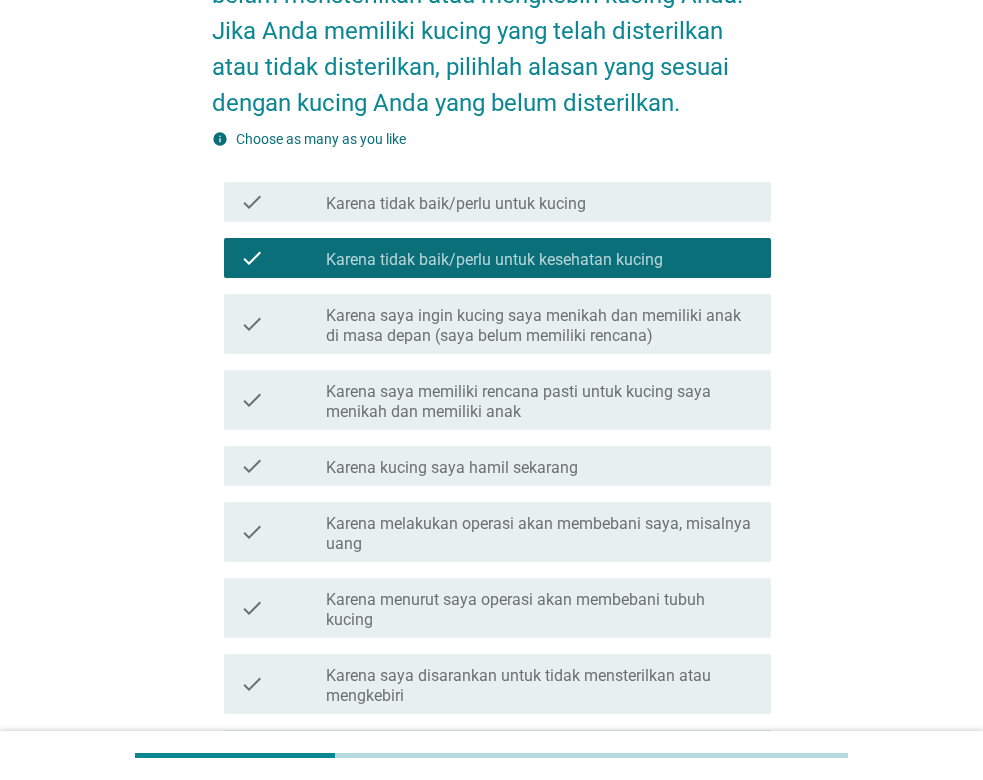 scroll, scrollTop: 204, scrollLeft: 0, axis: vertical 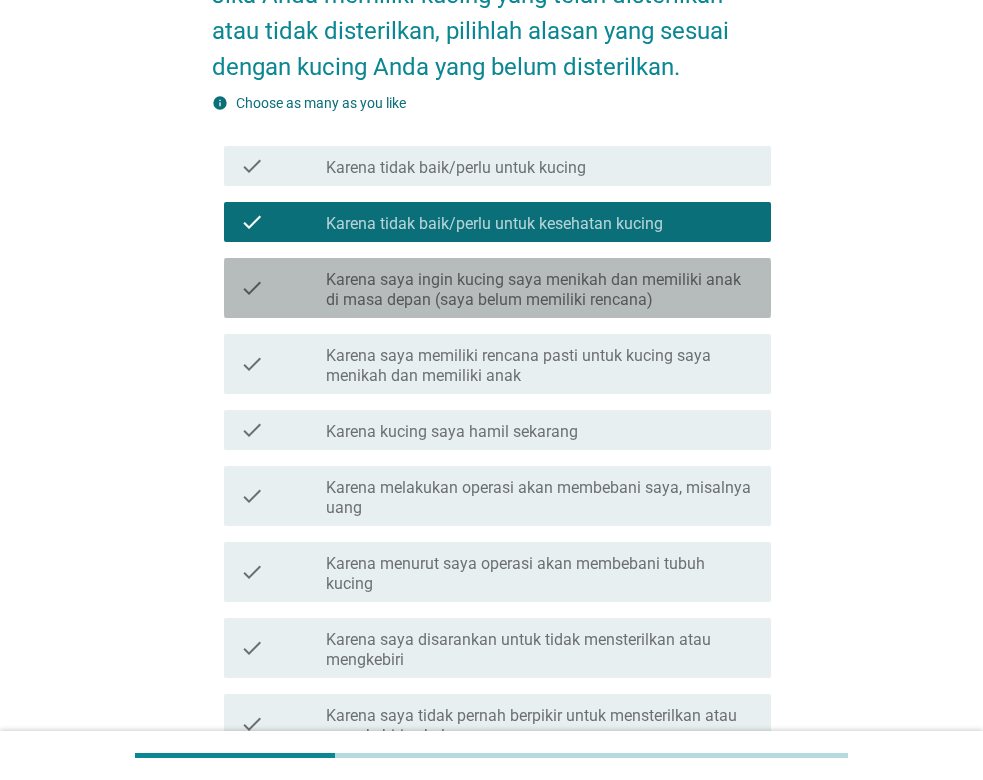 click on "Karena saya ingin kucing saya menikah dan memiliki anak di masa depan (saya belum memiliki rencana)" at bounding box center [540, 290] 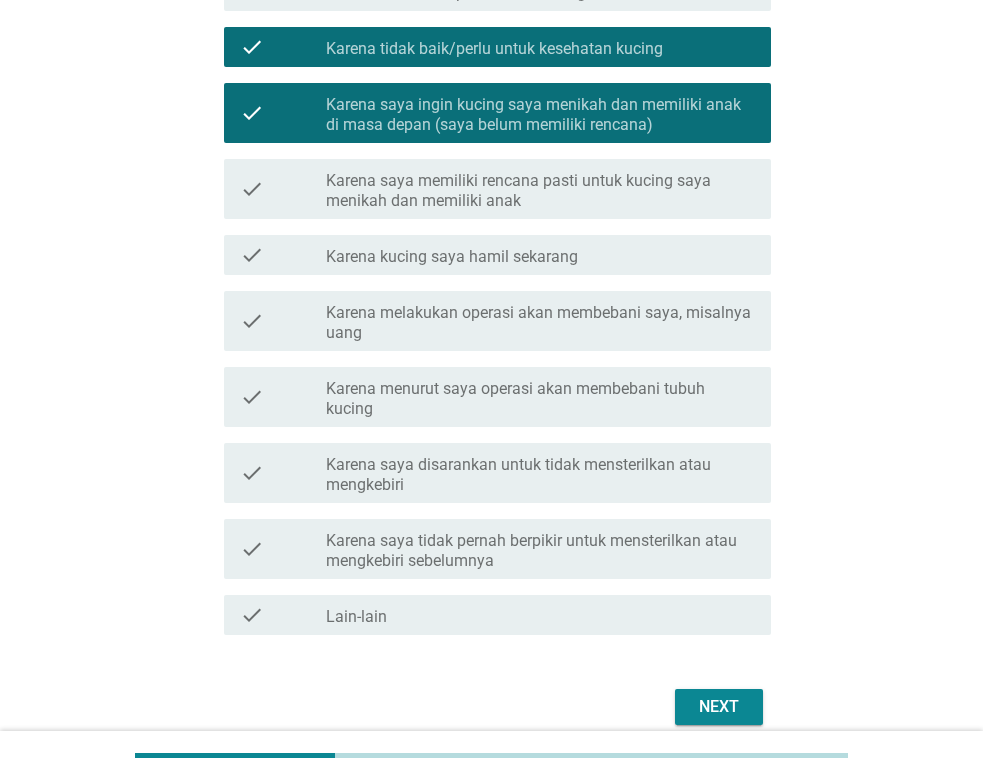 scroll, scrollTop: 408, scrollLeft: 0, axis: vertical 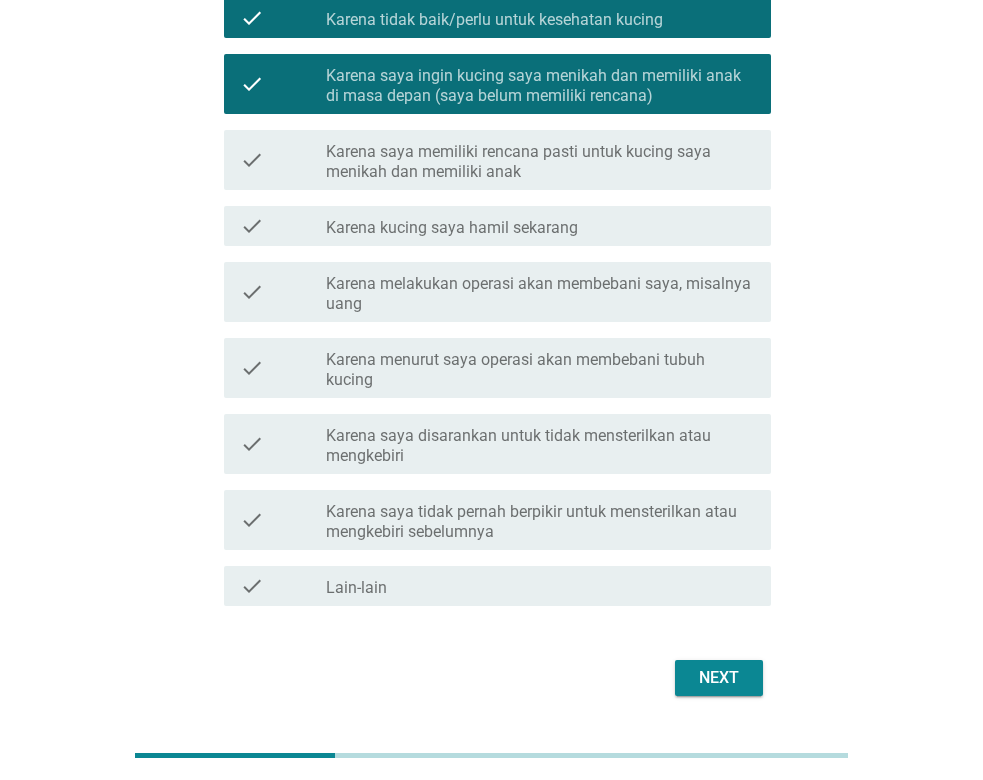 click on "Next" at bounding box center [719, 678] 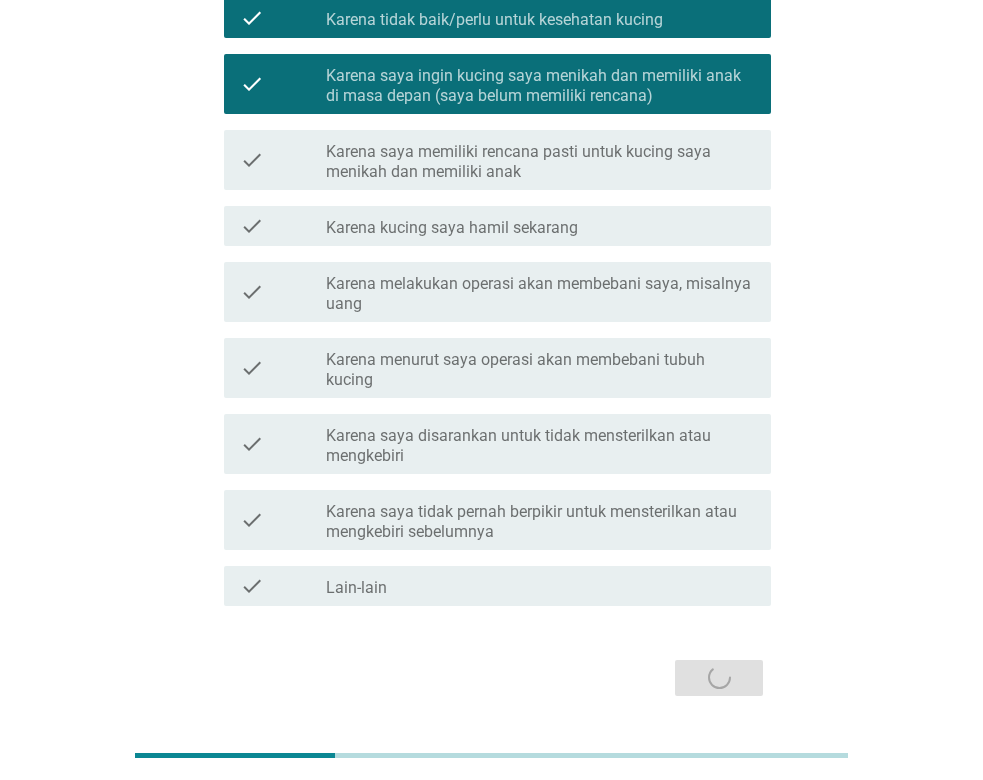 scroll, scrollTop: 0, scrollLeft: 0, axis: both 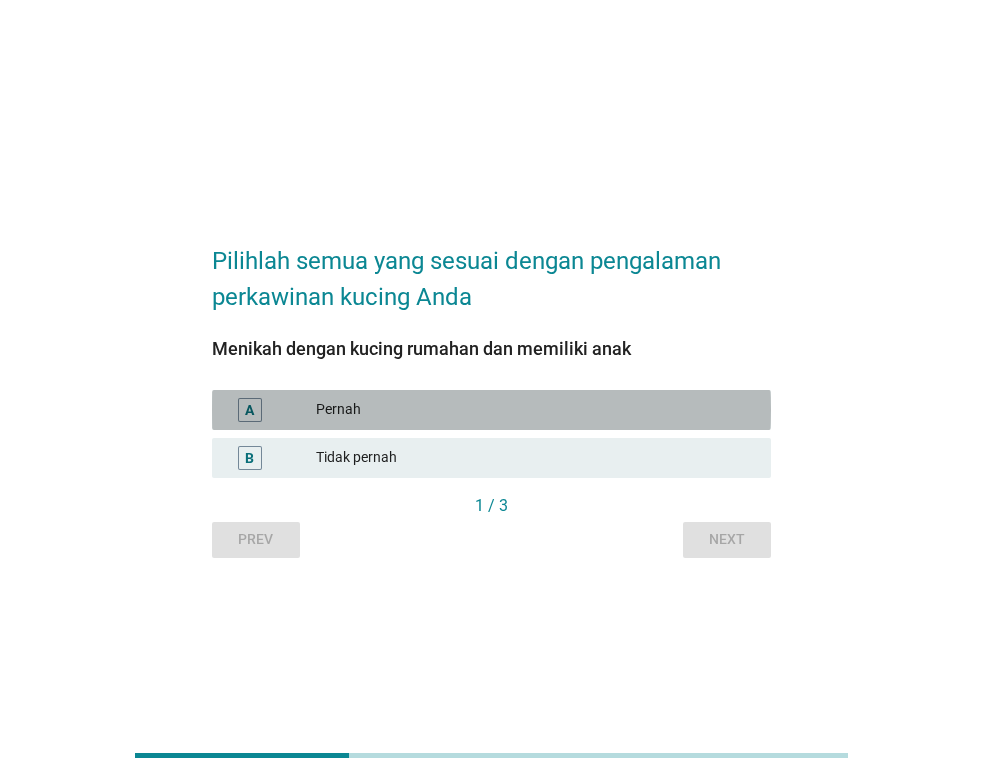 click on "Pernah" at bounding box center [535, 410] 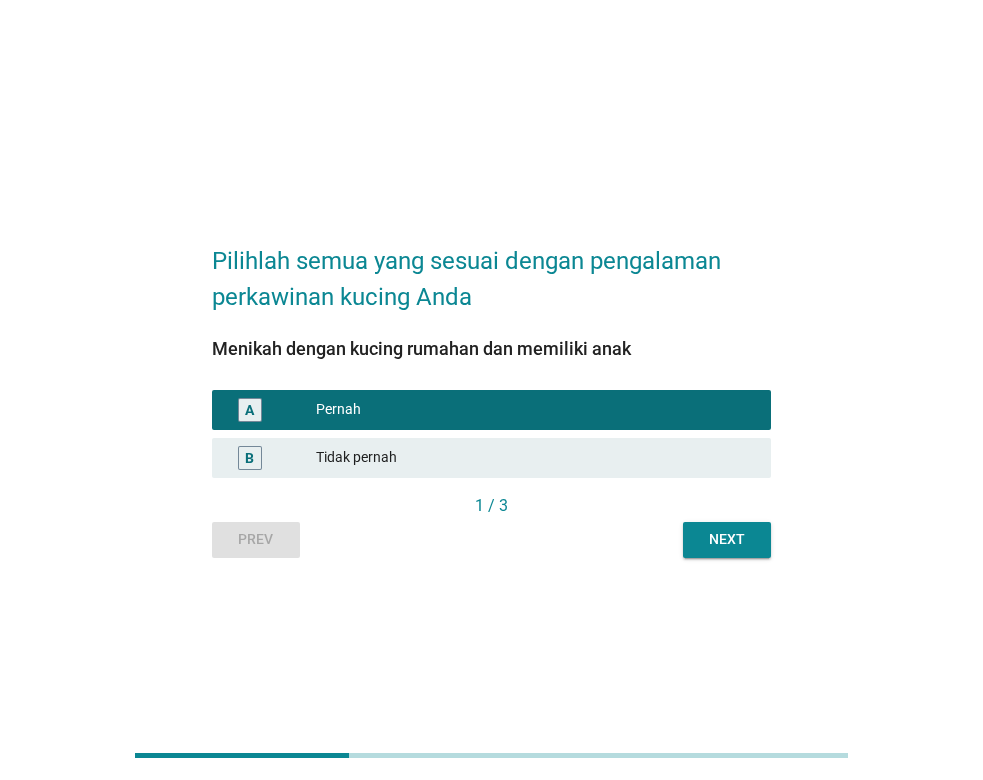 click on "Next" at bounding box center (727, 540) 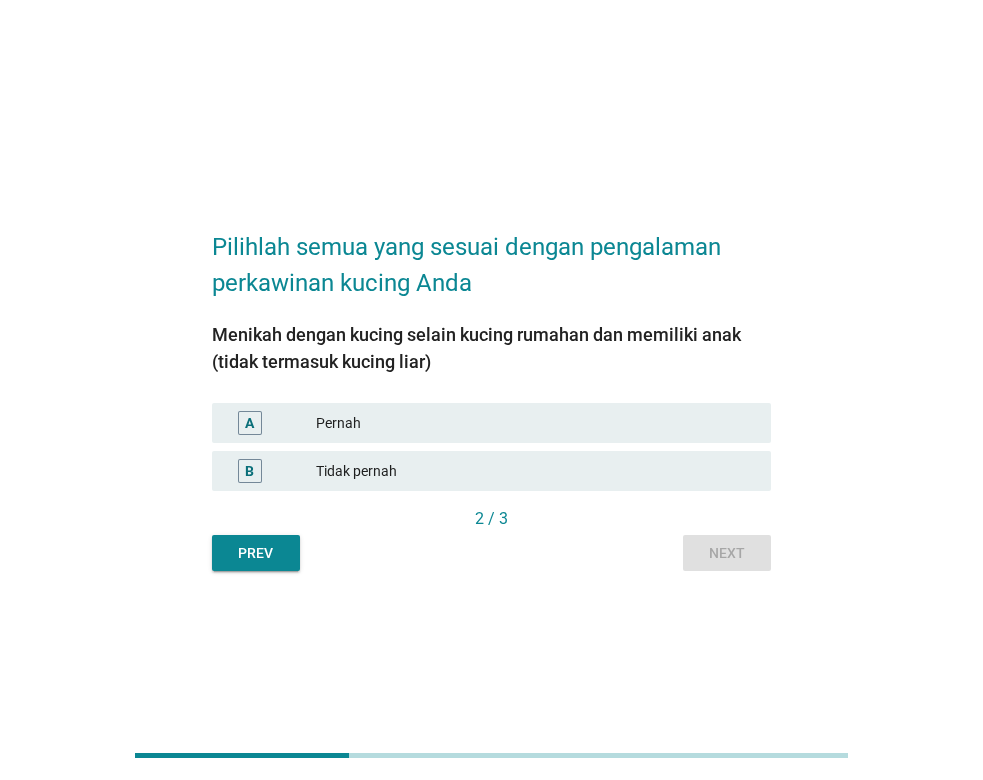 click on "B   Tidak pernah" at bounding box center (491, 471) 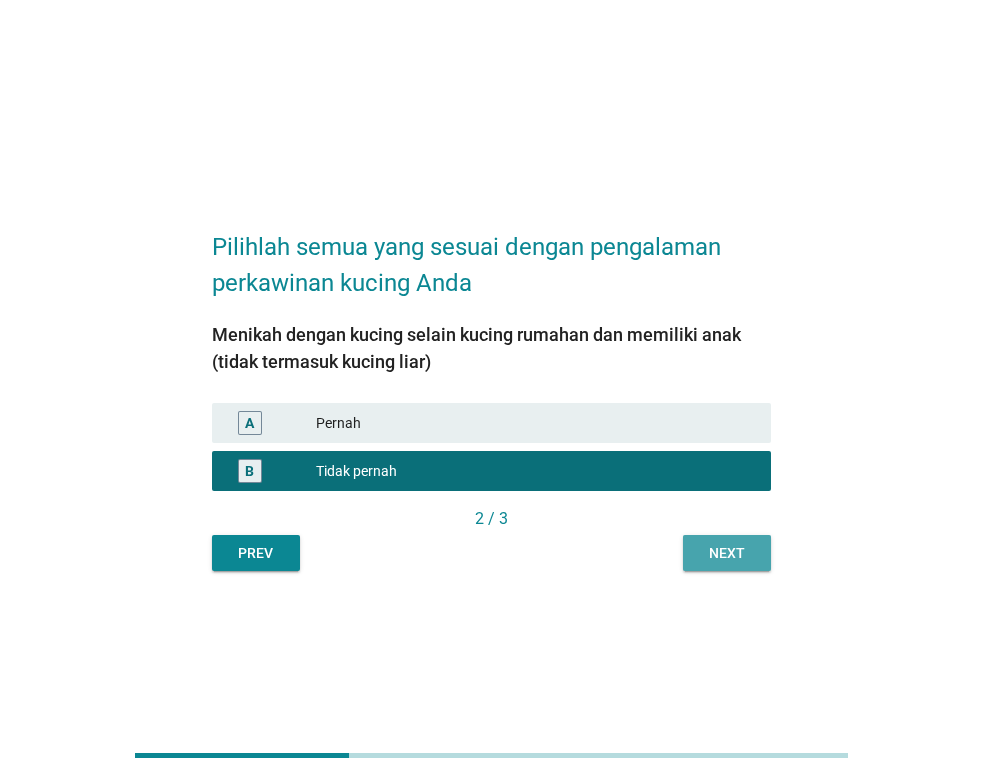 click on "Next" at bounding box center (727, 553) 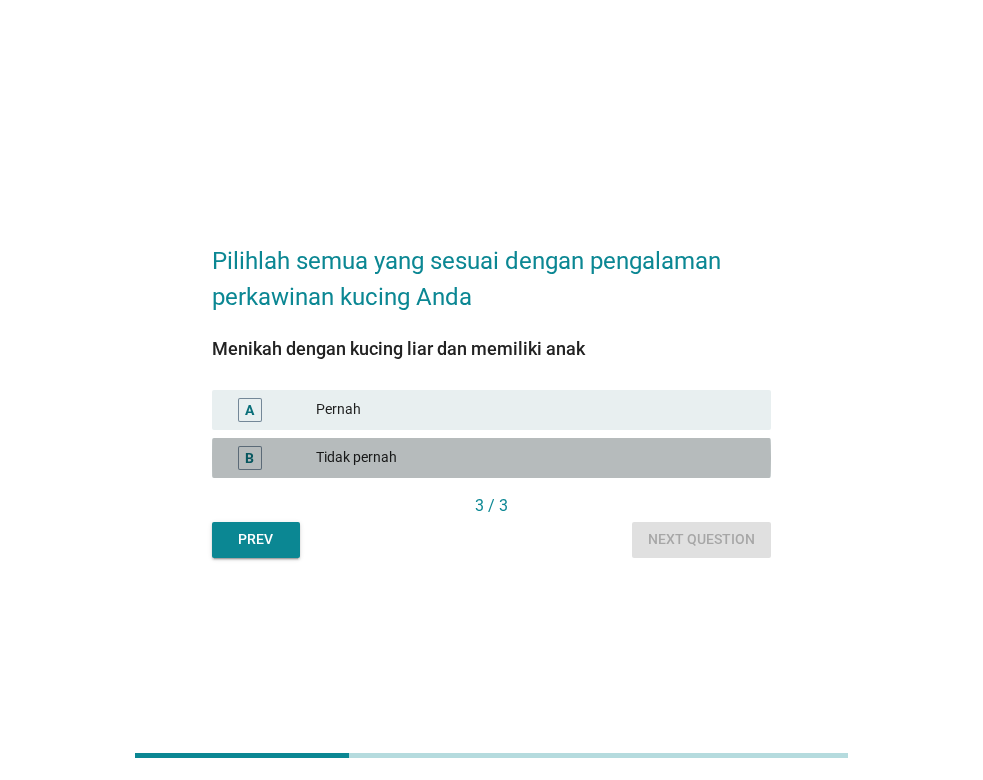 click on "Tidak pernah" at bounding box center [535, 458] 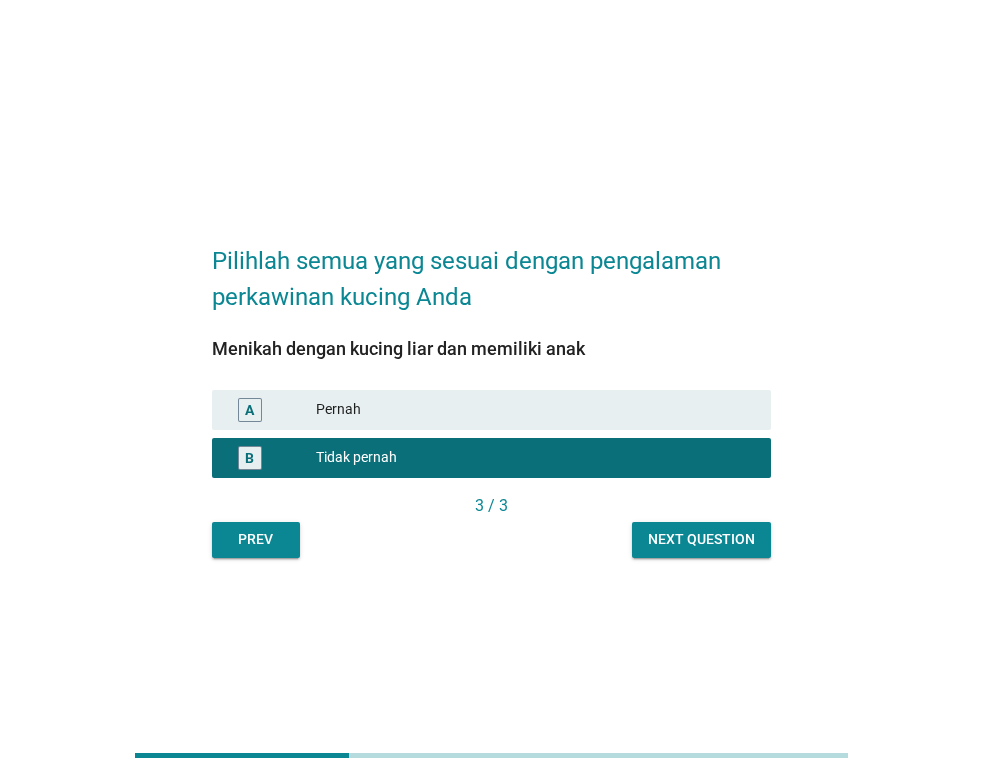 click on "Next question" at bounding box center [701, 539] 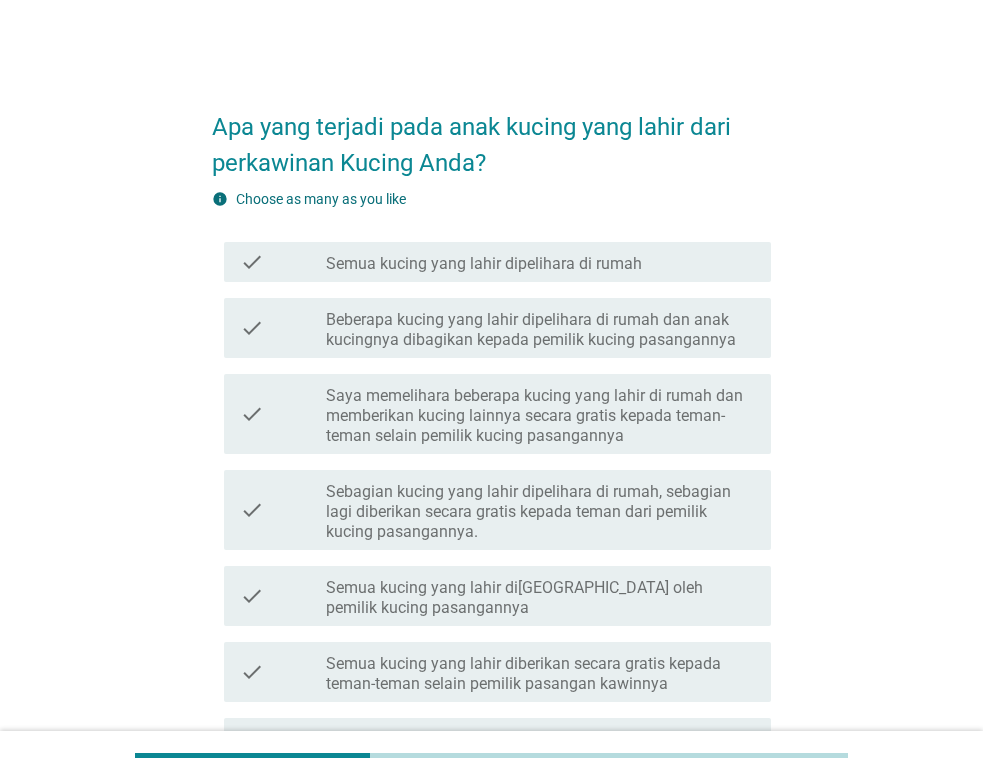 click on "check_box_outline_blank Semua kucing yang lahir dipelihara di rumah" at bounding box center [540, 262] 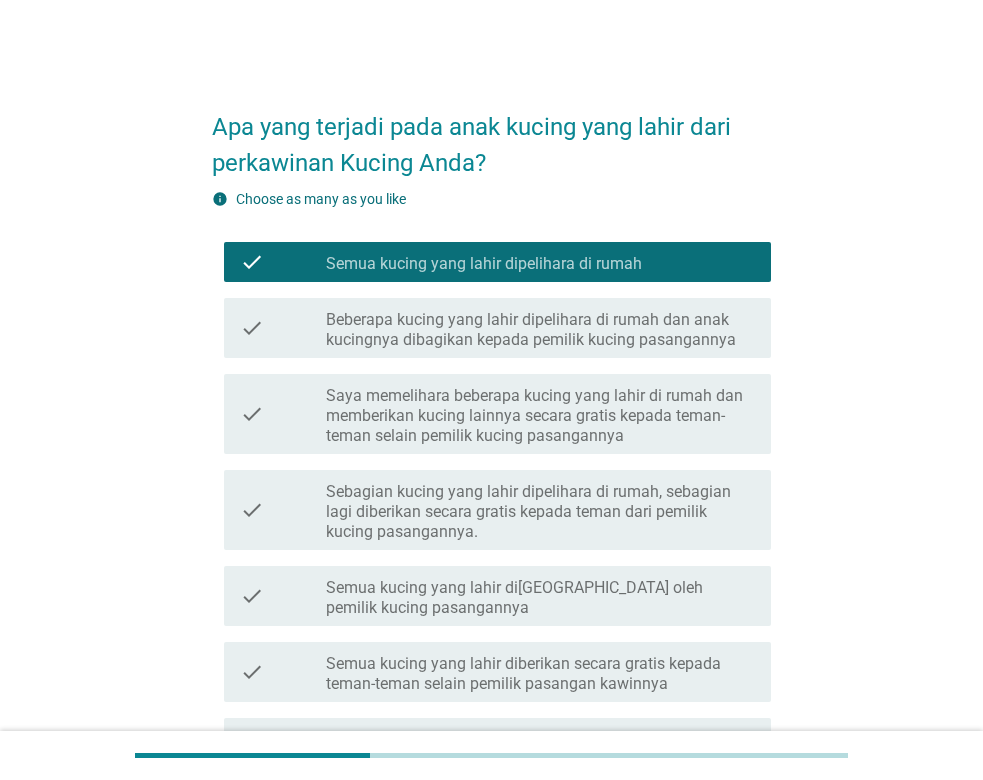 click on "Sebagian kucing yang lahir dipelihara di rumah, sebagian lagi diberikan secara gratis kepada teman dari pemilik kucing pasangannya." at bounding box center [540, 512] 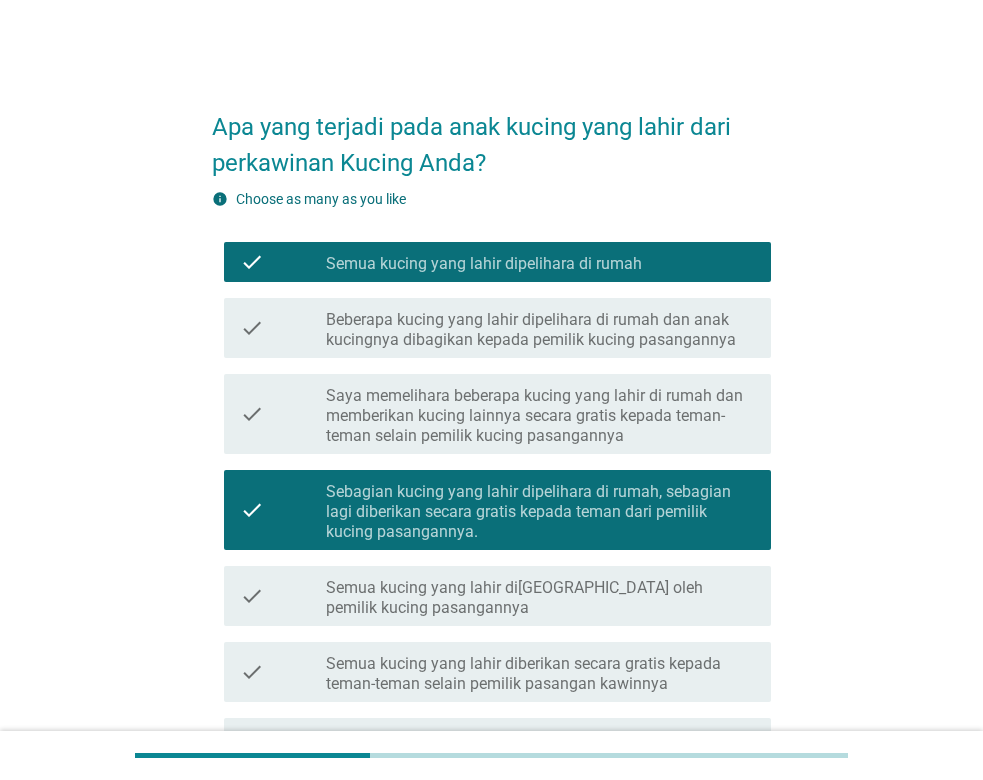 scroll, scrollTop: 102, scrollLeft: 0, axis: vertical 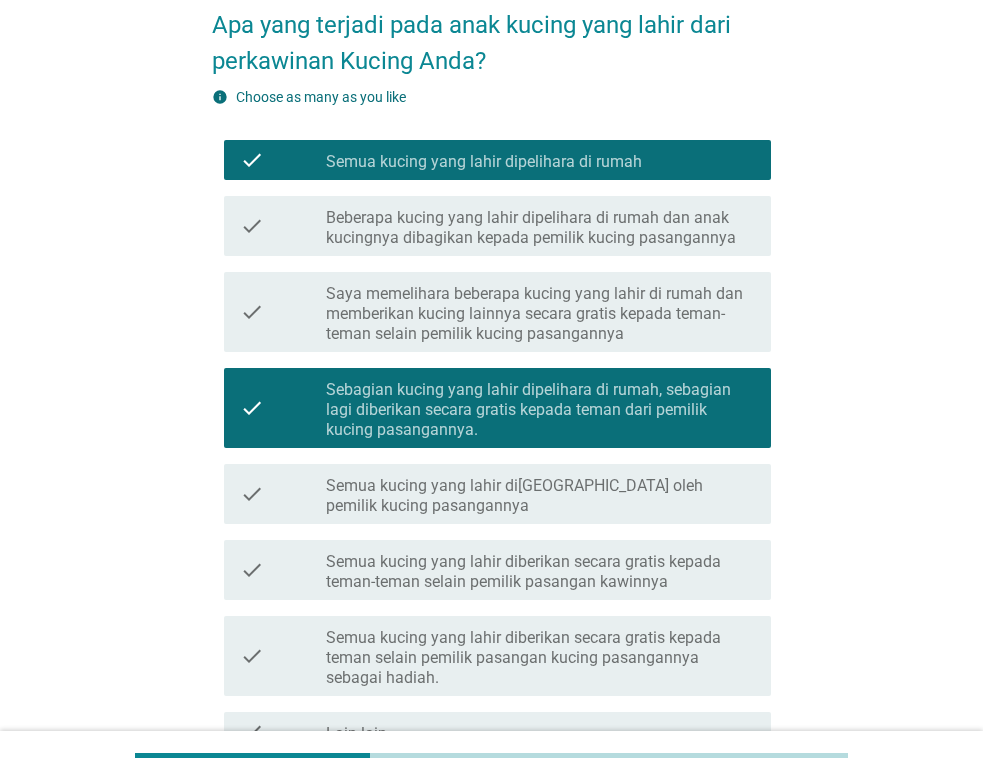click on "check     check_box_outline_blank Semua kucing yang lahir dipelihara di rumah" at bounding box center [497, 160] 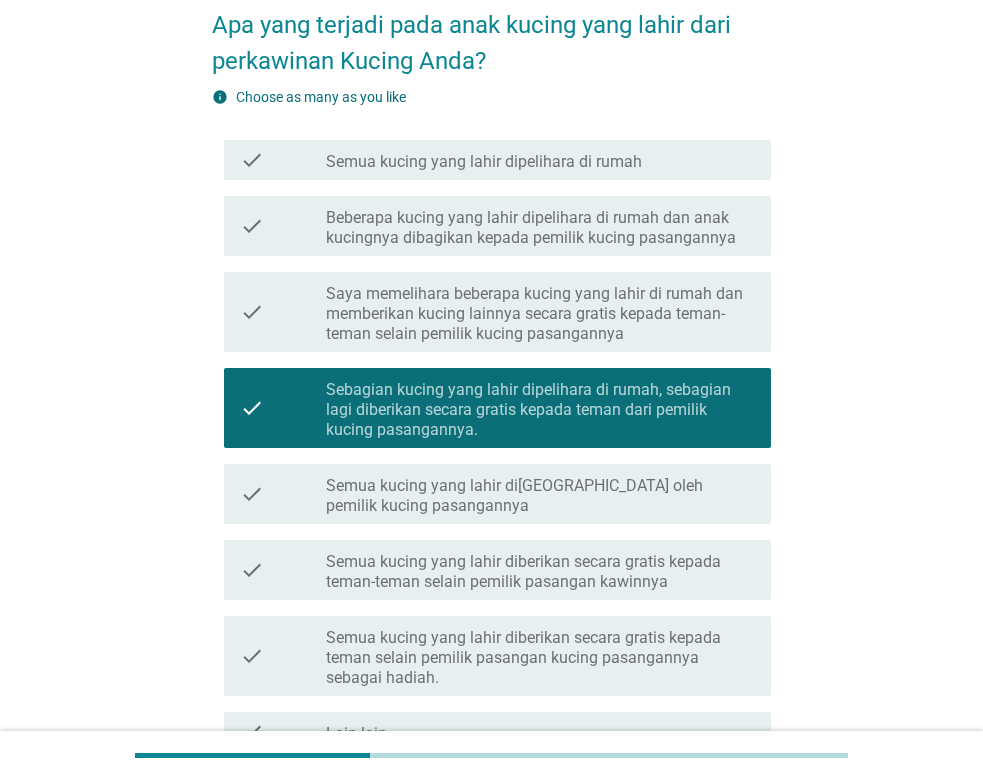 scroll, scrollTop: 307, scrollLeft: 0, axis: vertical 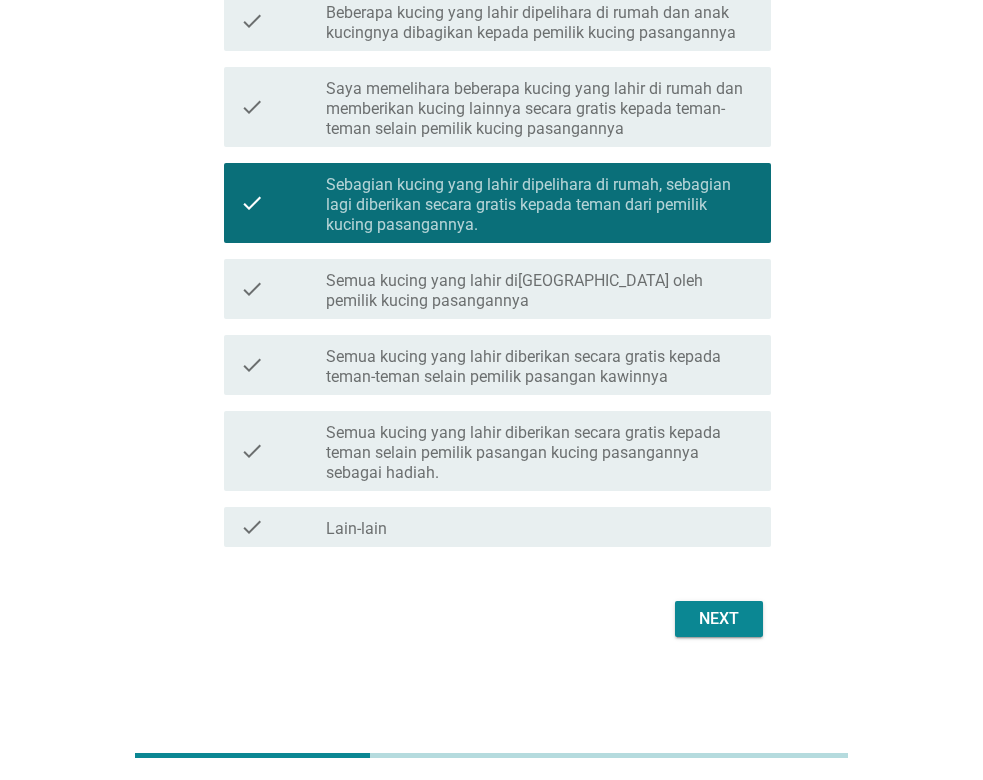 click on "Next" at bounding box center [719, 619] 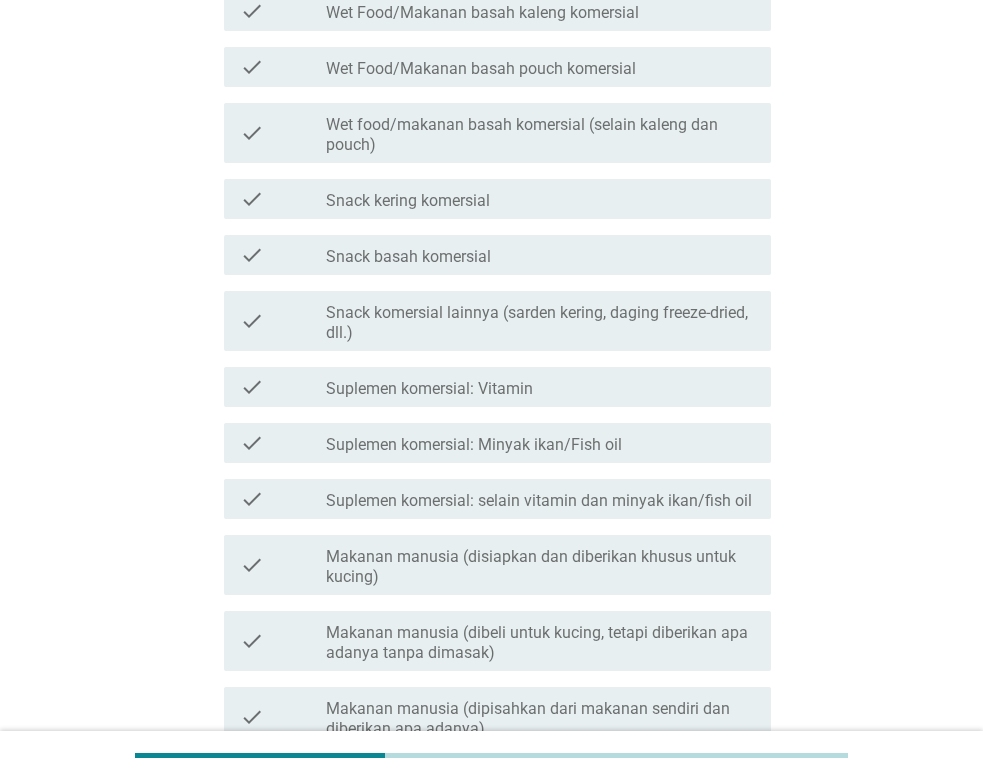 scroll, scrollTop: 0, scrollLeft: 0, axis: both 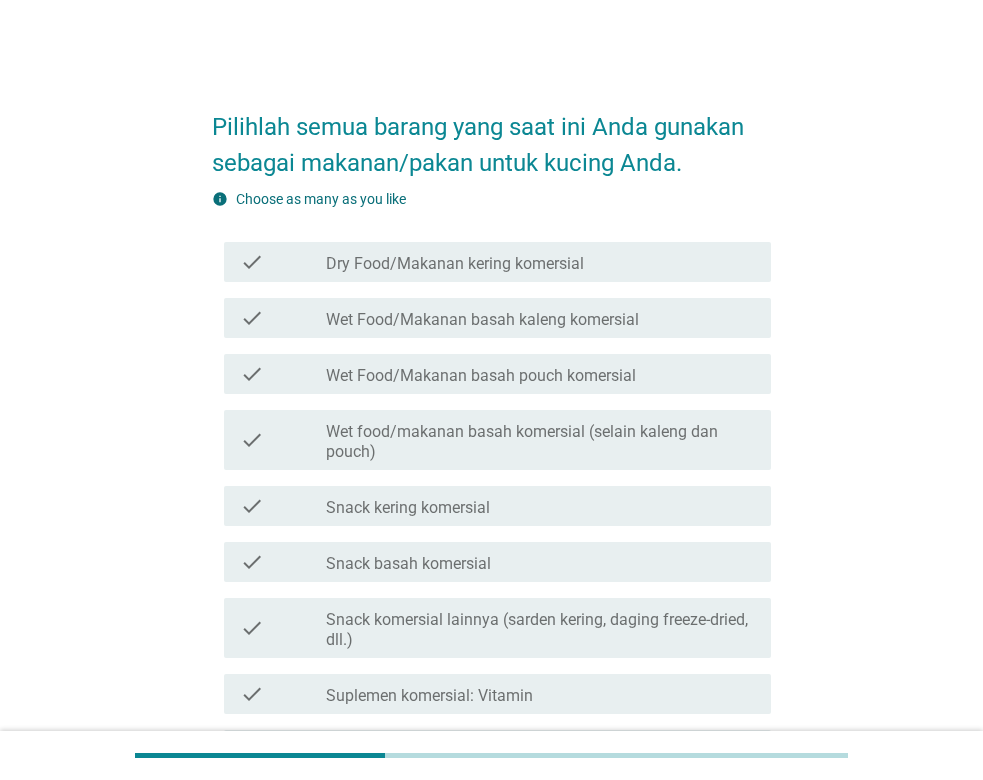 click on "check_box_outline_blank Dry Food/Makanan kering komersial" at bounding box center [540, 262] 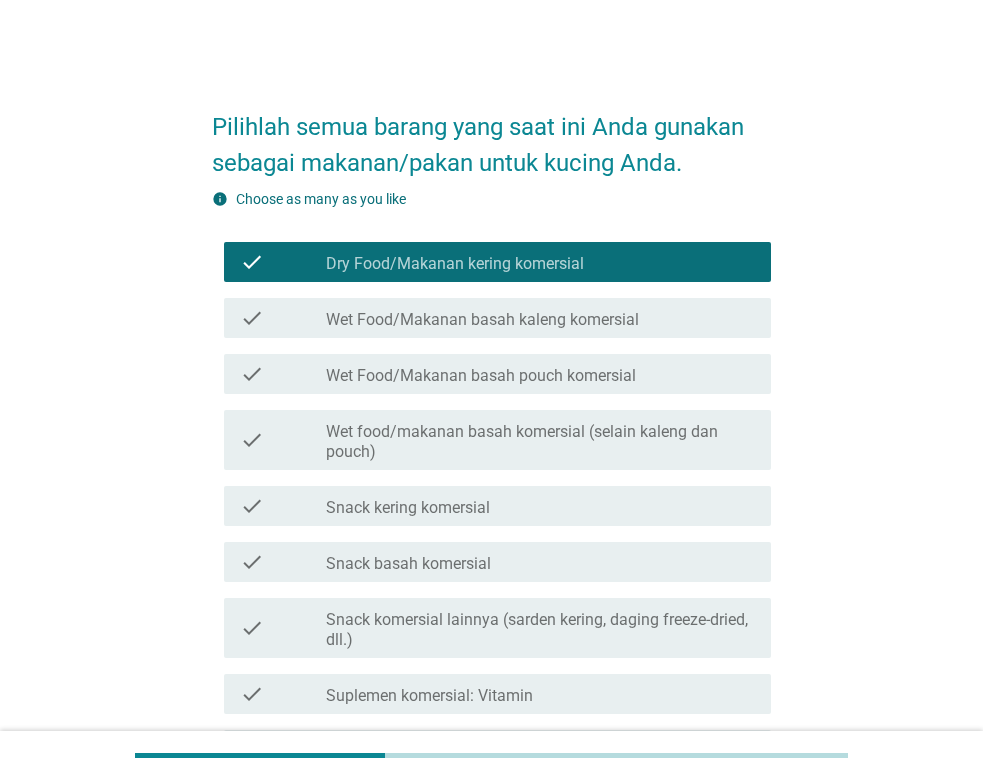 click on "check     check_box_outline_blank Wet Food/Makanan basah kaleng komersial" at bounding box center [491, 318] 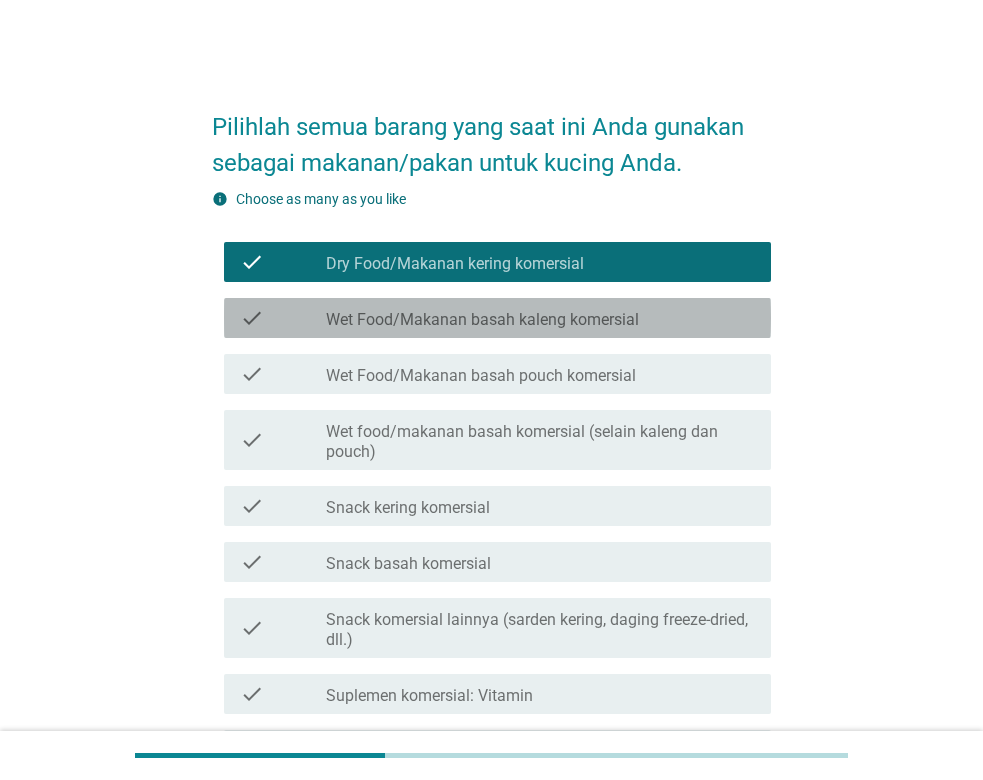 click on "Wet Food/Makanan basah kaleng komersial" at bounding box center (482, 320) 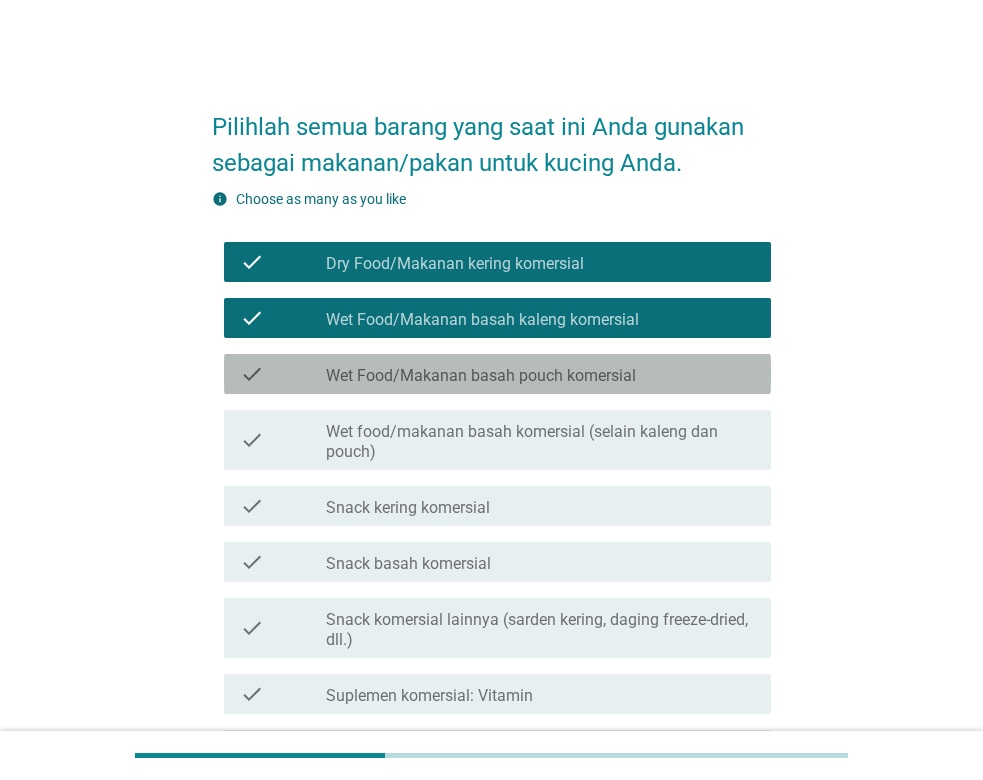 click on "Wet Food/Makanan basah pouch komersial" at bounding box center (481, 376) 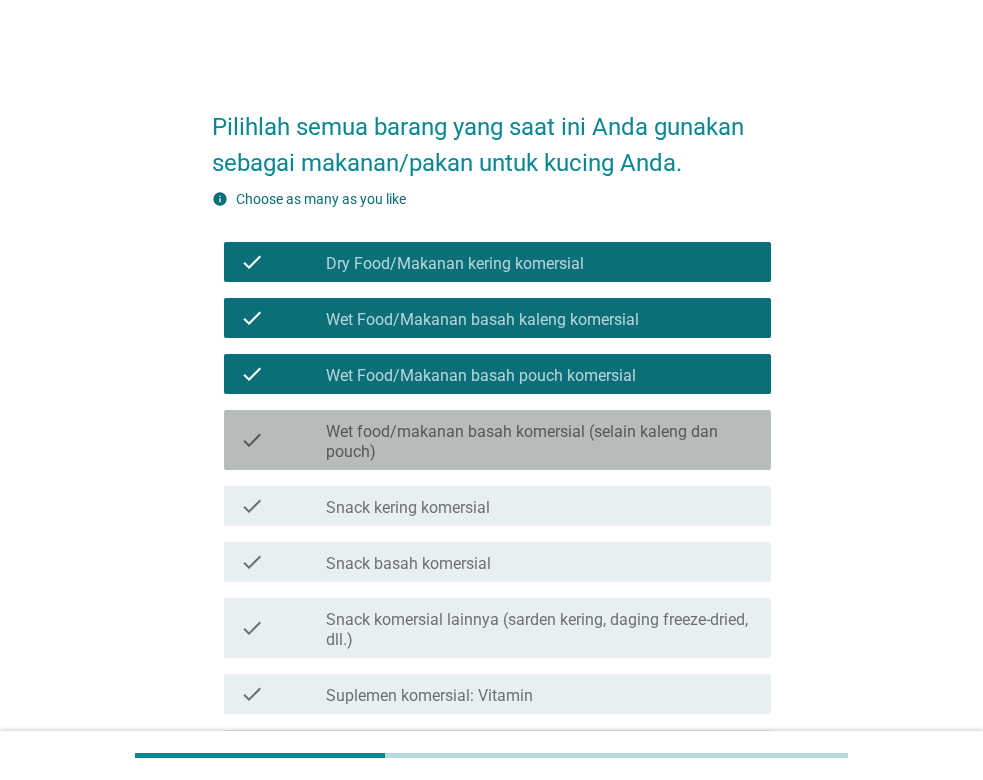 click on "Wet food/makanan basah komersial (selain kaleng dan pouch)" at bounding box center (540, 442) 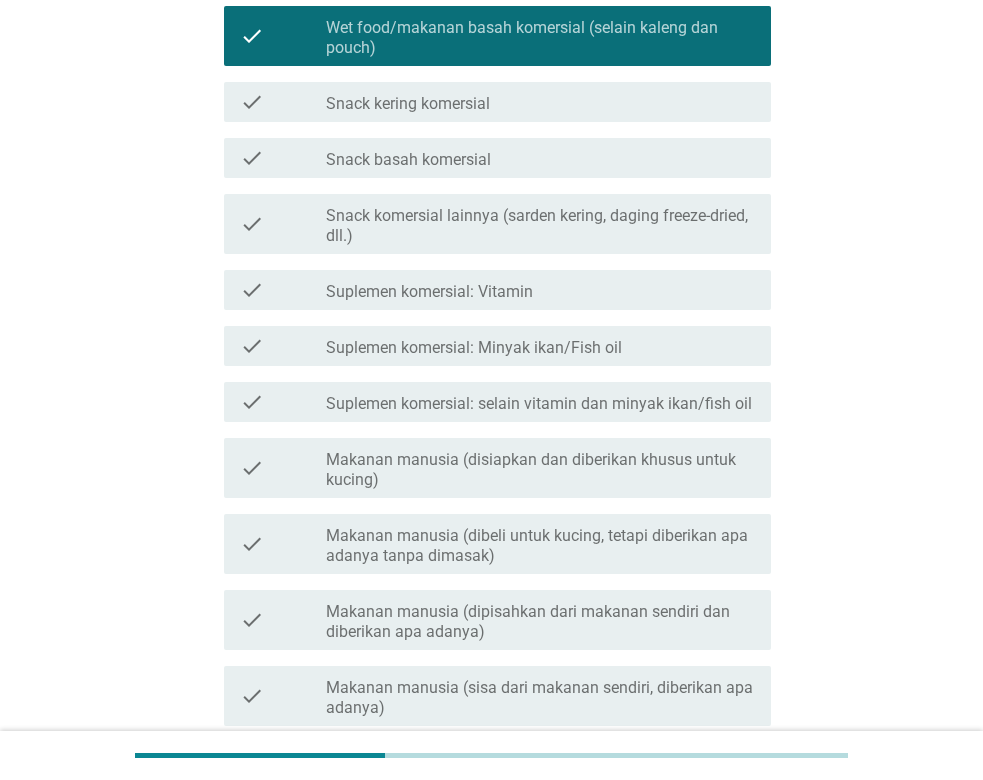 scroll, scrollTop: 408, scrollLeft: 0, axis: vertical 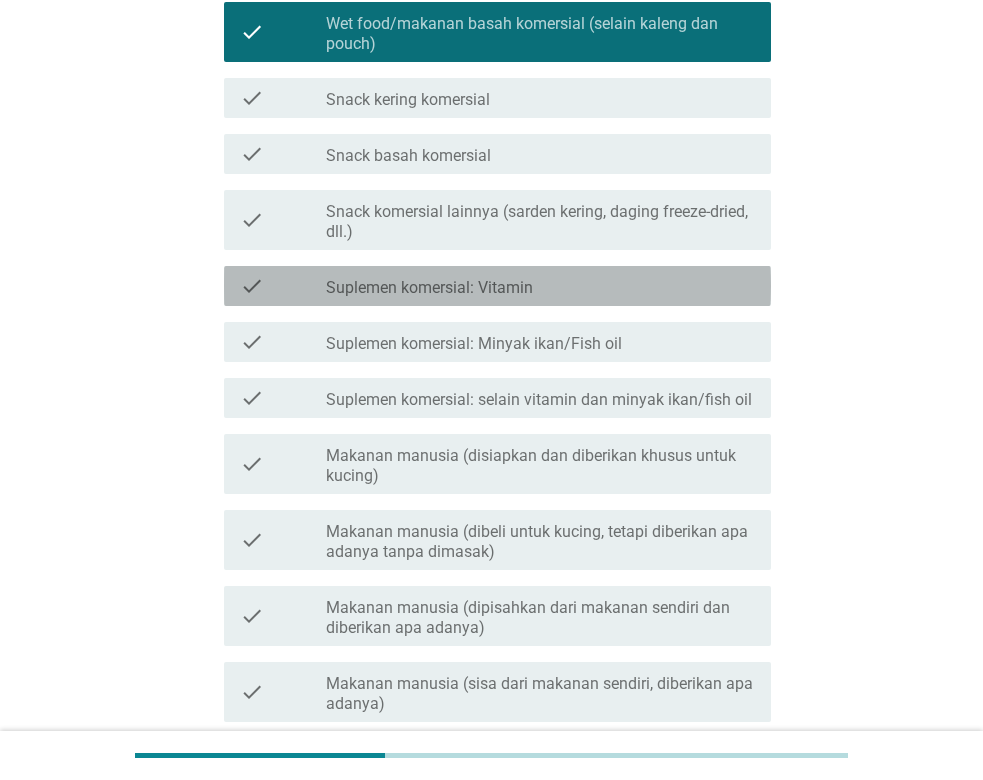 click on "check     check_box_outline_blank Suplemen komersial: Vitamin" at bounding box center [497, 286] 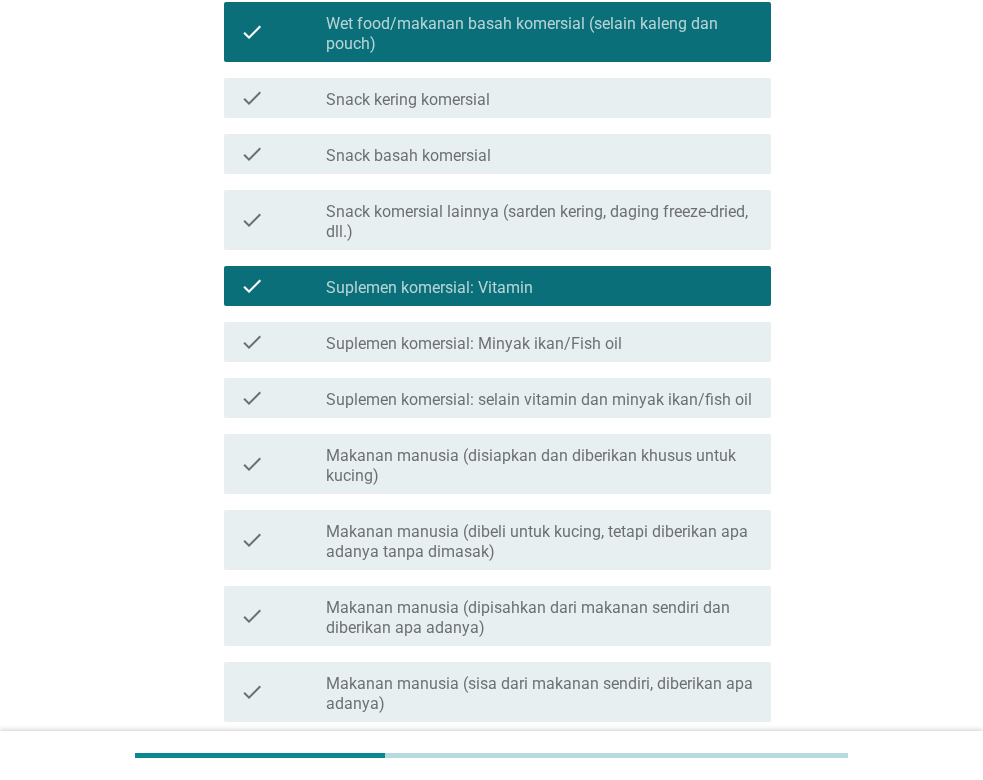 click on "Suplemen komersial: Minyak ikan/Fish oil" at bounding box center [474, 344] 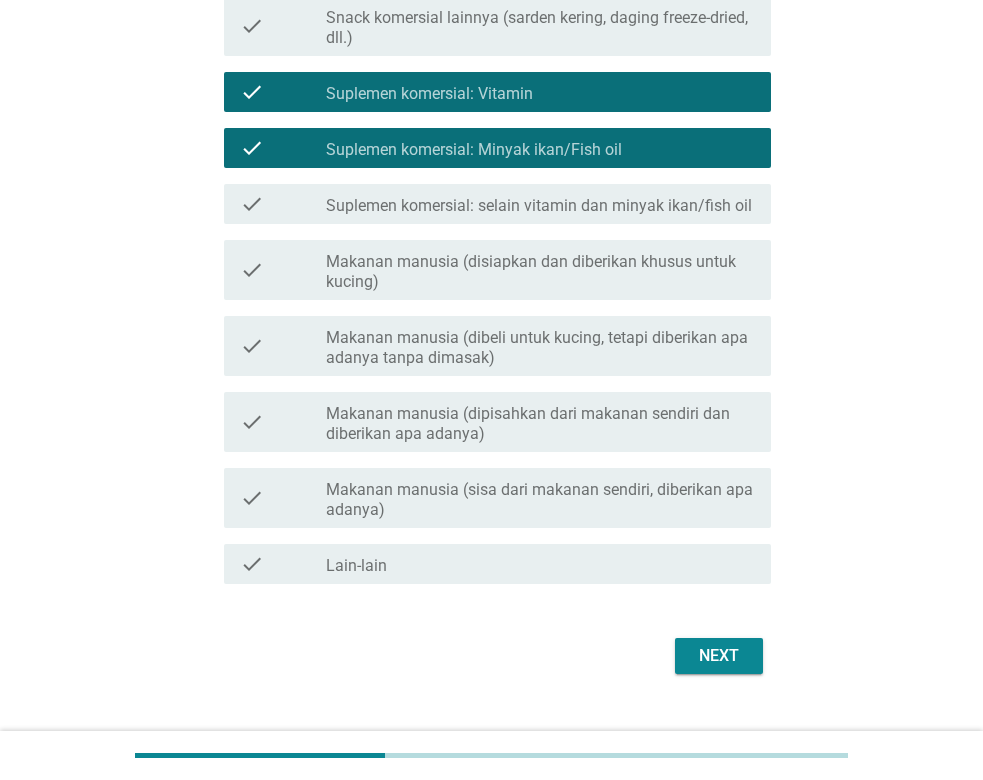 scroll, scrollTop: 612, scrollLeft: 0, axis: vertical 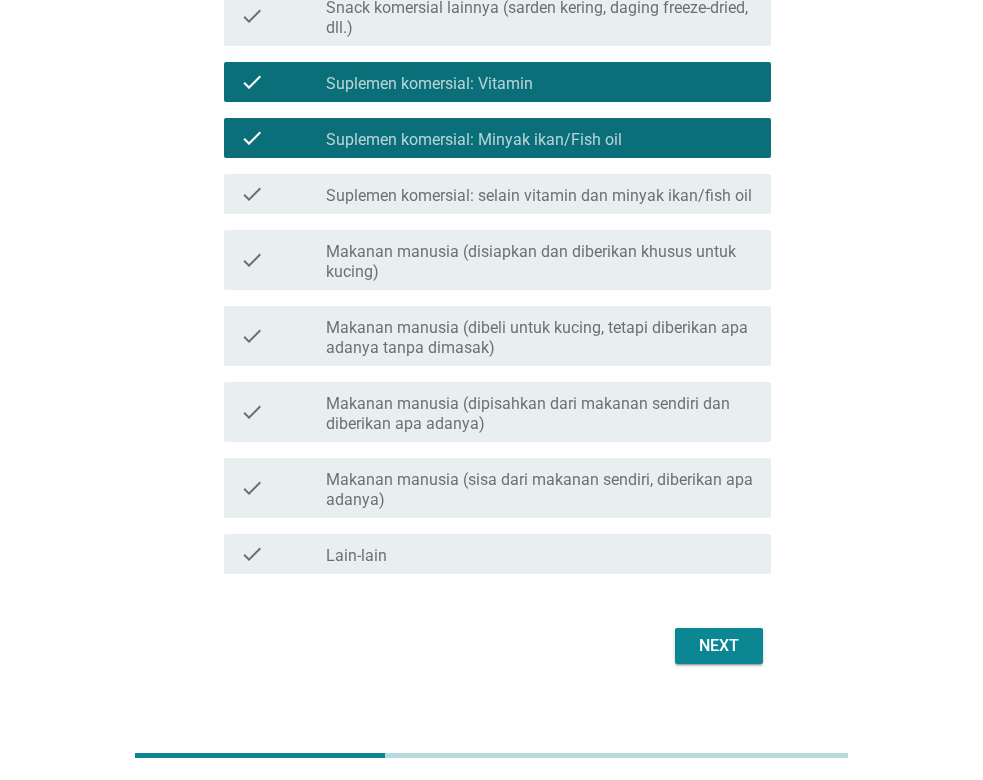 click on "Next" at bounding box center (719, 646) 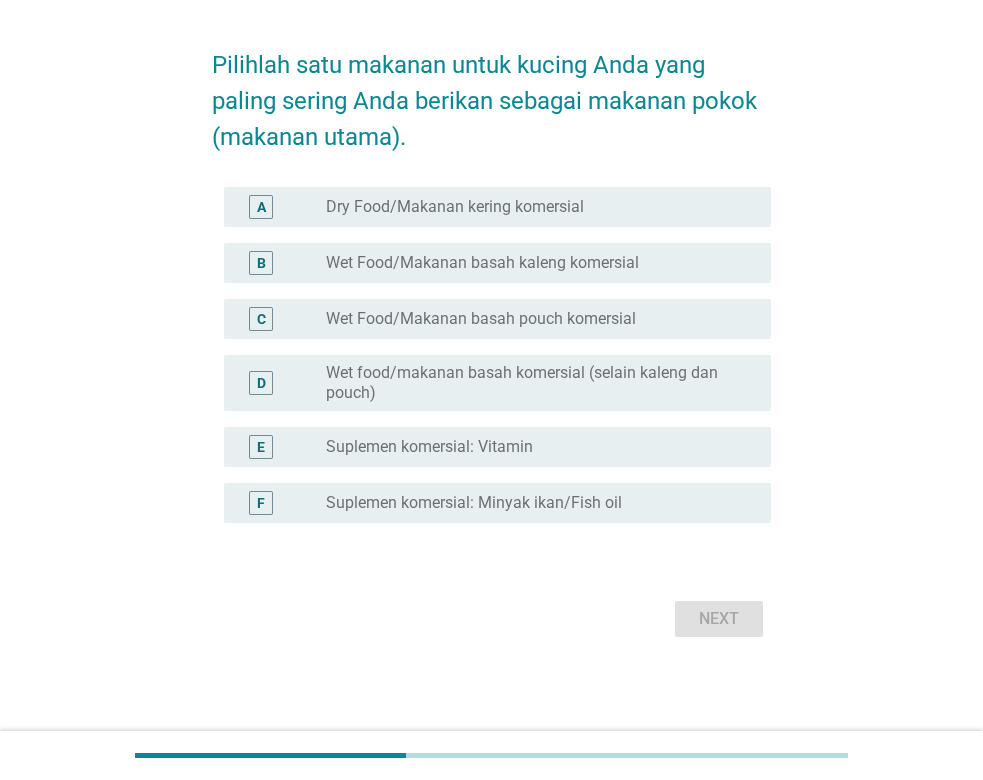 scroll, scrollTop: 0, scrollLeft: 0, axis: both 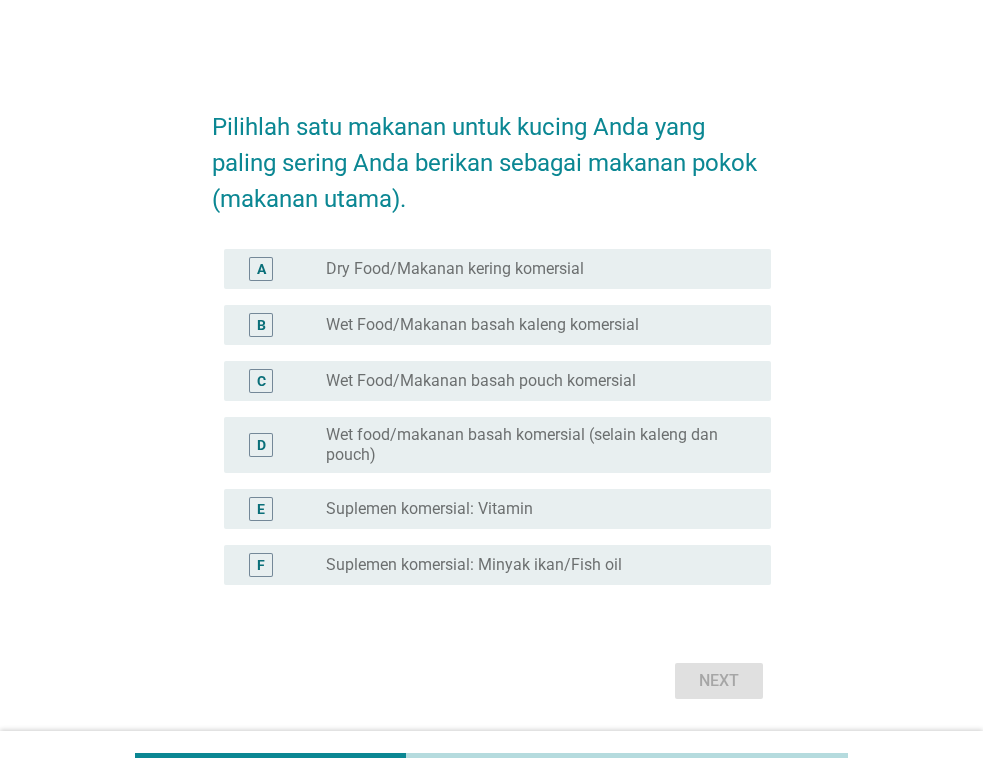 click on "radio_button_unchecked Suplemen komersial: Vitamin" at bounding box center (540, 509) 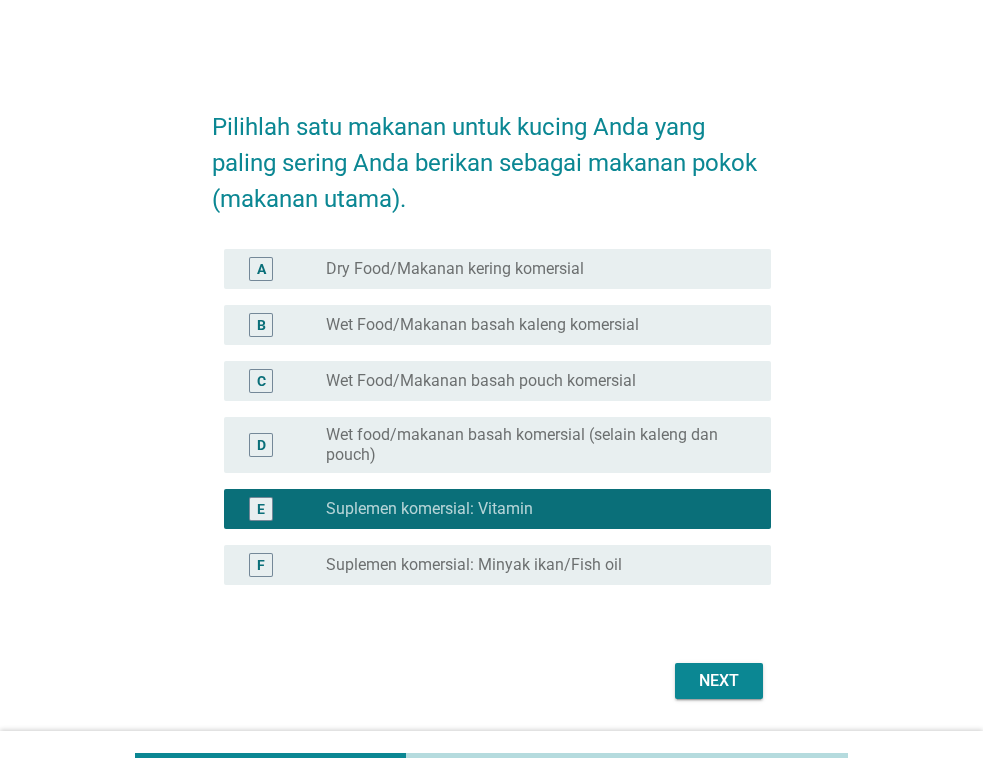 click on "Suplemen komersial: Minyak ikan/Fish oil" at bounding box center (474, 565) 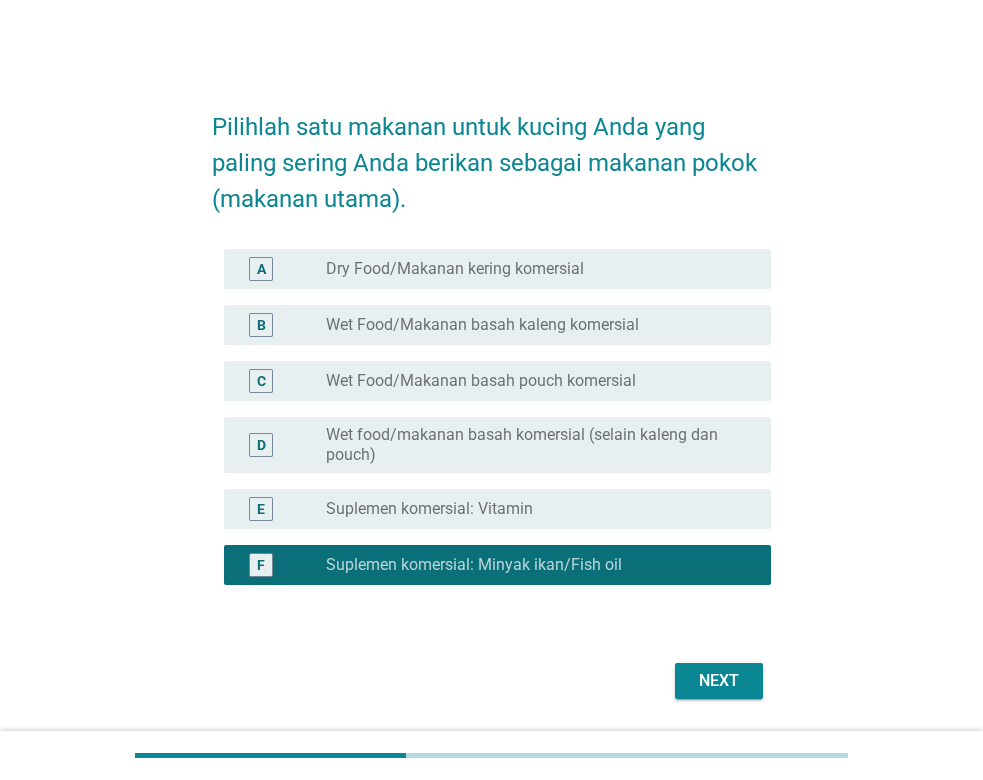 click on "Wet food/makanan basah komersial (selain kaleng dan pouch)" at bounding box center (532, 445) 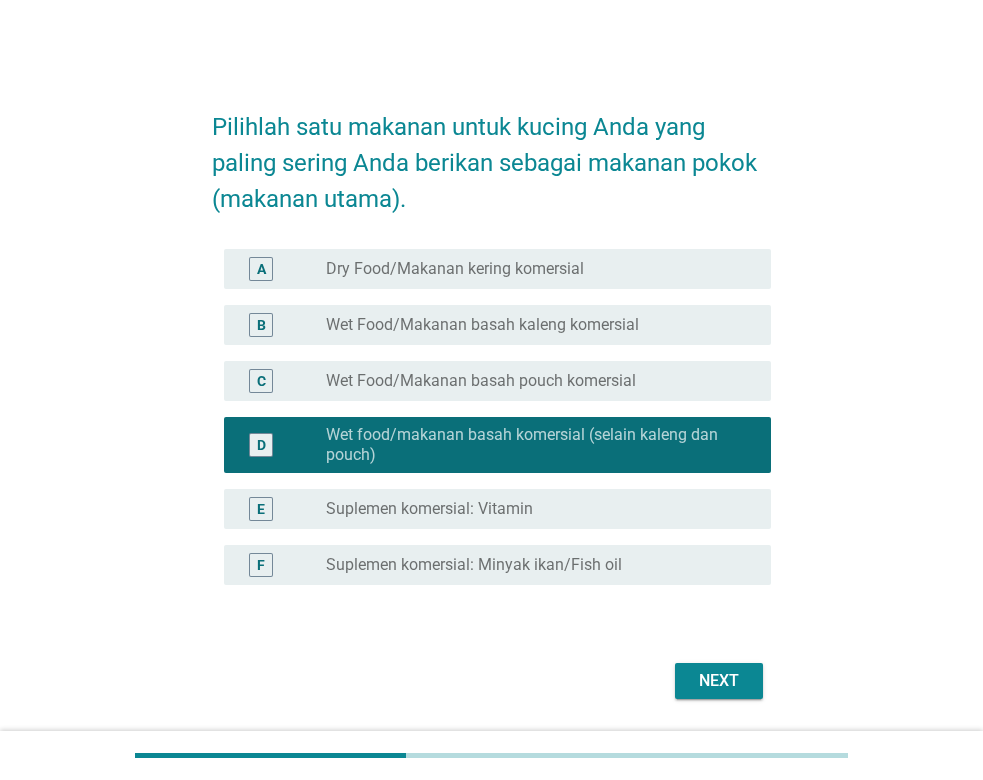 click on "Next" at bounding box center (719, 681) 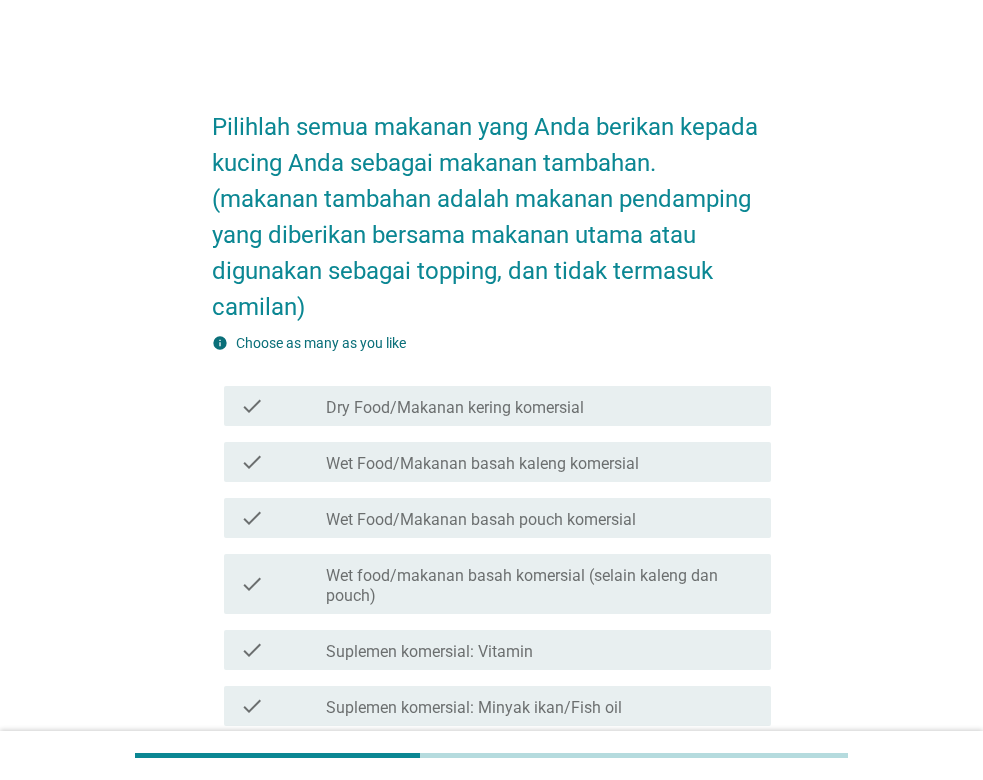 scroll, scrollTop: 102, scrollLeft: 0, axis: vertical 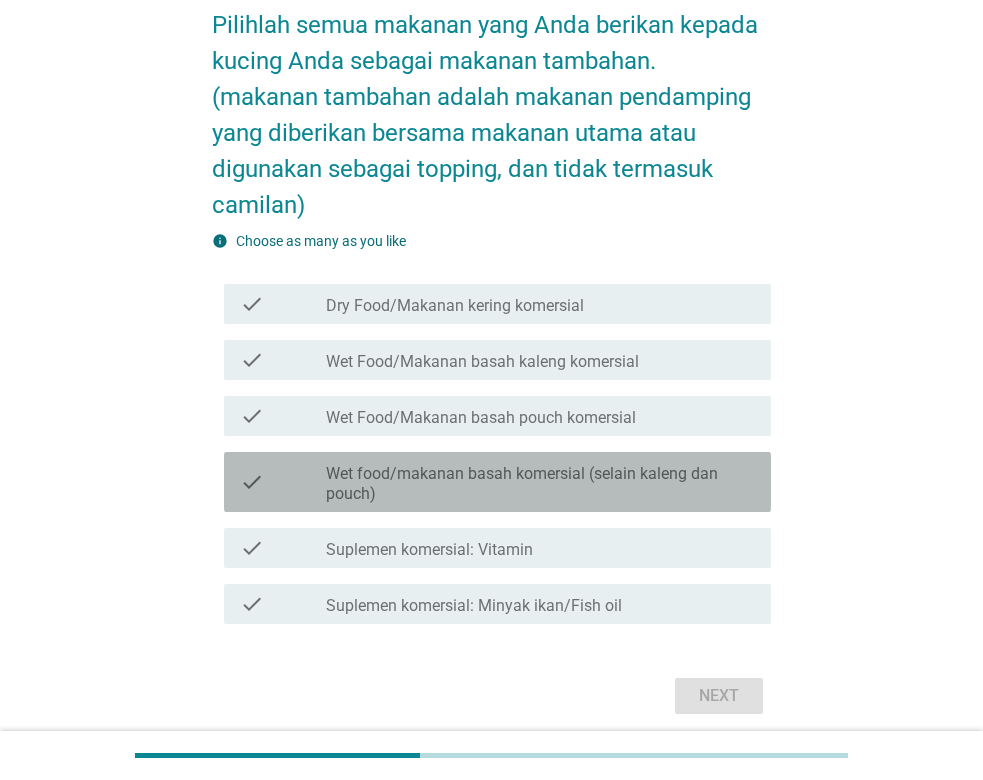 click on "Wet food/makanan basah komersial (selain kaleng dan pouch)" at bounding box center (540, 484) 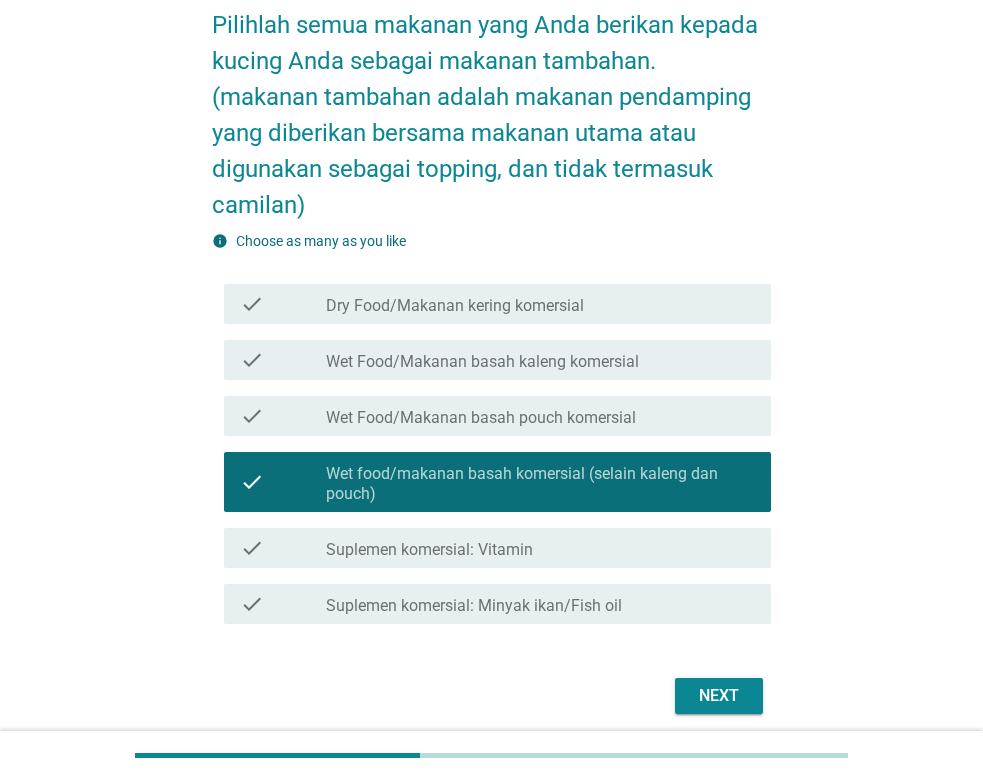 click on "check_box_outline_blank Suplemen komersial: Vitamin" at bounding box center [540, 548] 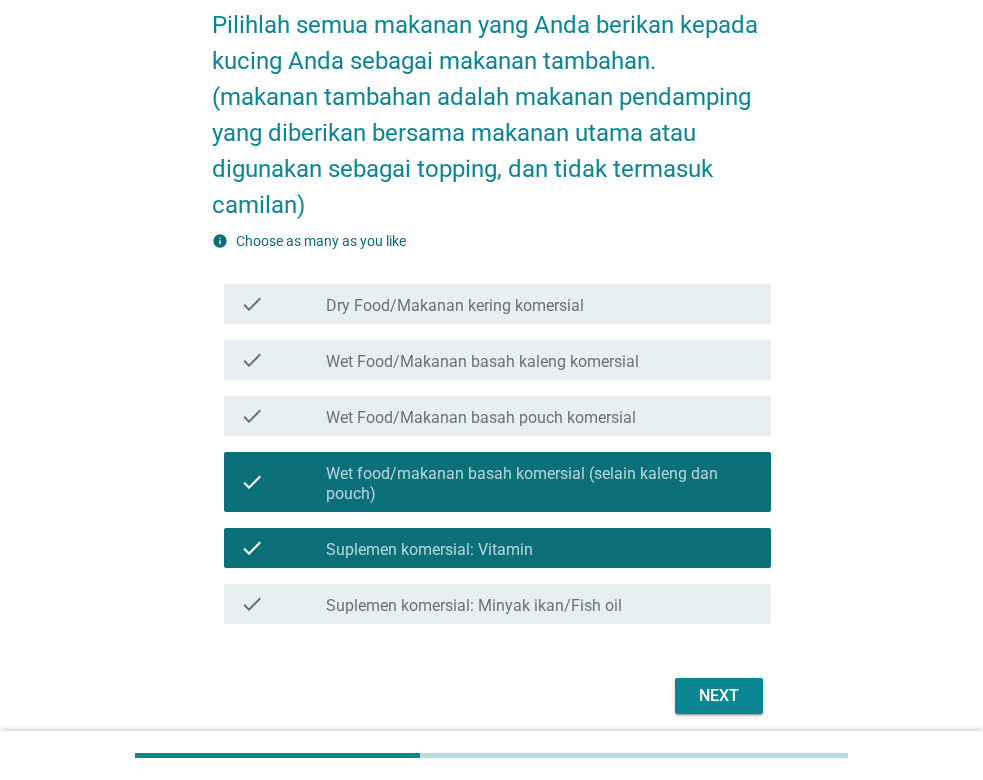 click on "Suplemen komersial: Minyak ikan/Fish oil" at bounding box center (474, 606) 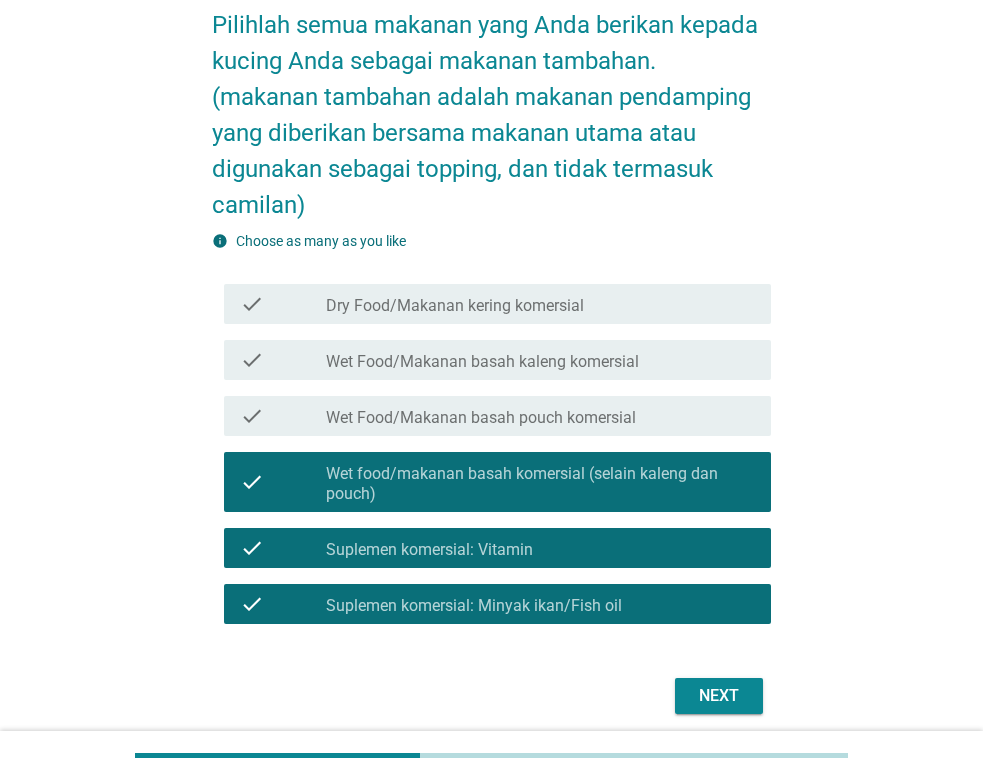 click on "Next" at bounding box center [719, 696] 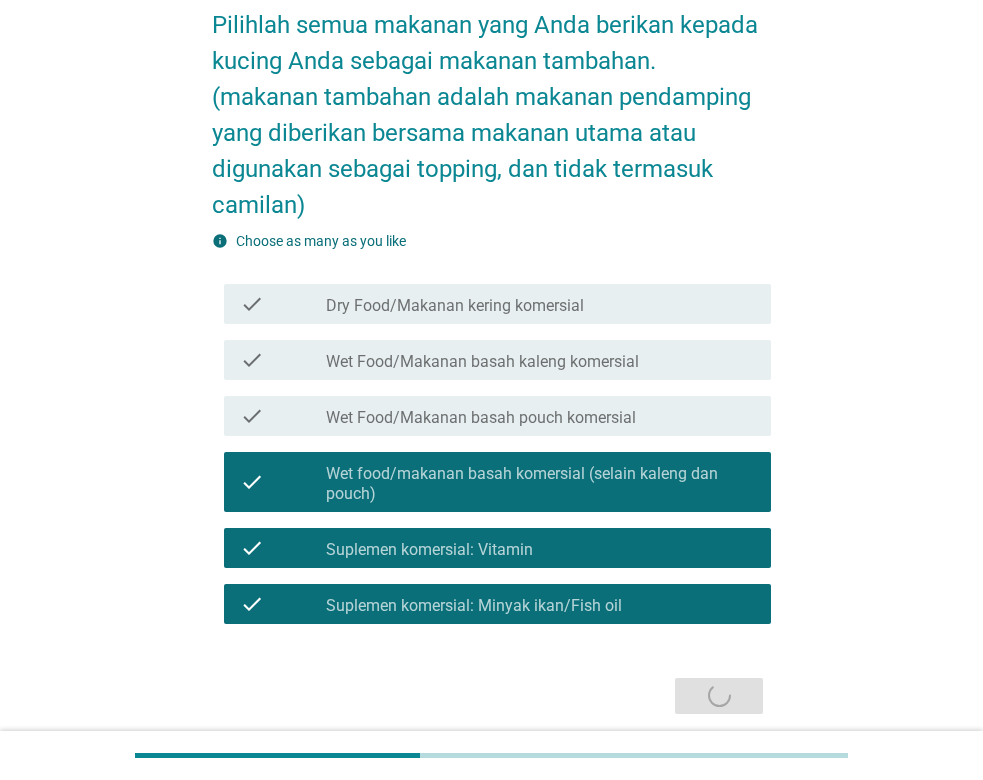 scroll, scrollTop: 0, scrollLeft: 0, axis: both 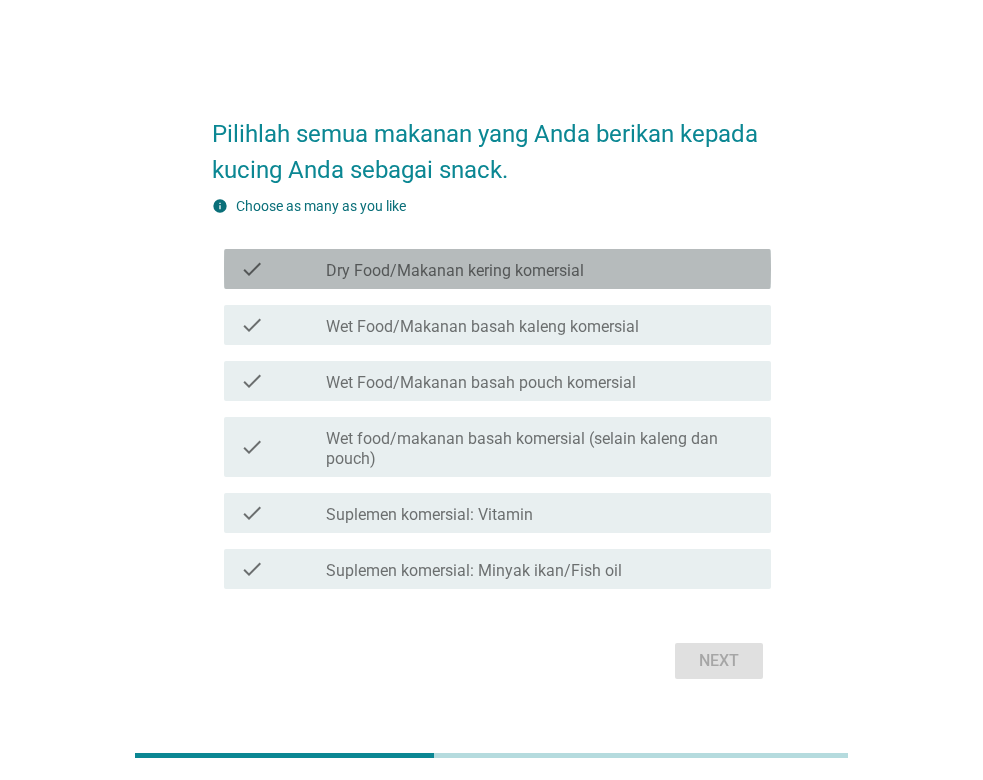 click on "Dry Food/Makanan kering komersial" at bounding box center [455, 271] 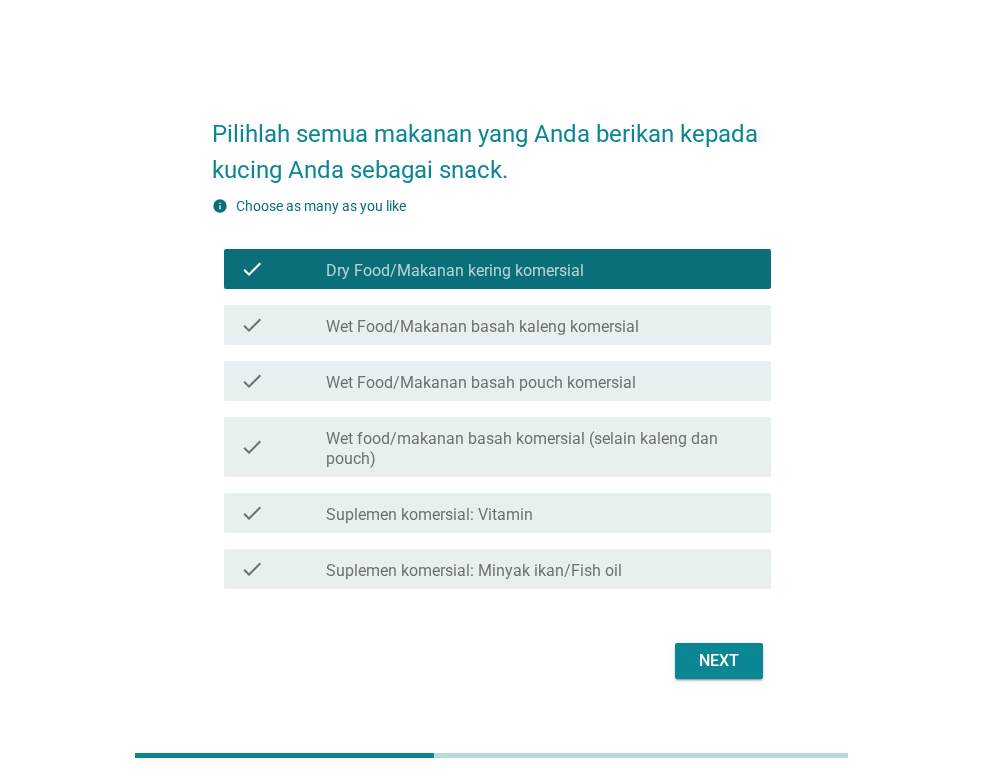 click on "Suplemen komersial: Vitamin" at bounding box center [429, 515] 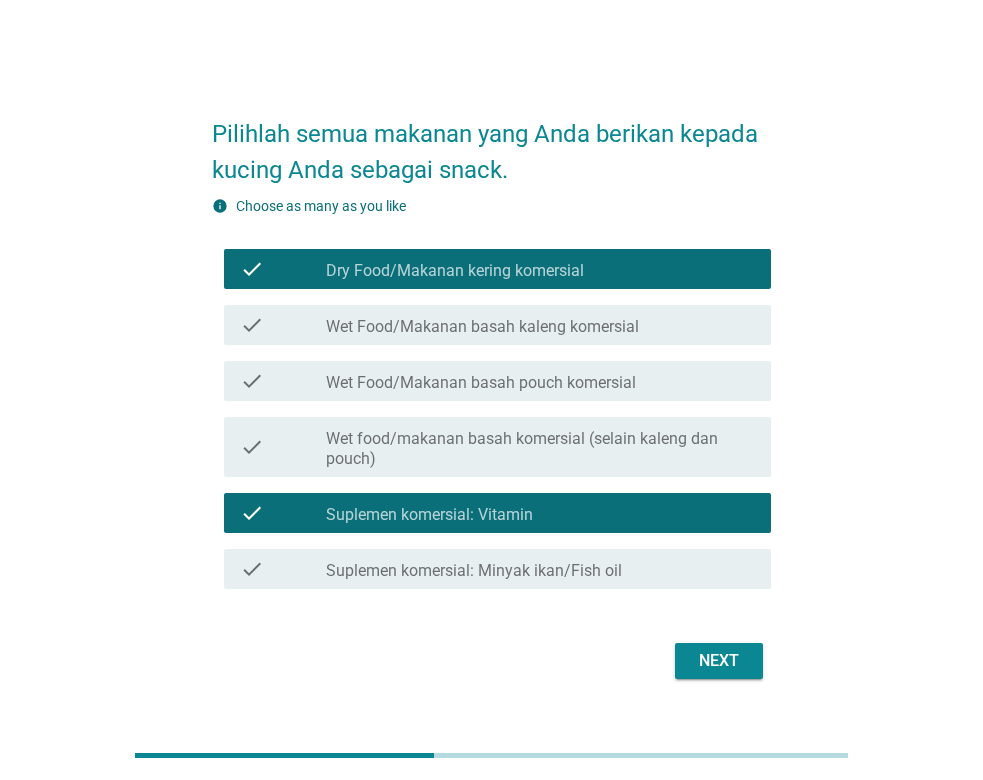 click on "Suplemen komersial: Minyak ikan/Fish oil" at bounding box center [474, 571] 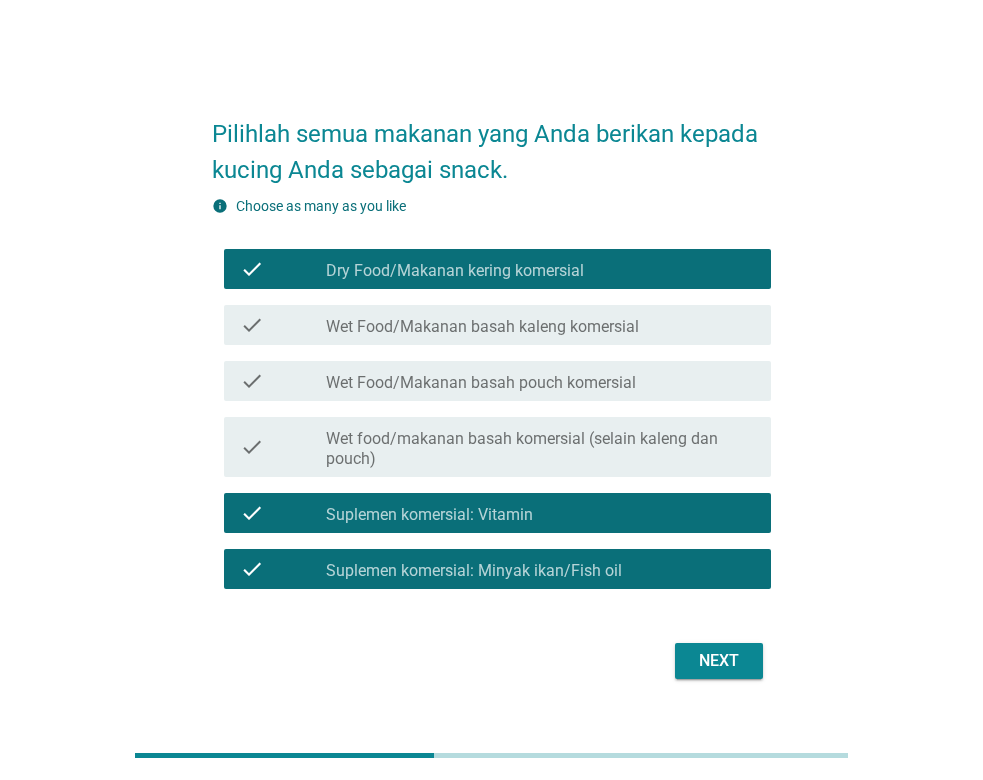 click on "Next" at bounding box center [719, 661] 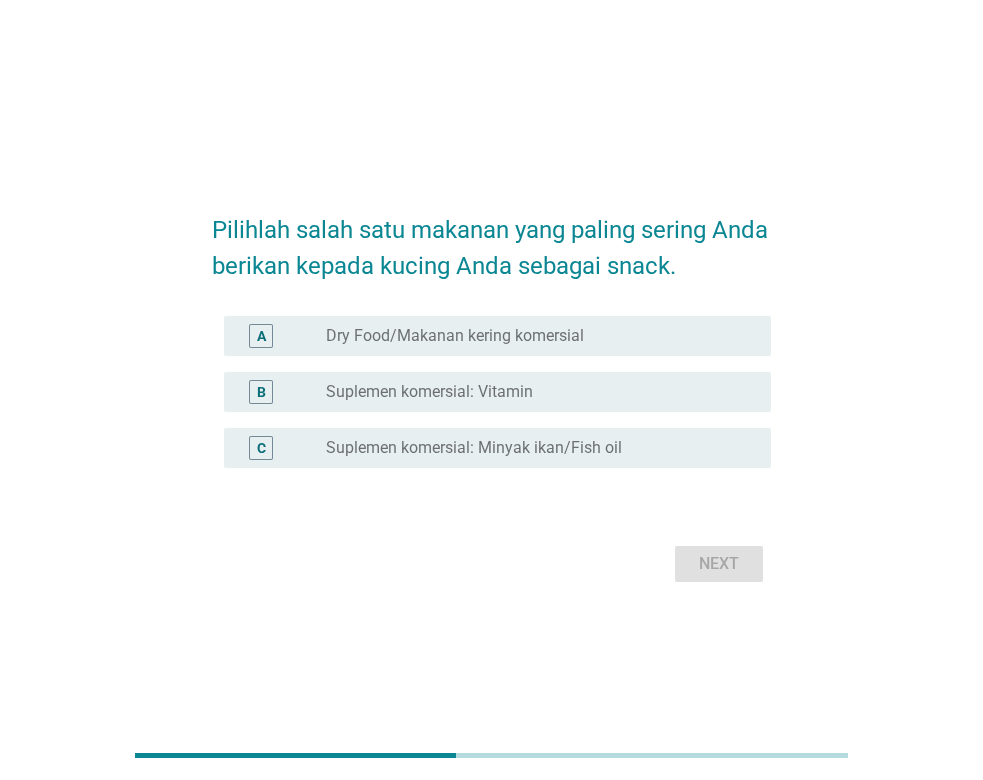 click on "Dry Food/Makanan kering komersial" at bounding box center [455, 336] 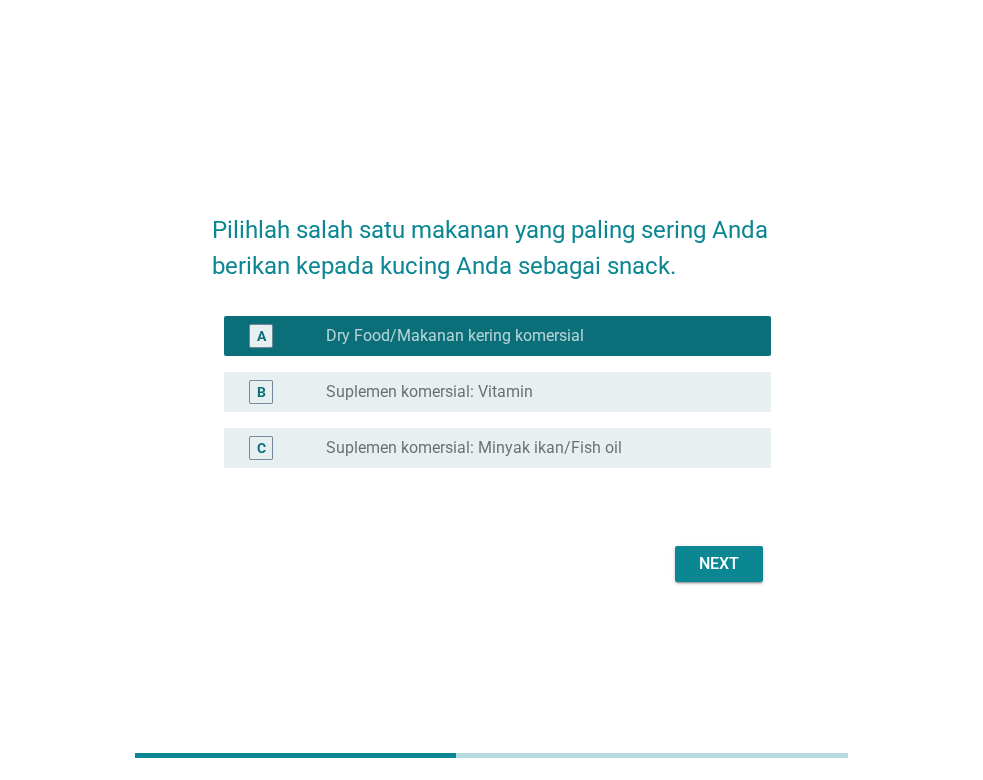 click on "Next" at bounding box center (719, 564) 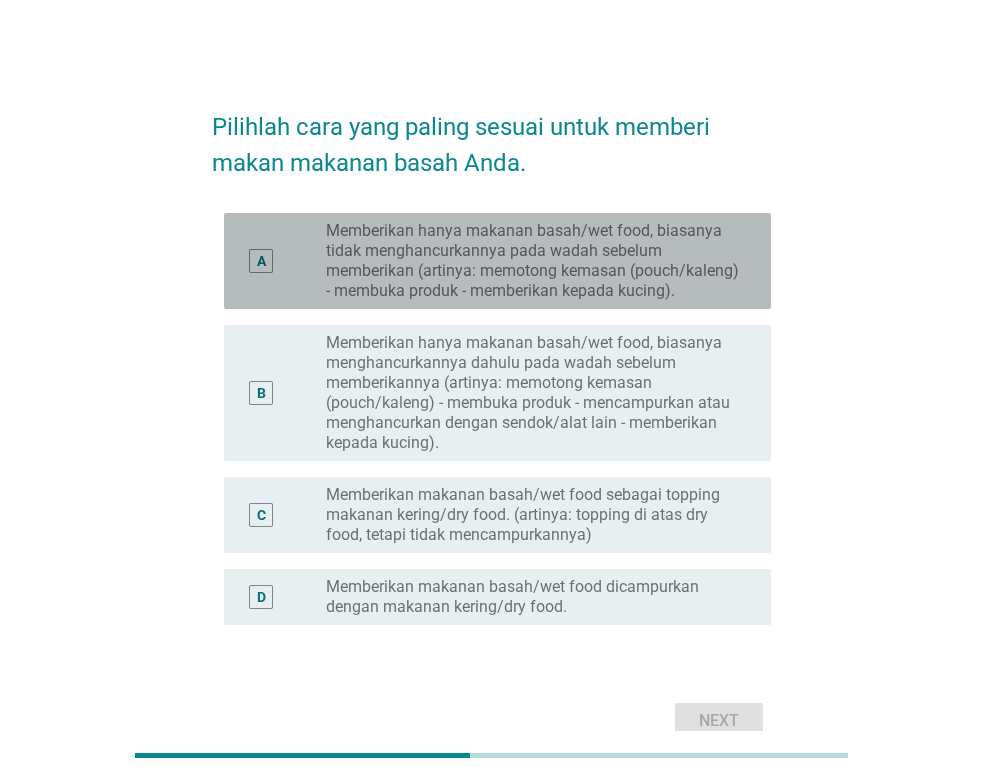 click on "Memberikan hanya makanan basah/wet food, biasanya tidak menghancurkannya pada wadah sebelum memberikan (artinya: memotong kemasan (pouch/kaleng) - membuka produk - memberikan kepada kucing)." at bounding box center [532, 261] 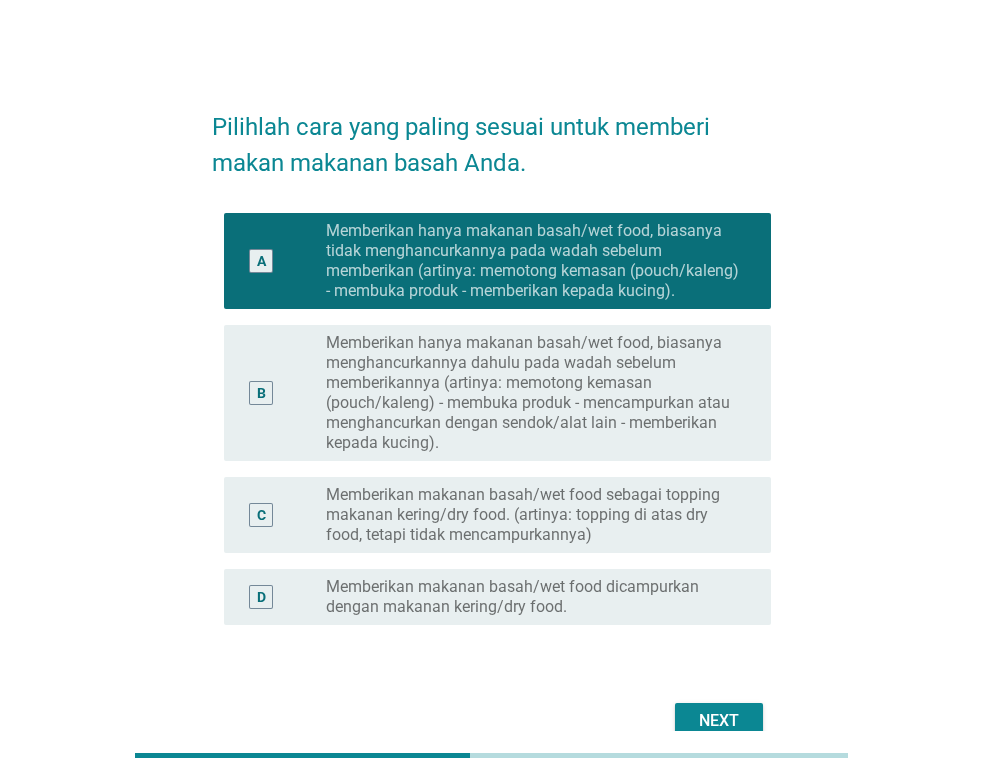 click on "Next" at bounding box center [719, 721] 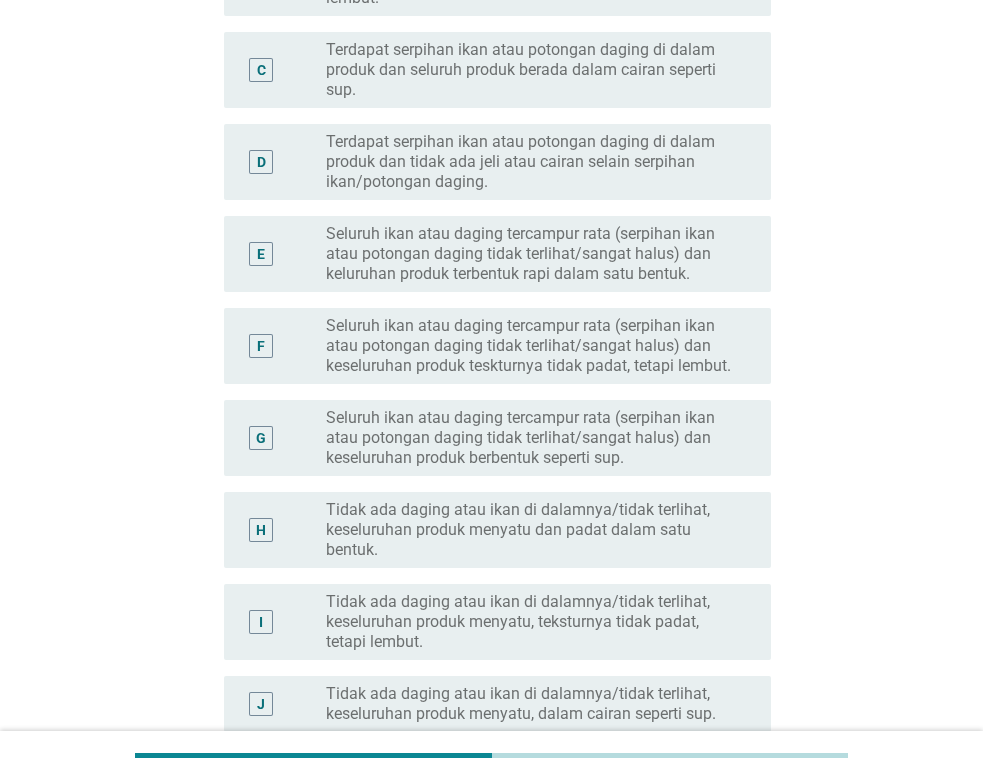 scroll, scrollTop: 408, scrollLeft: 0, axis: vertical 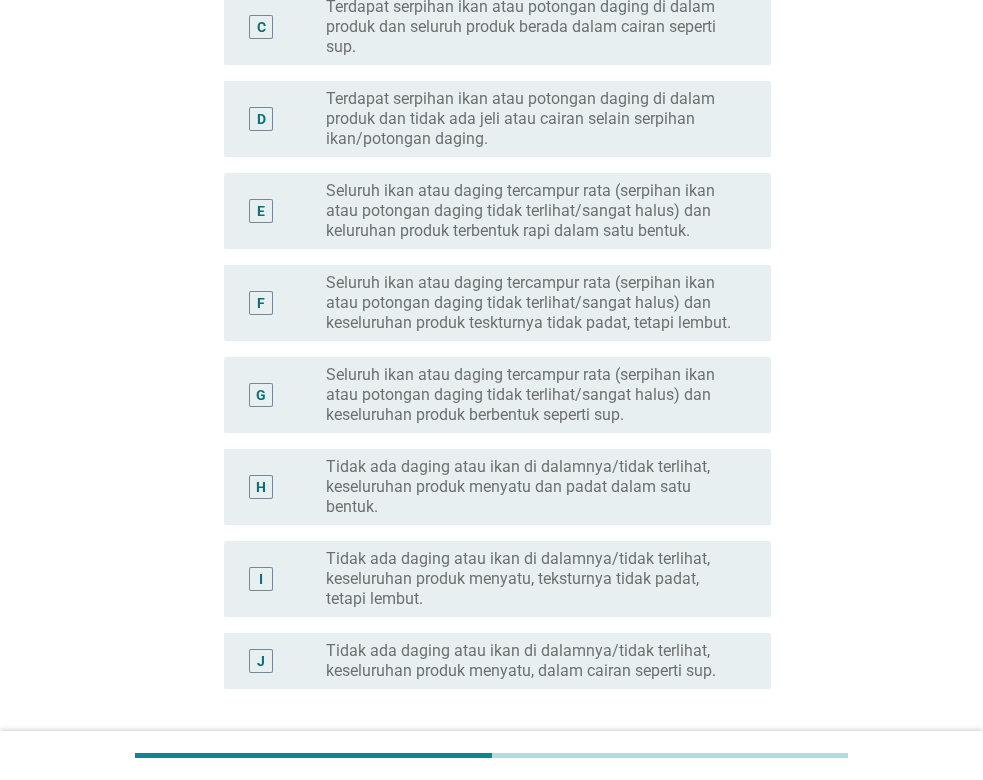 click on "Seluruh ikan atau daging tercampur rata (serpihan ikan atau potongan daging tidak terlihat/sangat halus) dan keluruhan produk terbentuk rapi dalam satu bentuk." at bounding box center (532, 211) 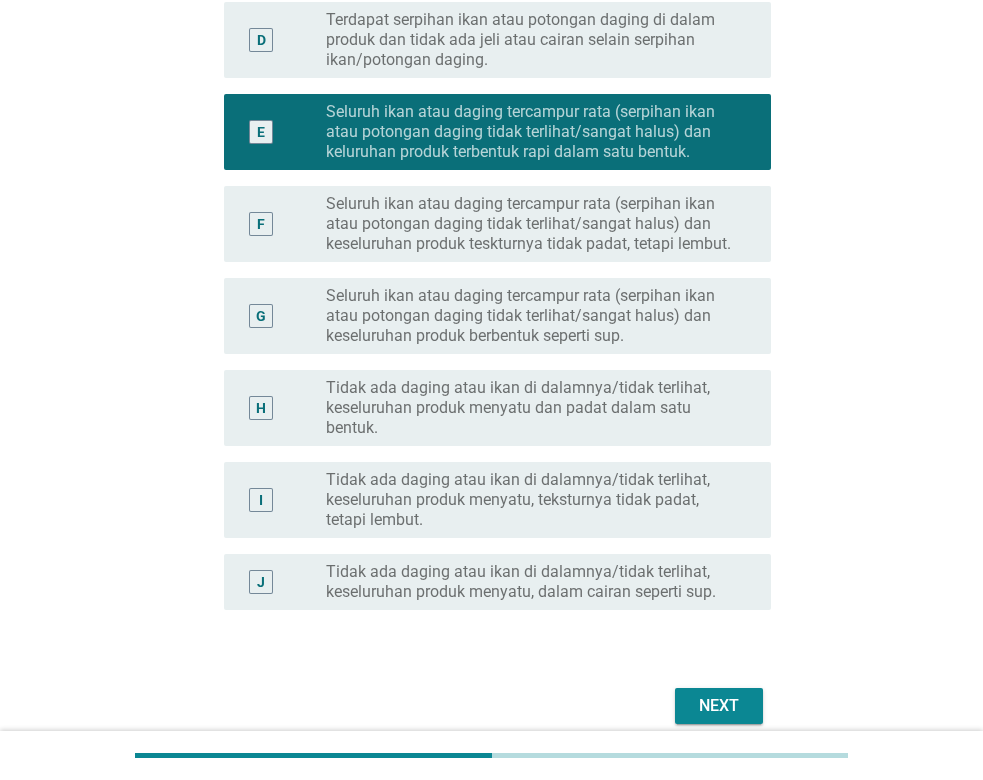 scroll, scrollTop: 510, scrollLeft: 0, axis: vertical 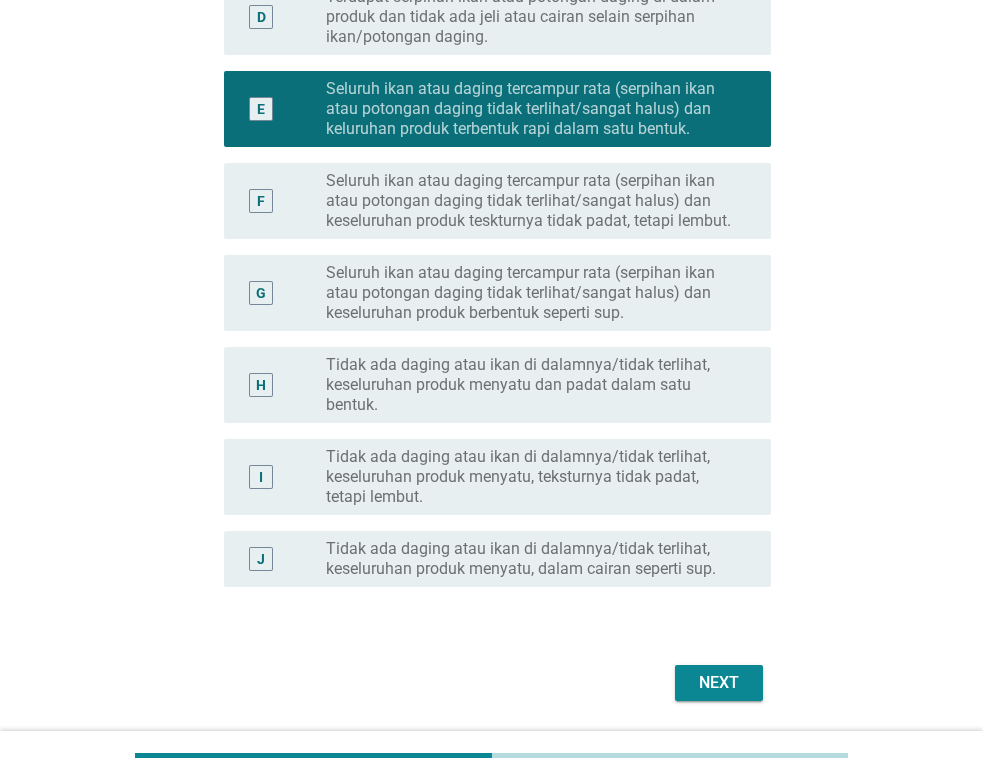click on "Next" at bounding box center (719, 683) 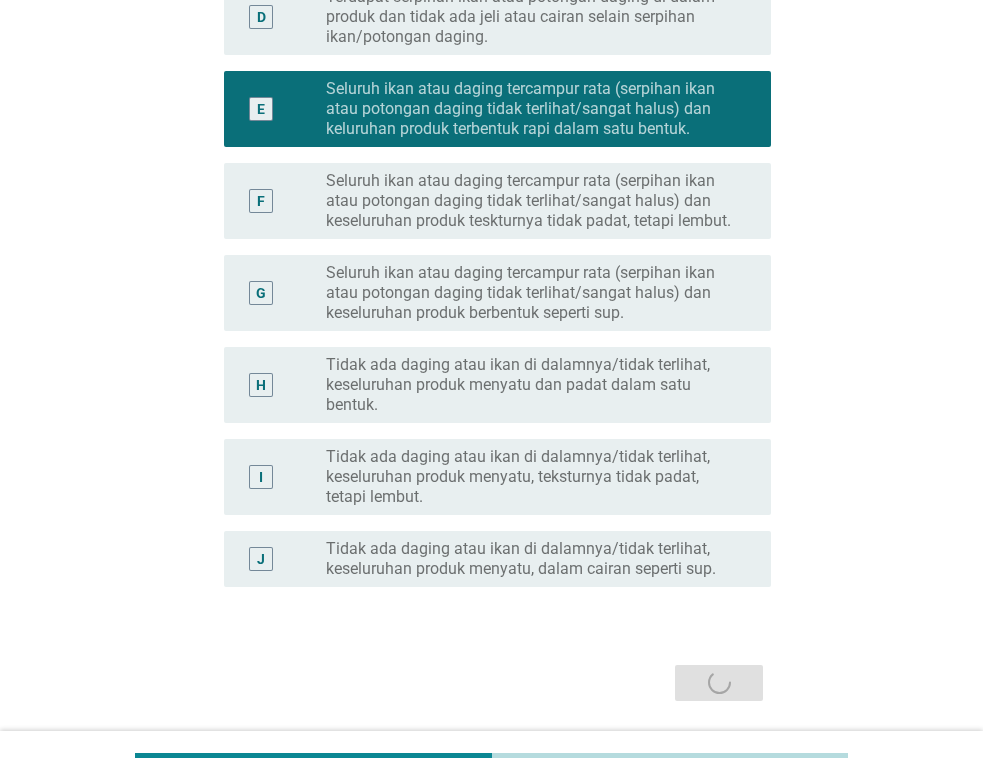 scroll, scrollTop: 0, scrollLeft: 0, axis: both 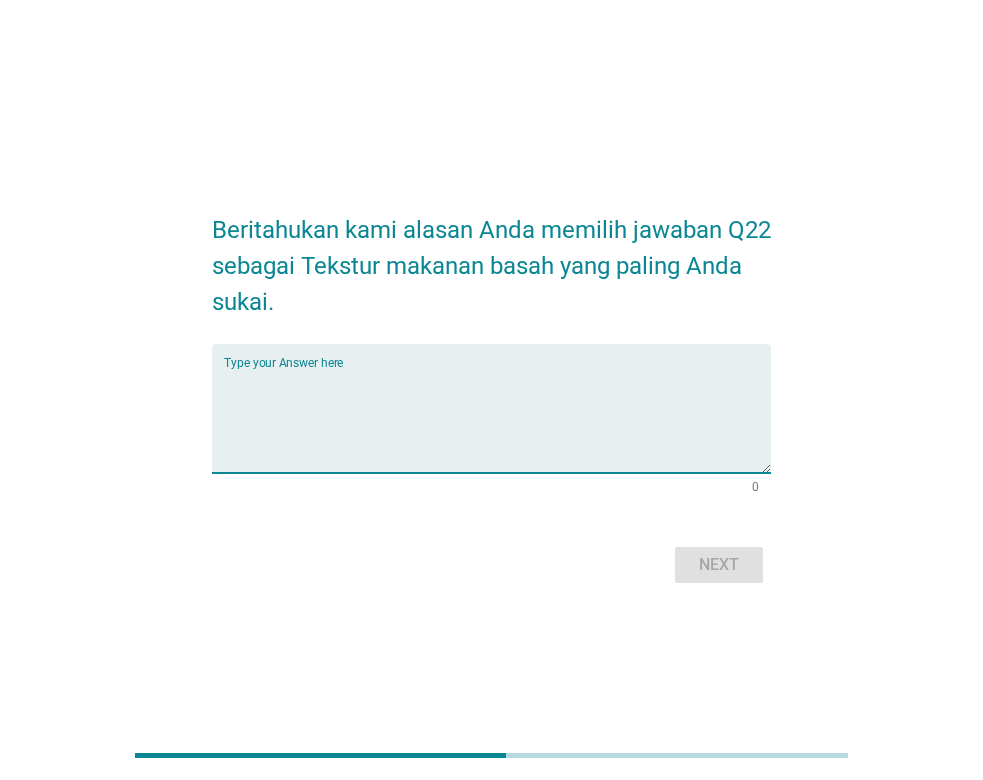 click at bounding box center [497, 420] 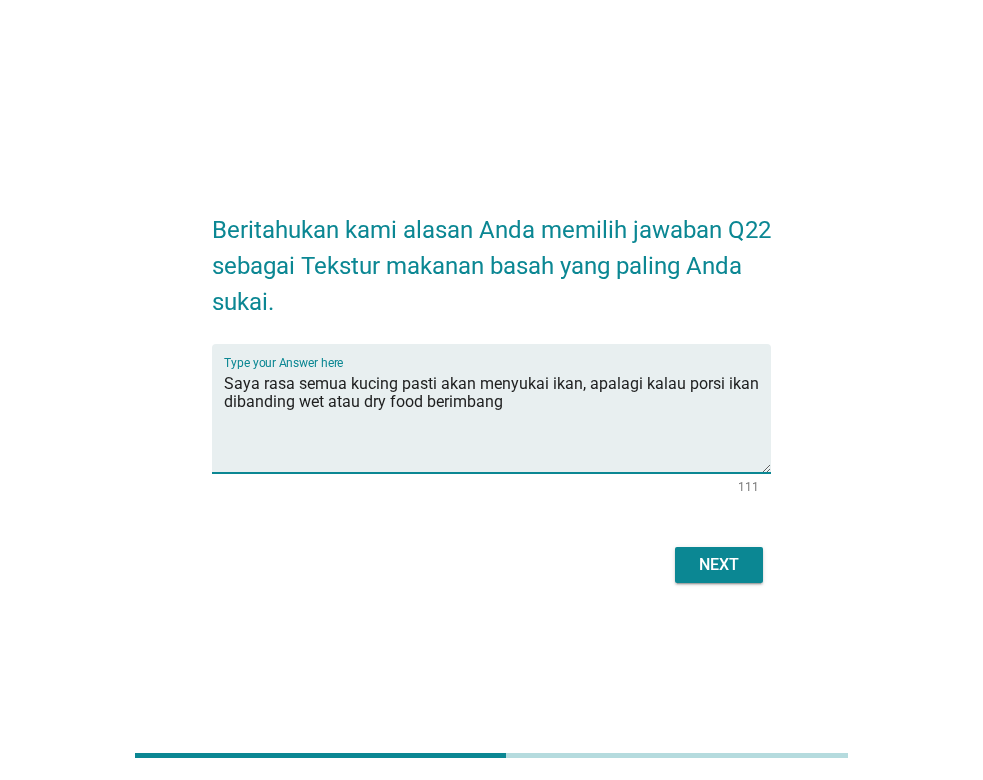 type on "Saya rasa semua kucing pasti akan menyukai ikan, apalagi kalau porsi ikan dibanding wet atau dry food berimbang" 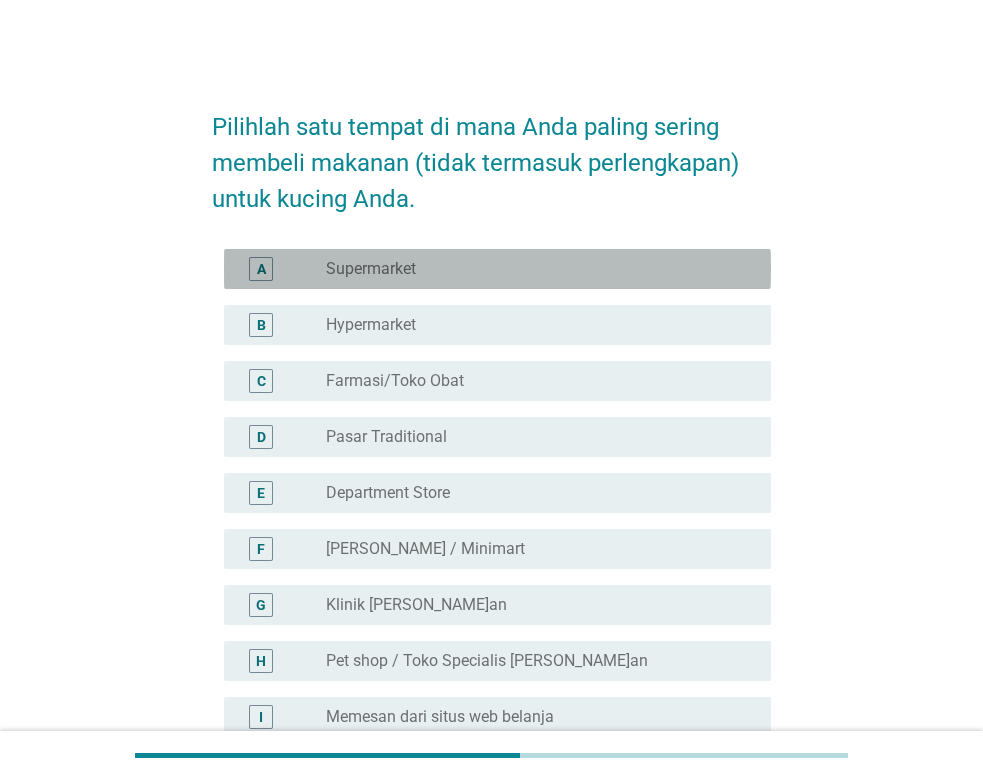 click on "radio_button_unchecked Supermarket" at bounding box center [532, 269] 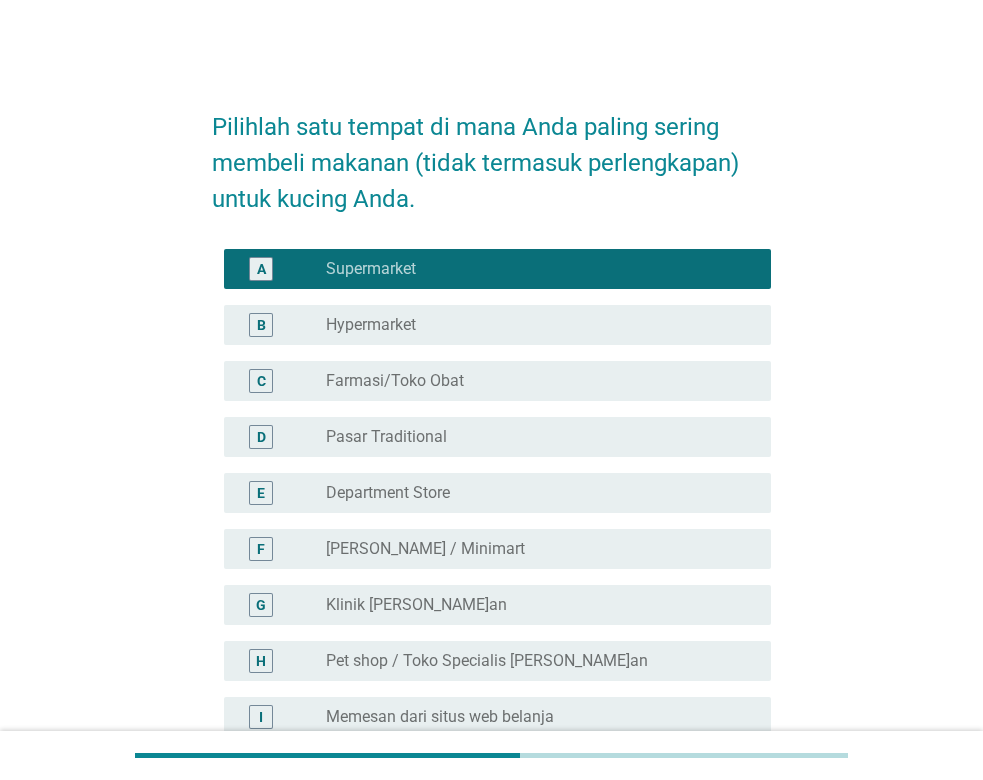 click on "B     radio_button_unchecked Hypermarket" at bounding box center [497, 325] 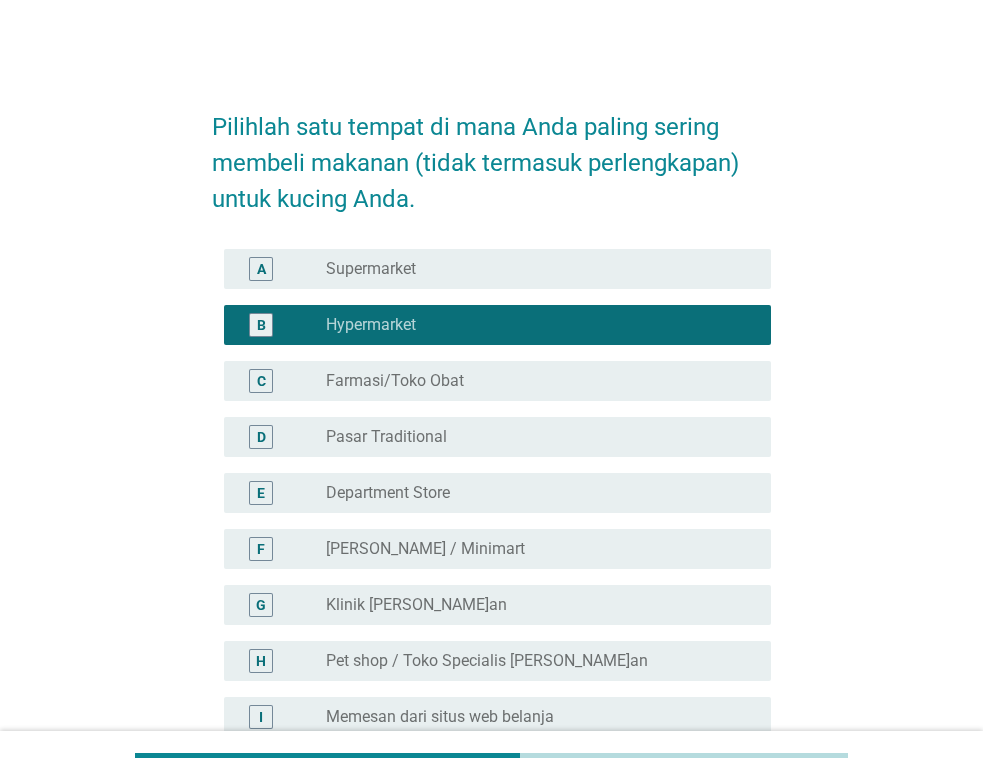 click on "radio_button_unchecked Supermarket" at bounding box center (532, 269) 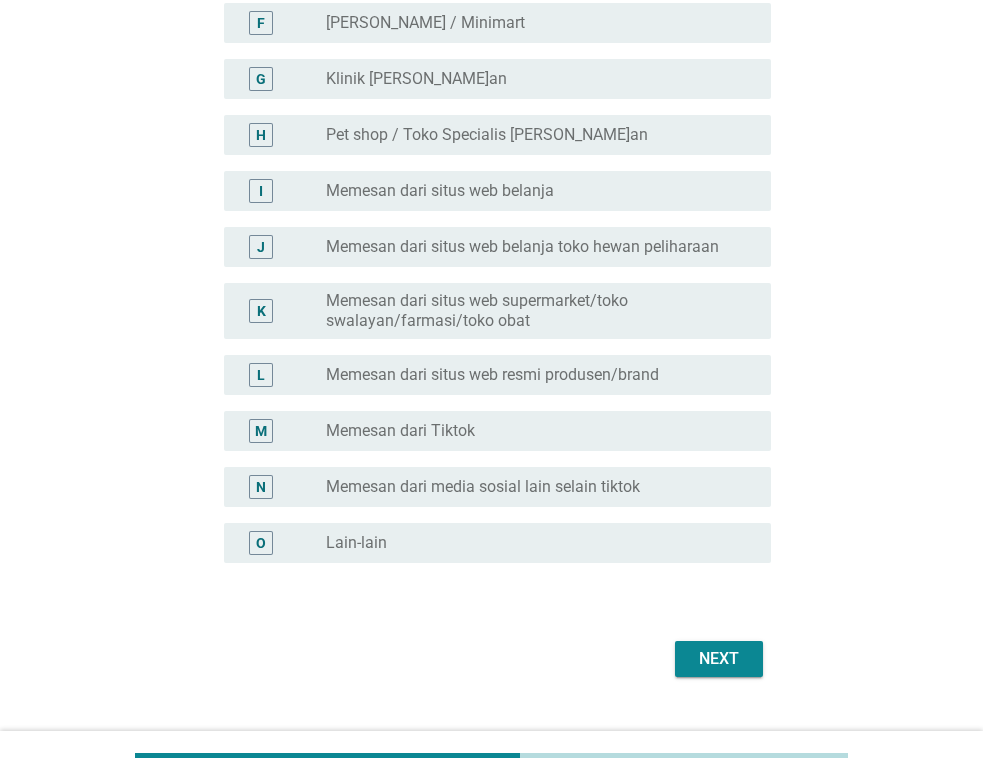 scroll, scrollTop: 566, scrollLeft: 0, axis: vertical 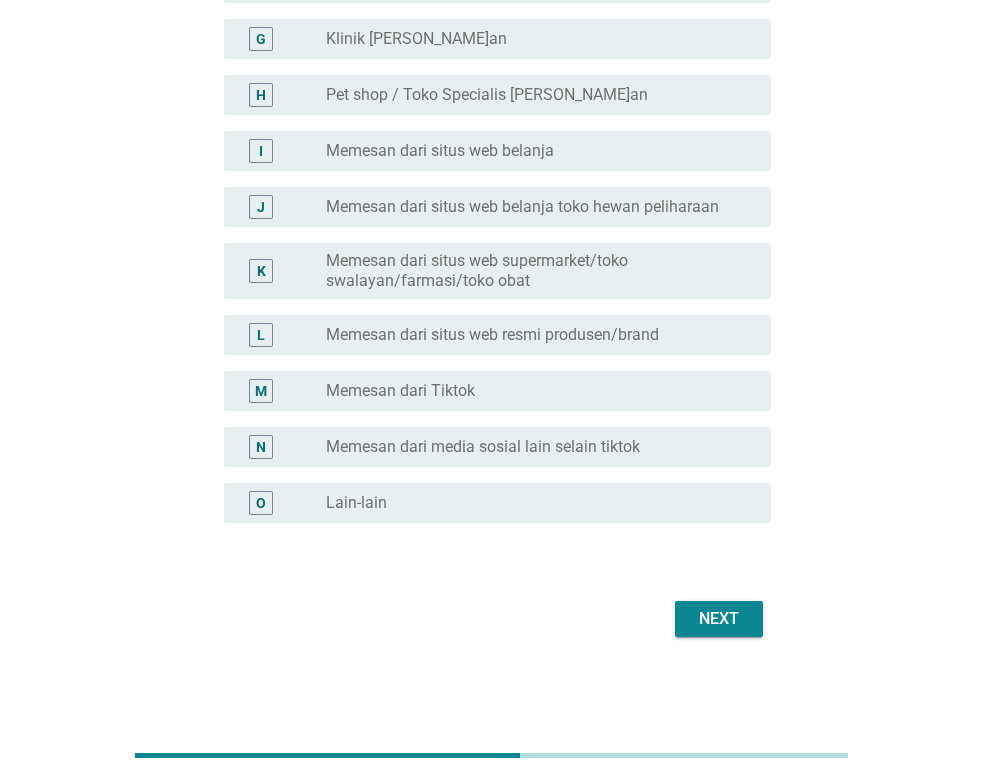 click on "Next" at bounding box center (719, 619) 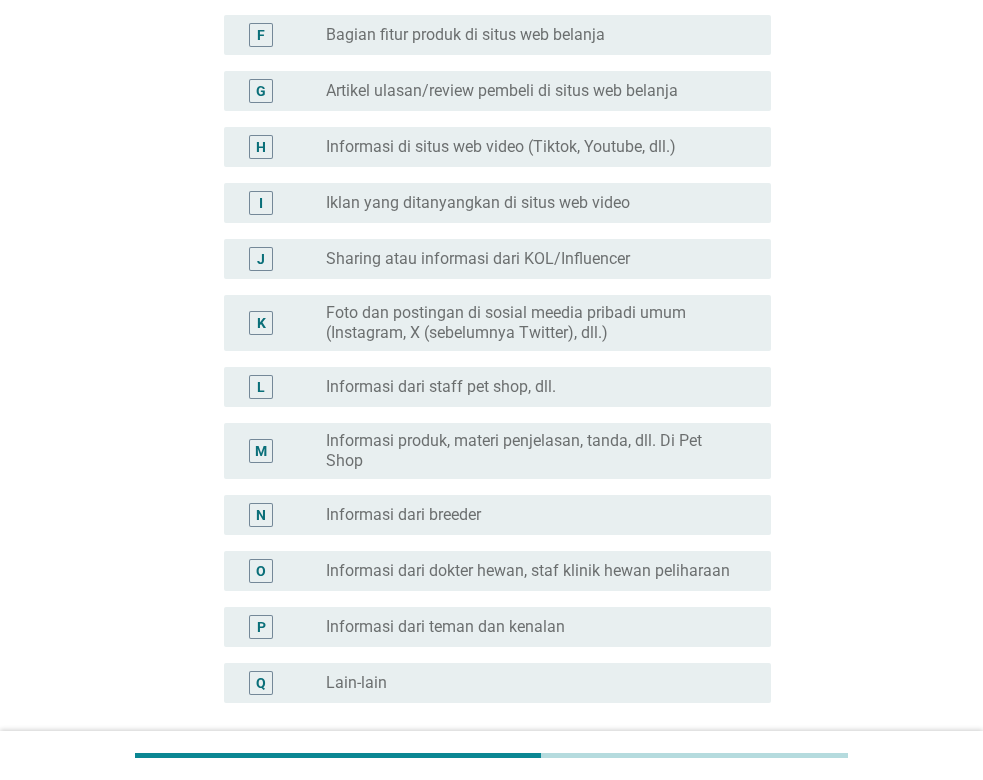 scroll, scrollTop: 0, scrollLeft: 0, axis: both 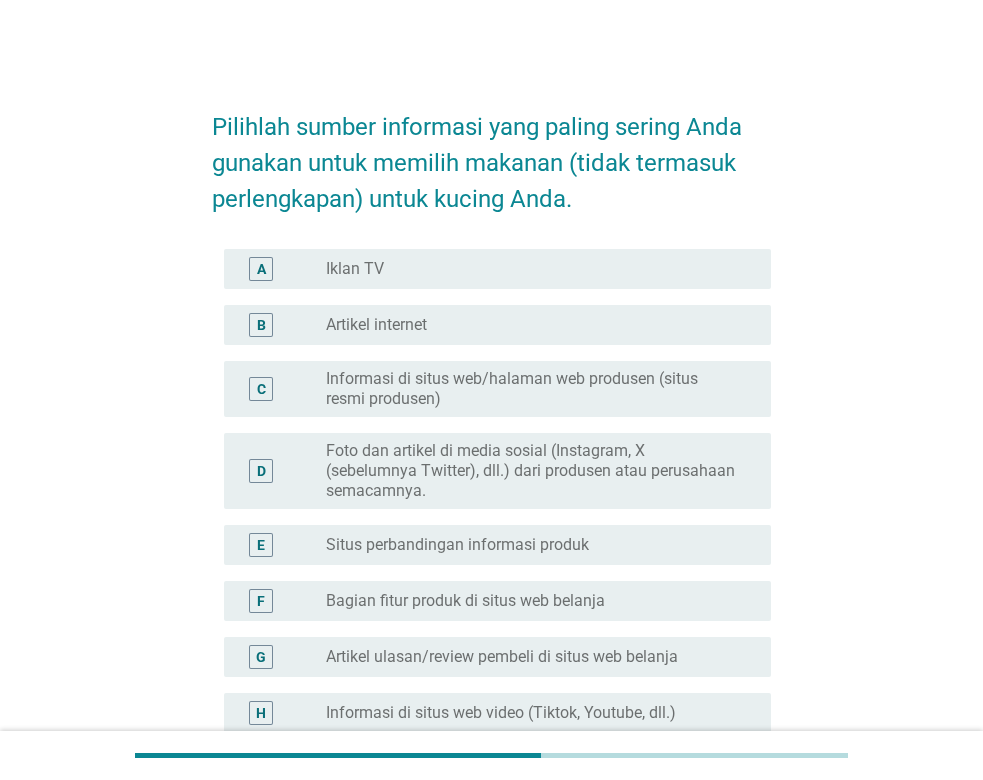 click on "B     radio_button_unchecked Artikel internet" at bounding box center (497, 325) 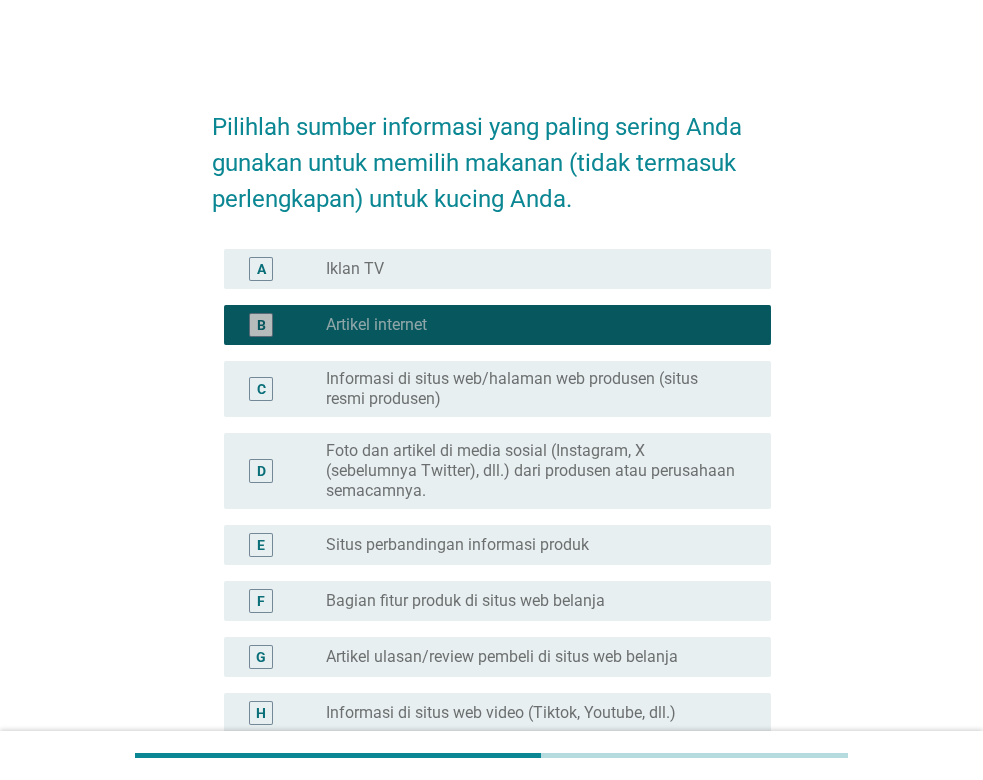 click on "Informasi di situs web/halaman web produsen (situs resmi produsen)" at bounding box center (532, 389) 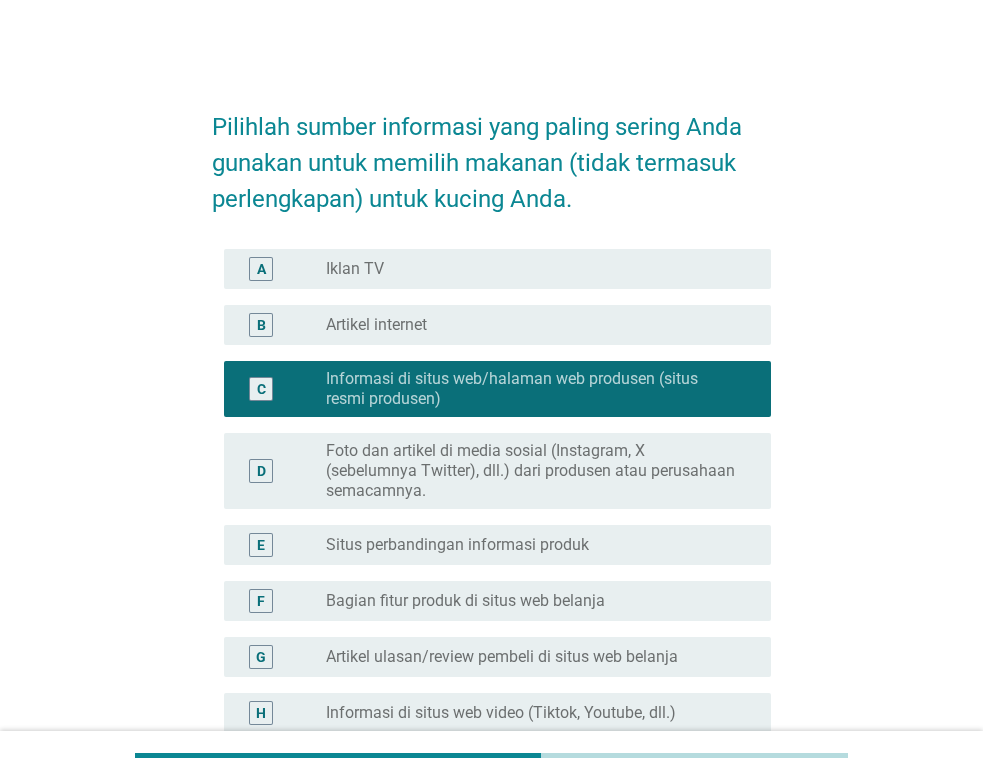 click on "radio_button_unchecked Artikel internet" at bounding box center (532, 325) 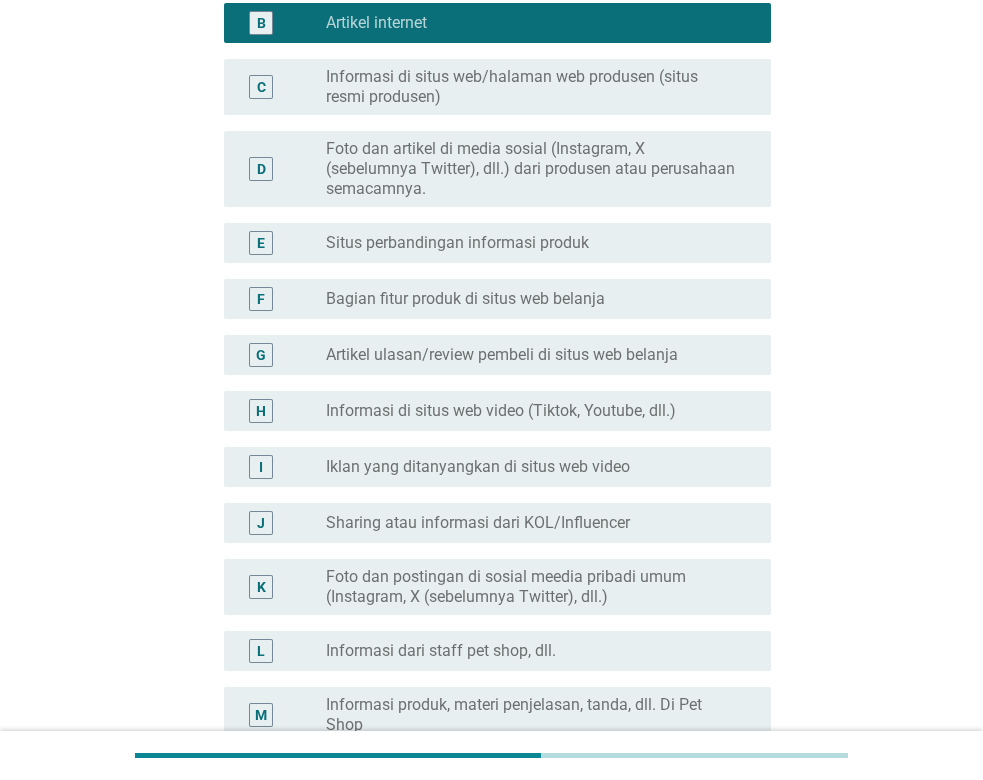 scroll, scrollTop: 306, scrollLeft: 0, axis: vertical 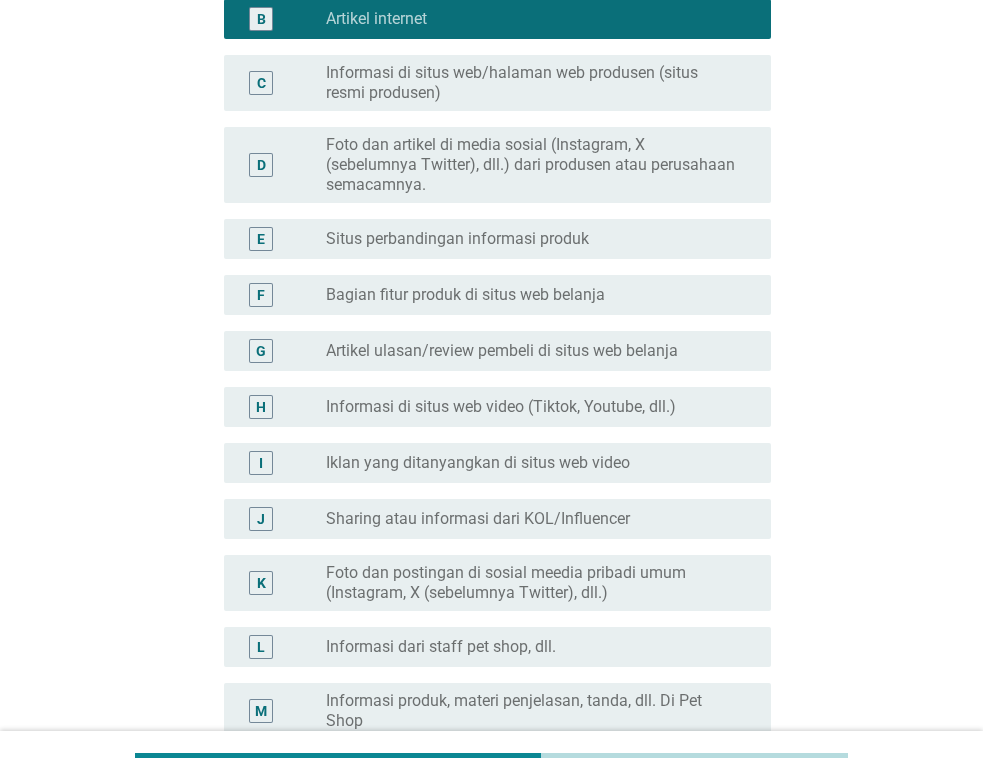 click on "Informasi di situs web video (Tiktok, Youtube, dll.)" at bounding box center [501, 407] 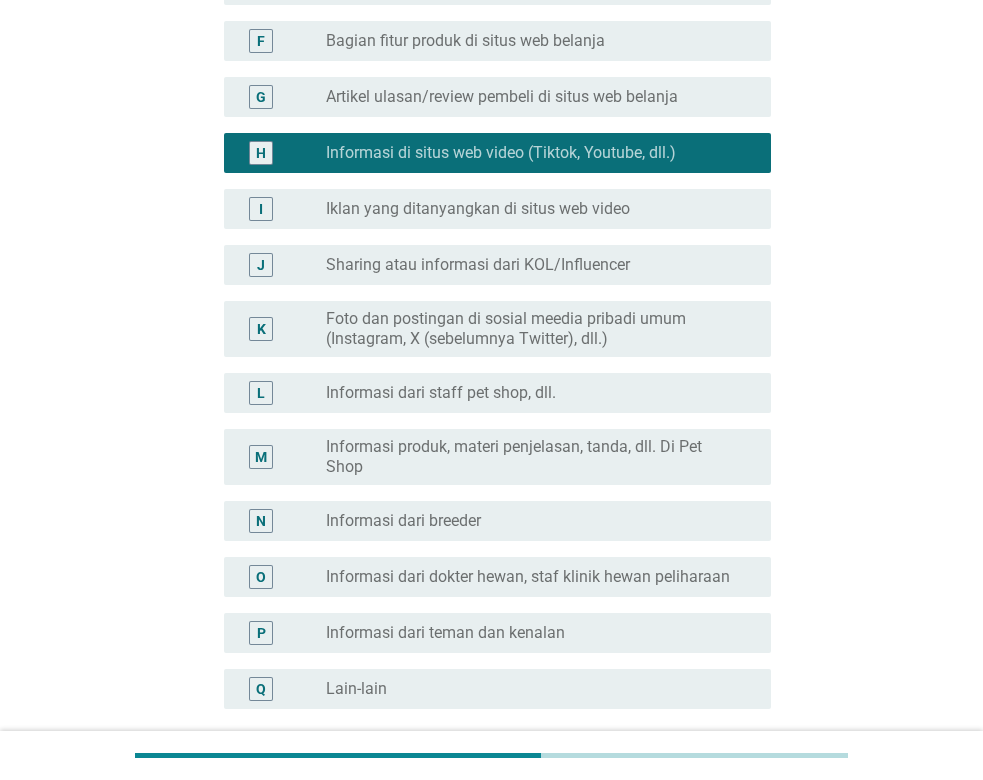 scroll, scrollTop: 714, scrollLeft: 0, axis: vertical 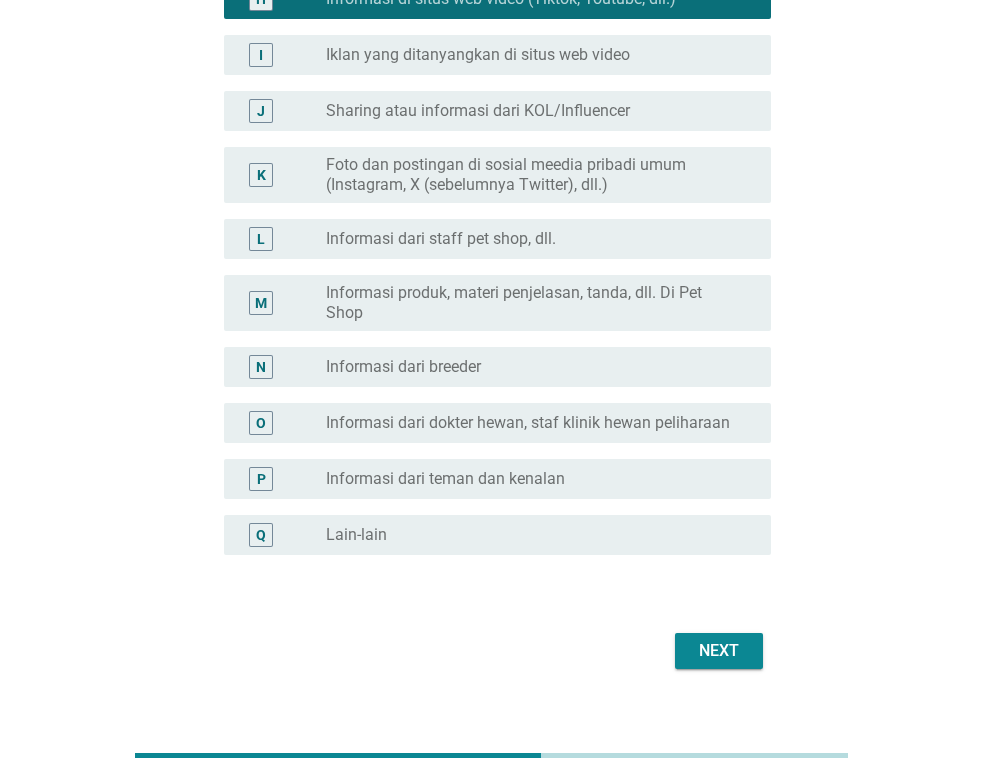 click on "Next" at bounding box center [719, 651] 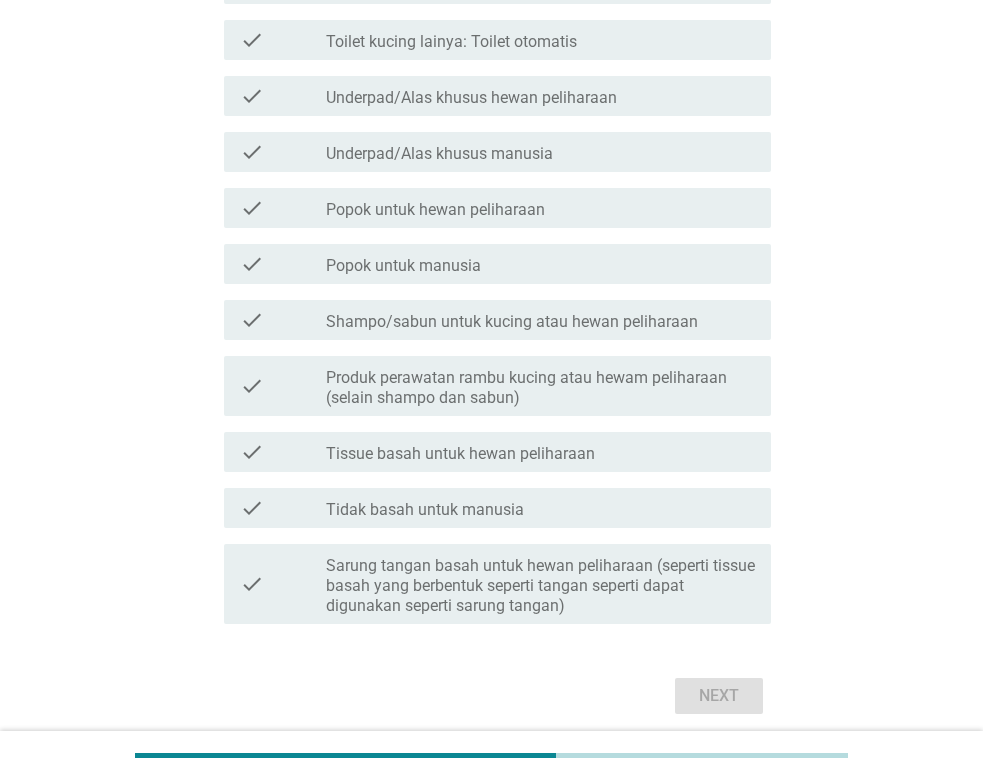 scroll, scrollTop: 0, scrollLeft: 0, axis: both 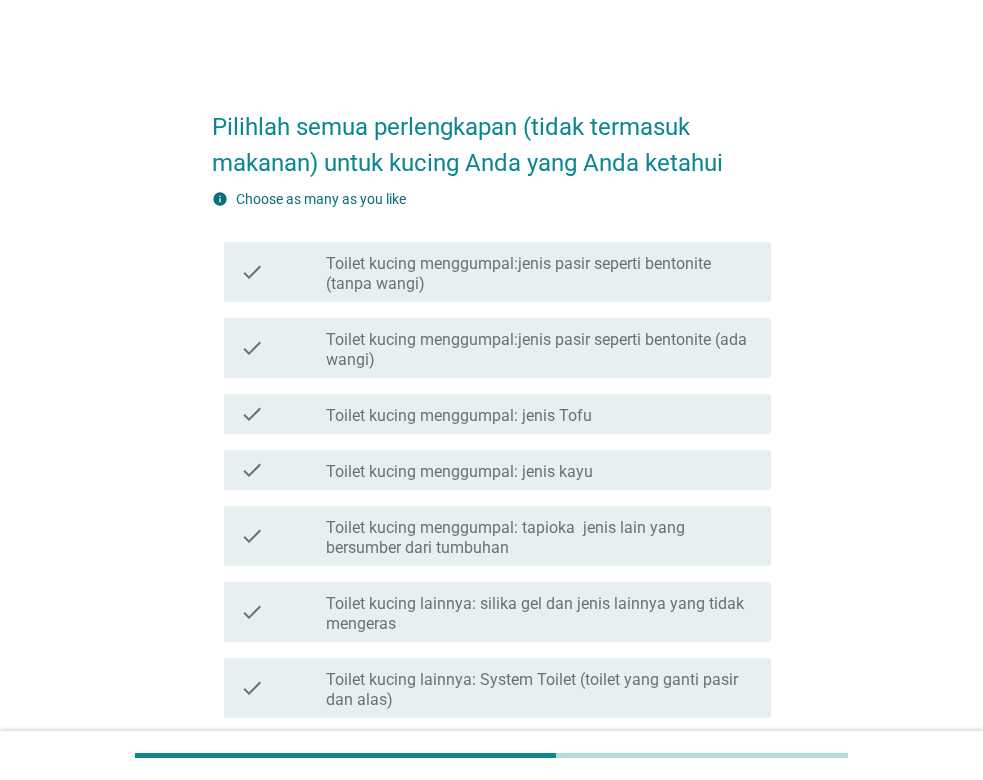 click on "Toilet kucing menggumpal:jenis pasir seperti bentonite (ada wangi)" at bounding box center [540, 350] 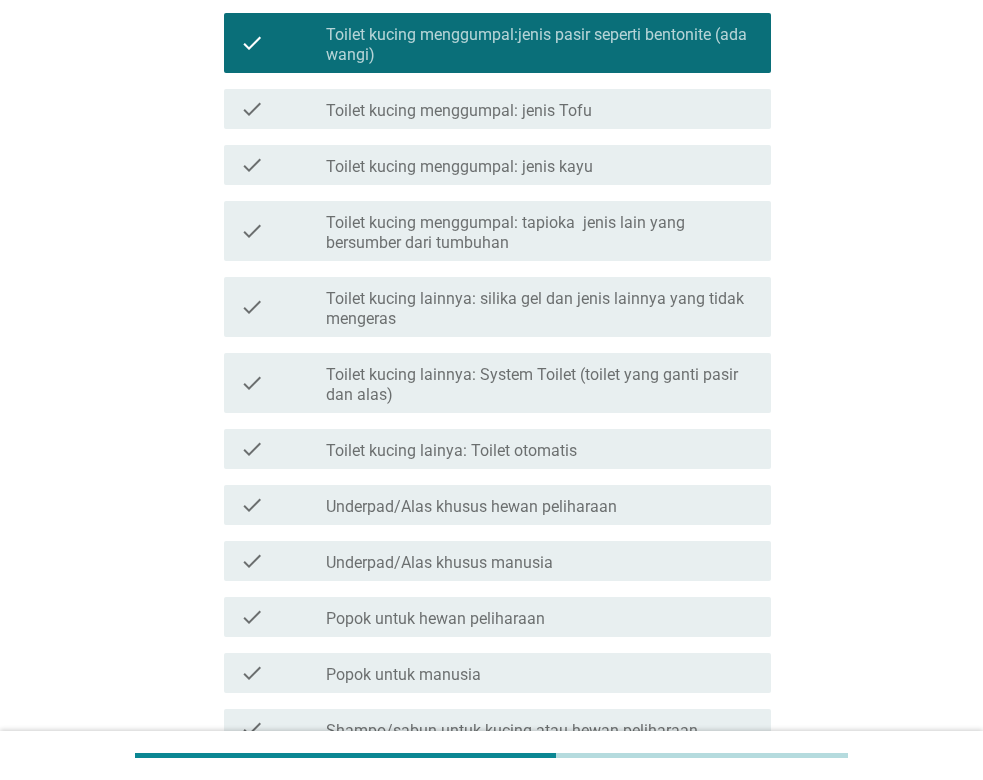 scroll, scrollTop: 306, scrollLeft: 0, axis: vertical 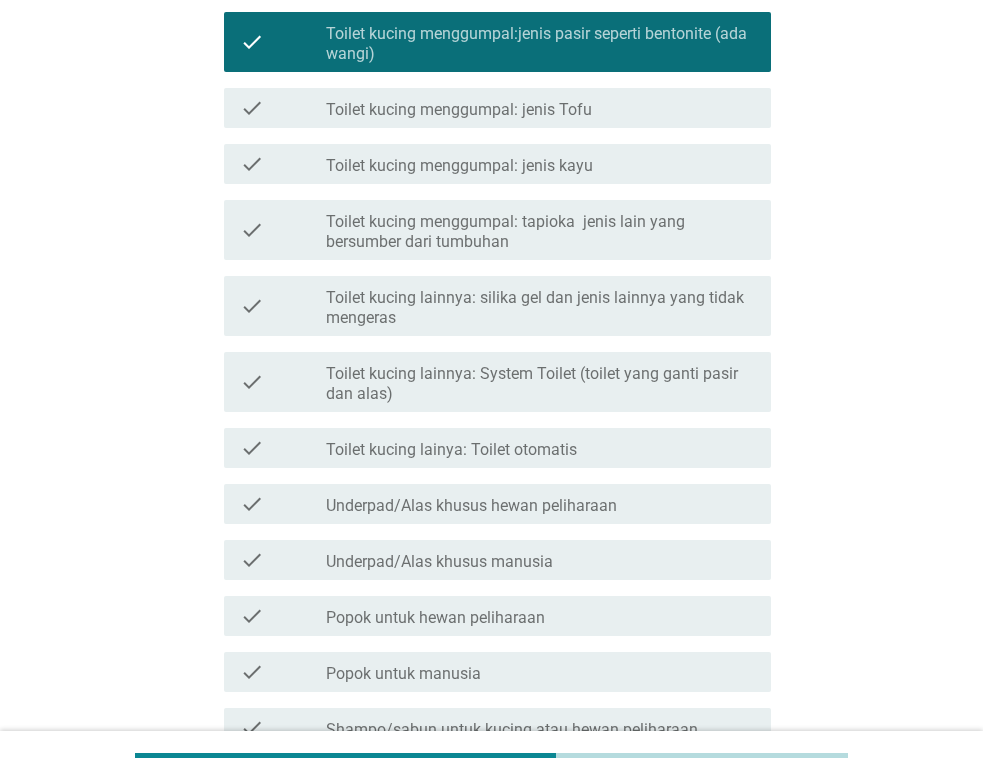 click on "Toilet kucing lainnya: silika gel dan jenis lainnya yang tidak mengeras" at bounding box center (540, 308) 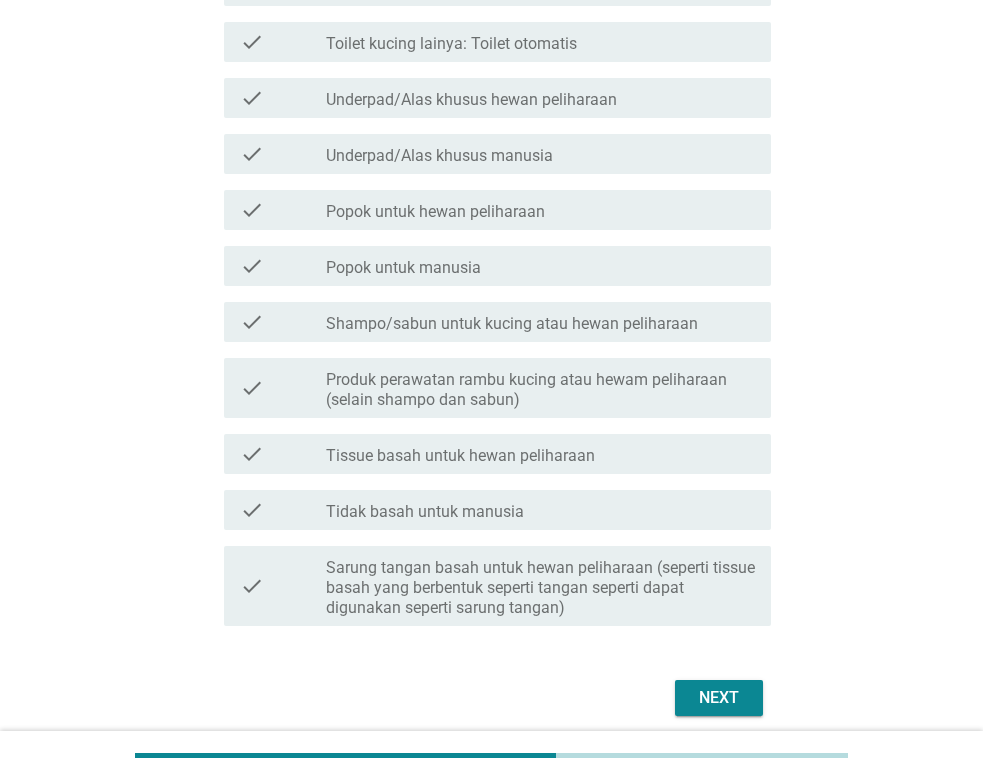 scroll, scrollTop: 714, scrollLeft: 0, axis: vertical 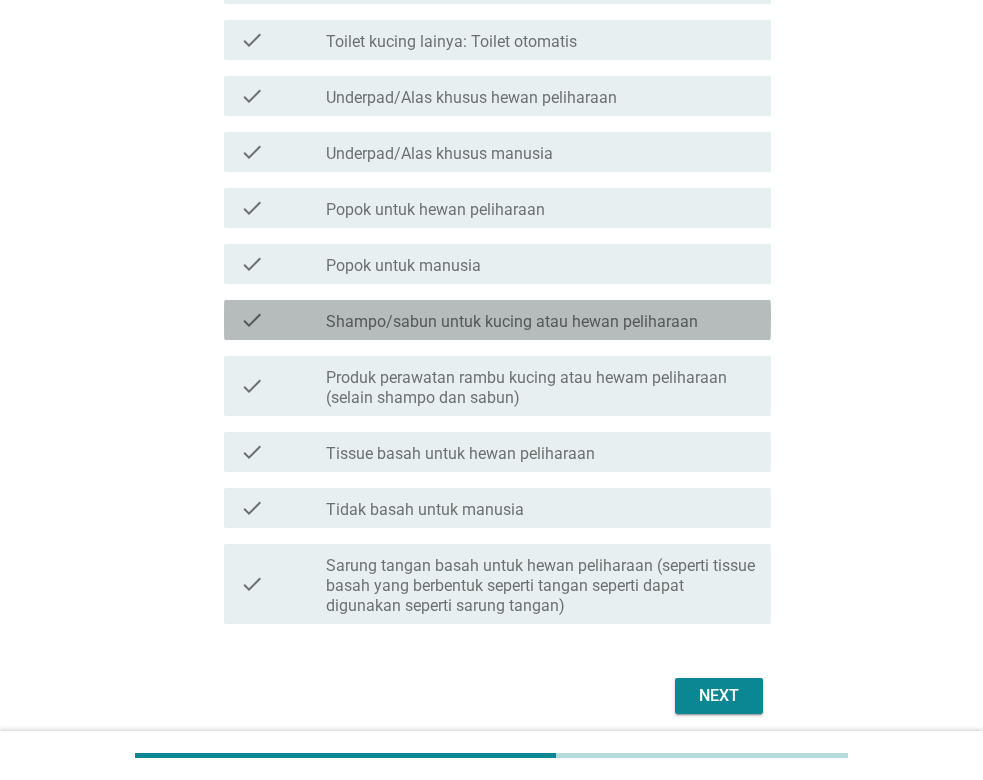 click on "check     check_box_outline_blank Shampo/sabun untuk kucing atau hewan peliharaan" at bounding box center [497, 320] 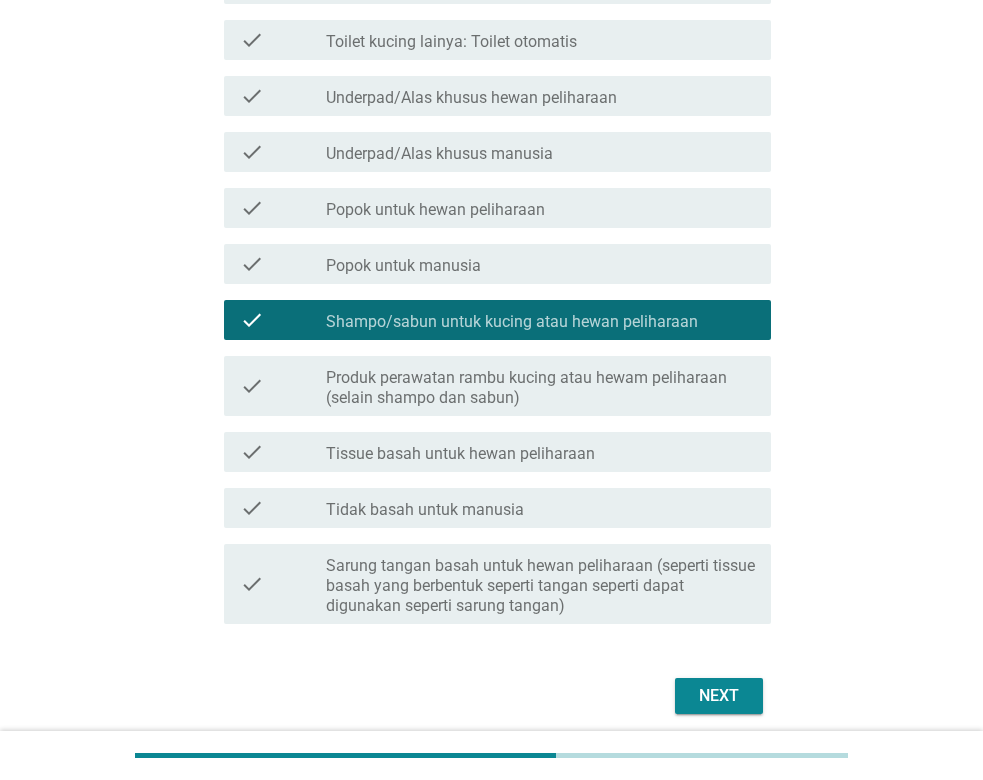 click on "Produk perawatan rambu kucing atau hewam peliharaan (selain shampo dan sabun)" at bounding box center [540, 388] 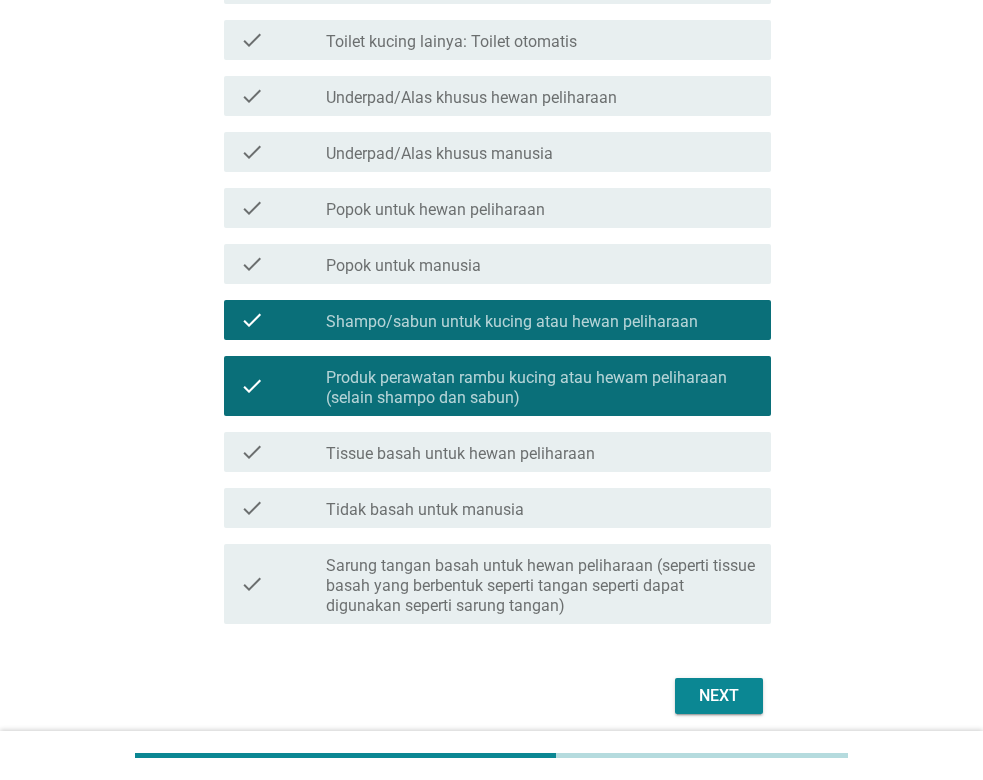 click on "check_box_outline_blank Tissue basah untuk hewan peliharaan" at bounding box center [540, 452] 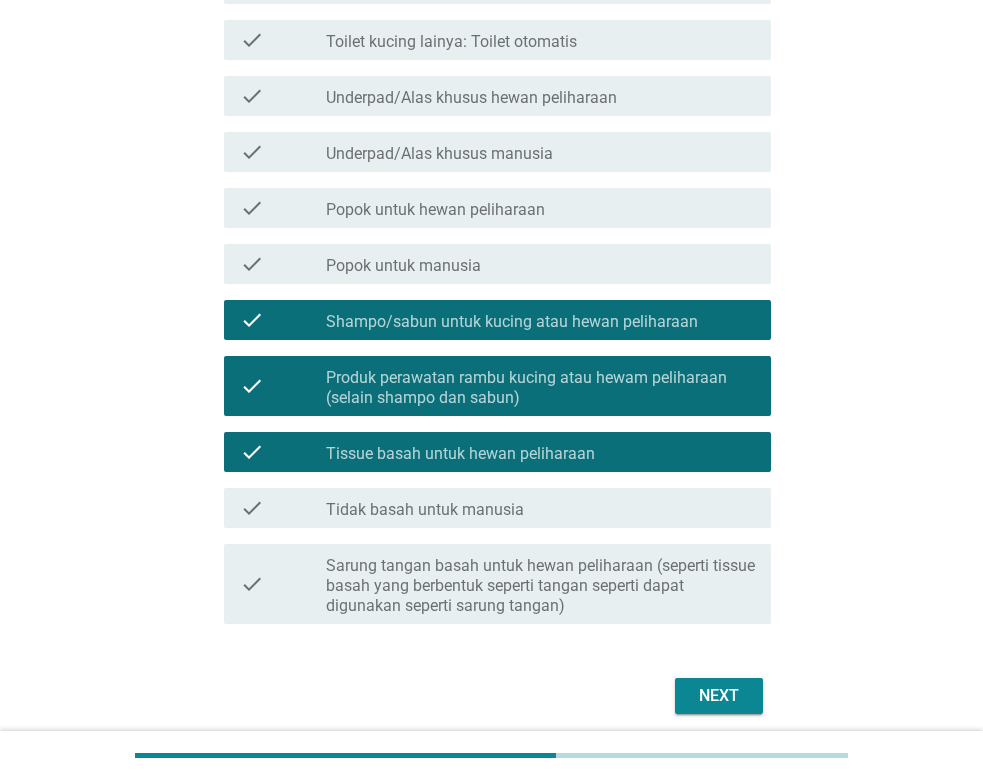 click on "Next" at bounding box center (719, 696) 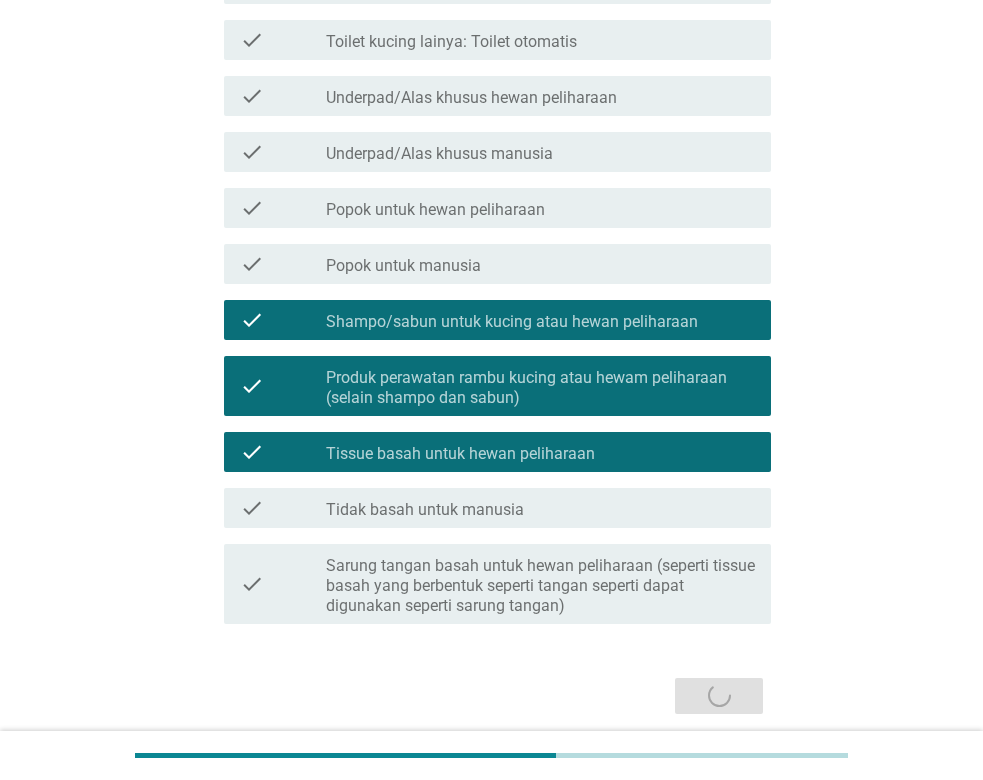 scroll, scrollTop: 0, scrollLeft: 0, axis: both 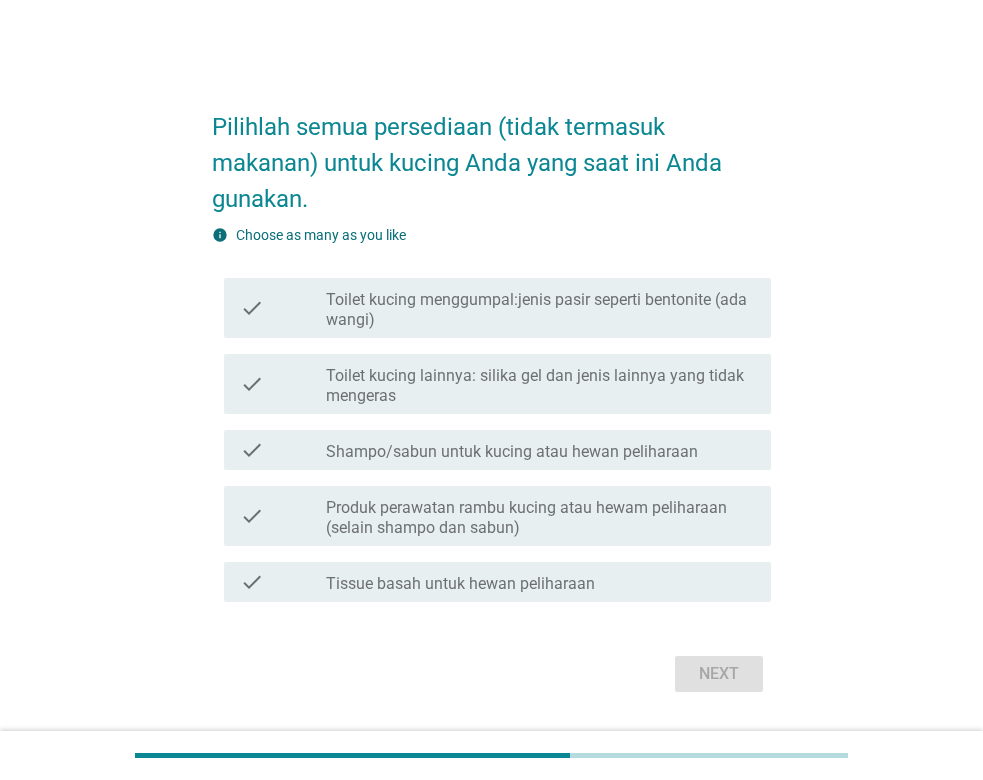 click on "Toilet kucing menggumpal:jenis pasir seperti bentonite (ada wangi)" at bounding box center (540, 310) 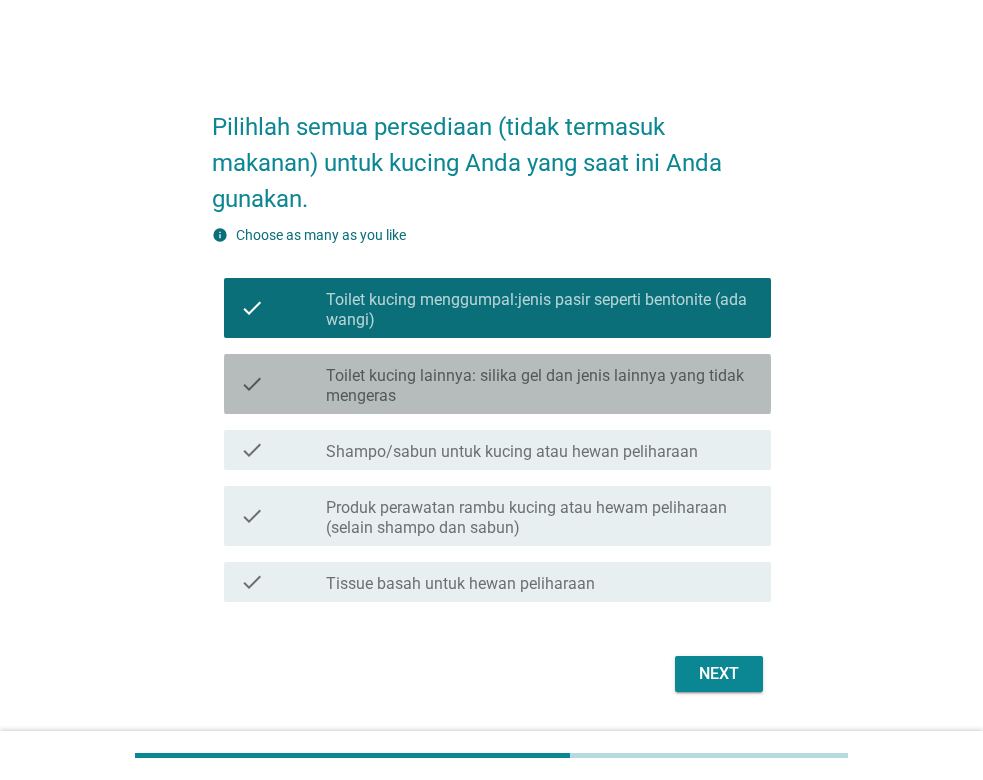 click on "Toilet kucing lainnya: silika gel dan jenis lainnya yang tidak mengeras" at bounding box center (540, 386) 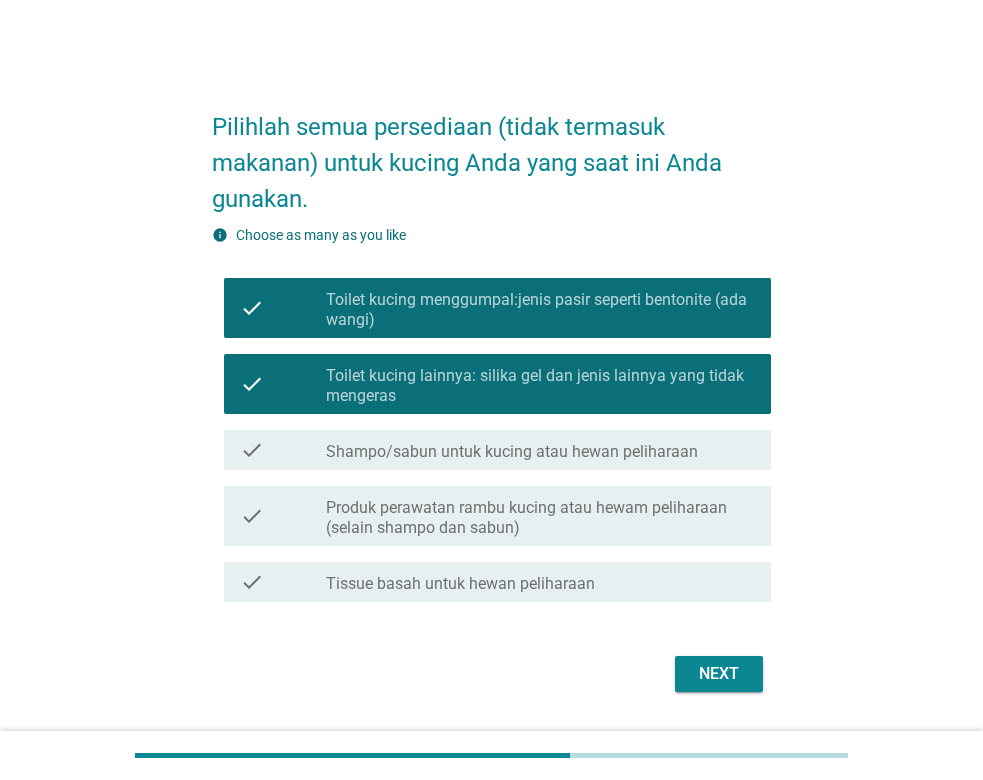 click on "Shampo/sabun untuk kucing atau hewan peliharaan" at bounding box center (512, 452) 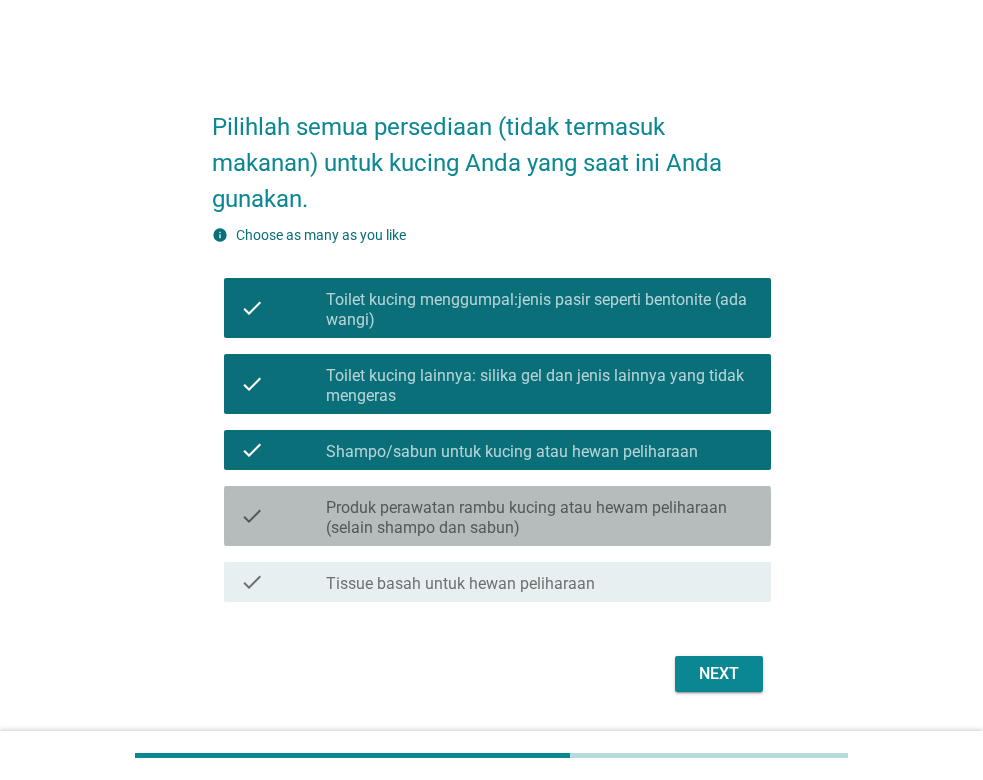 click on "check     check_box_outline_blank Produk perawatan rambu kucing atau hewam peliharaan (selain shampo dan sabun)" at bounding box center (497, 516) 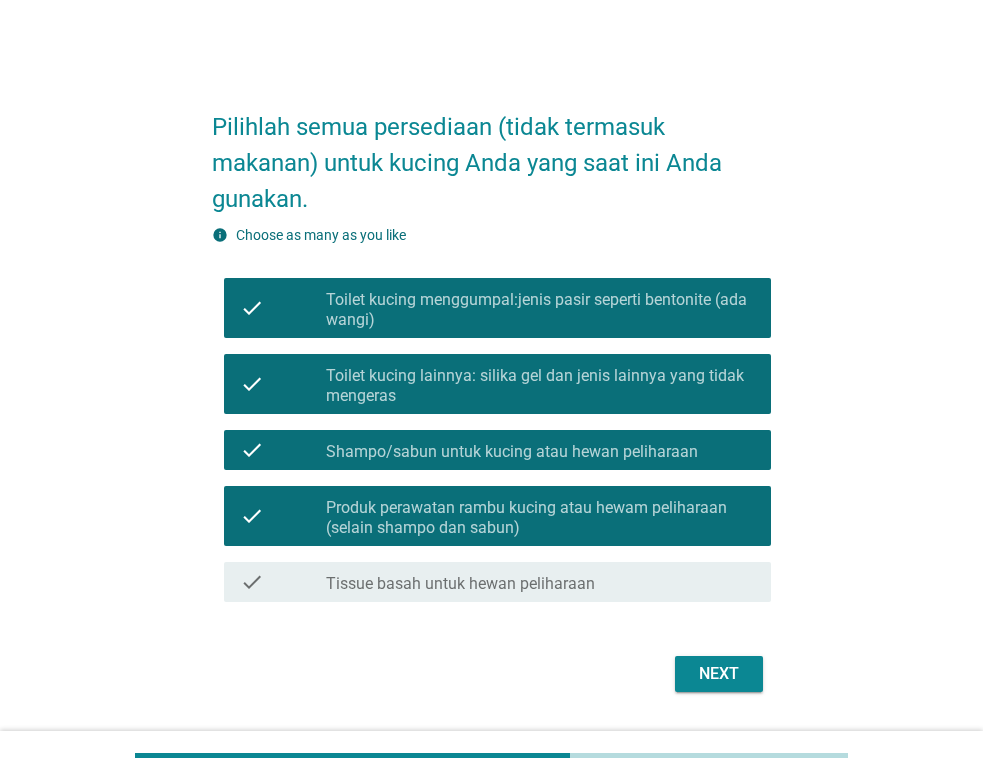 click on "Tissue basah untuk hewan peliharaan" at bounding box center [460, 584] 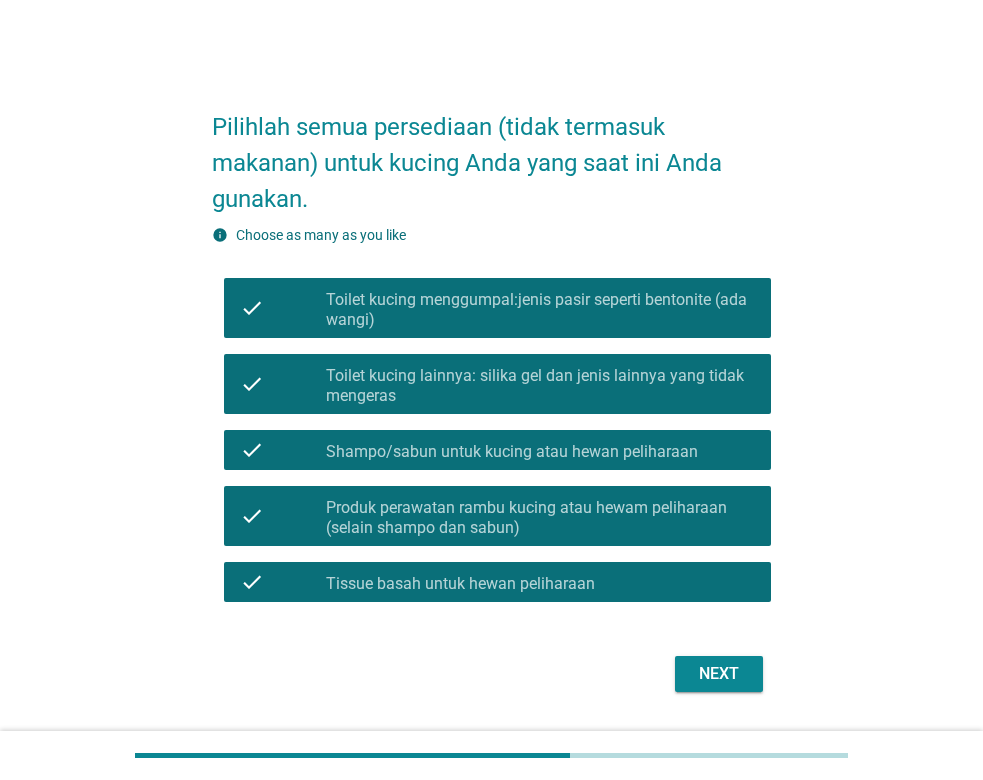 click on "Next" at bounding box center [719, 674] 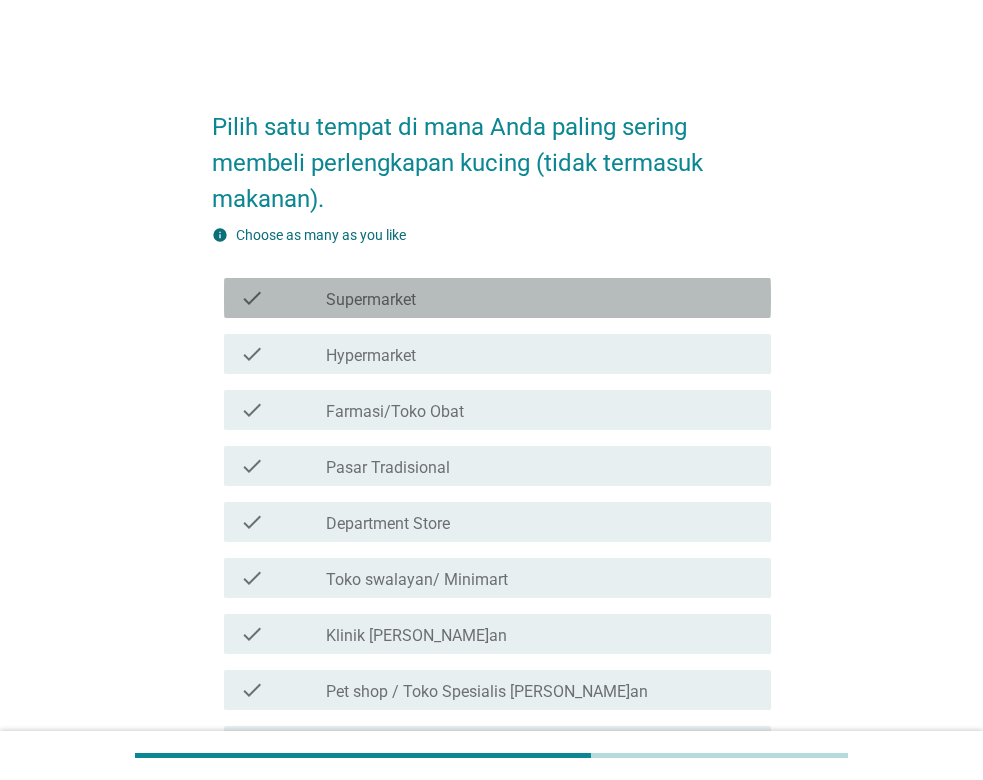 click on "check_box_outline_blank Supermarket" at bounding box center [540, 298] 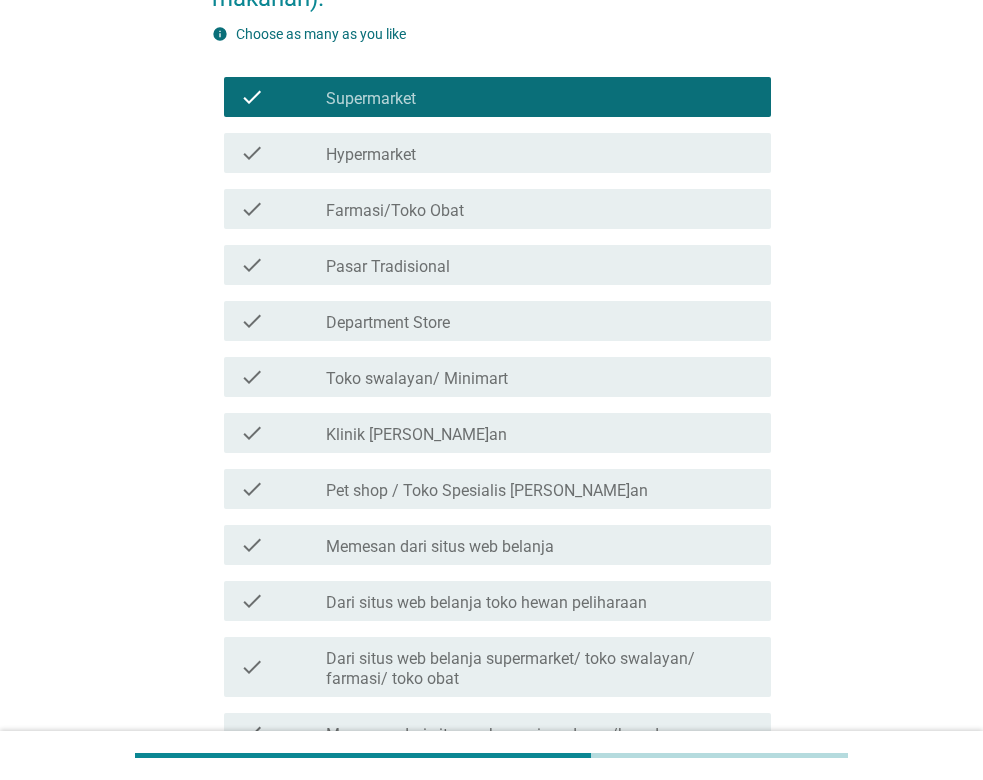 scroll, scrollTop: 204, scrollLeft: 0, axis: vertical 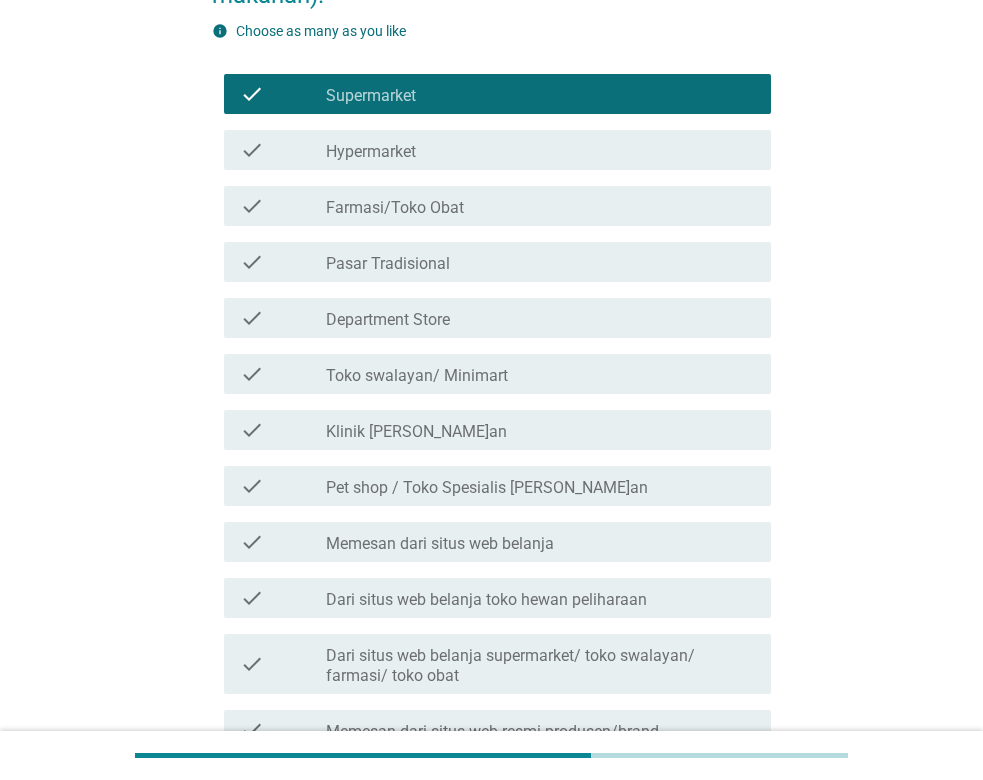 click on "Department Store" at bounding box center (388, 320) 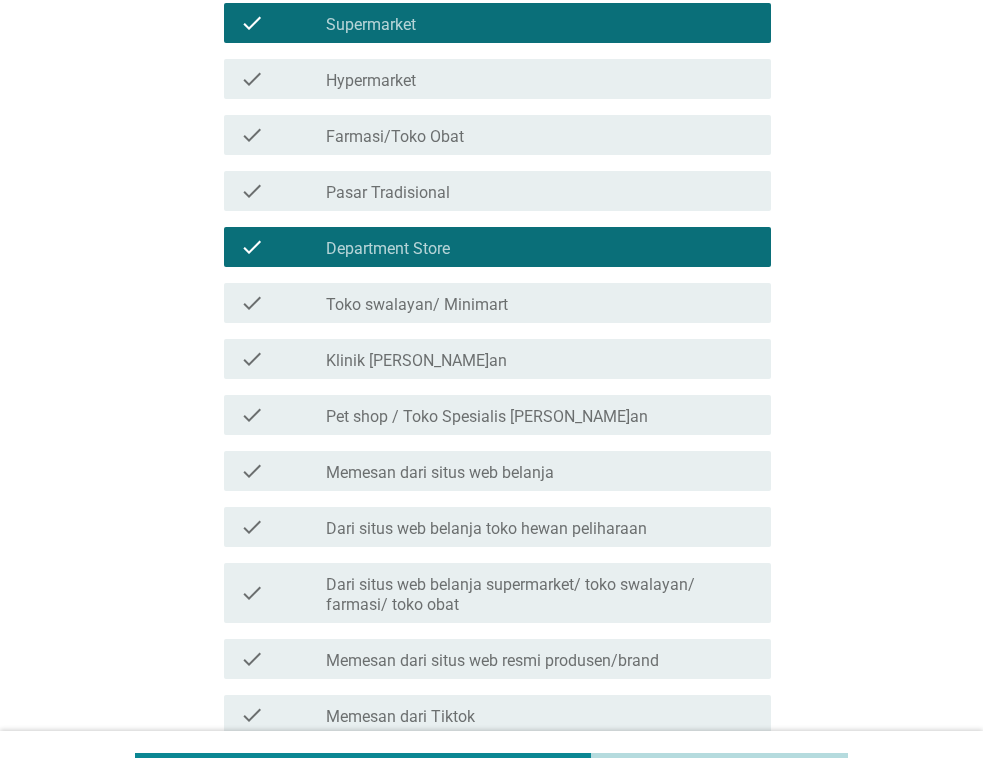 scroll, scrollTop: 306, scrollLeft: 0, axis: vertical 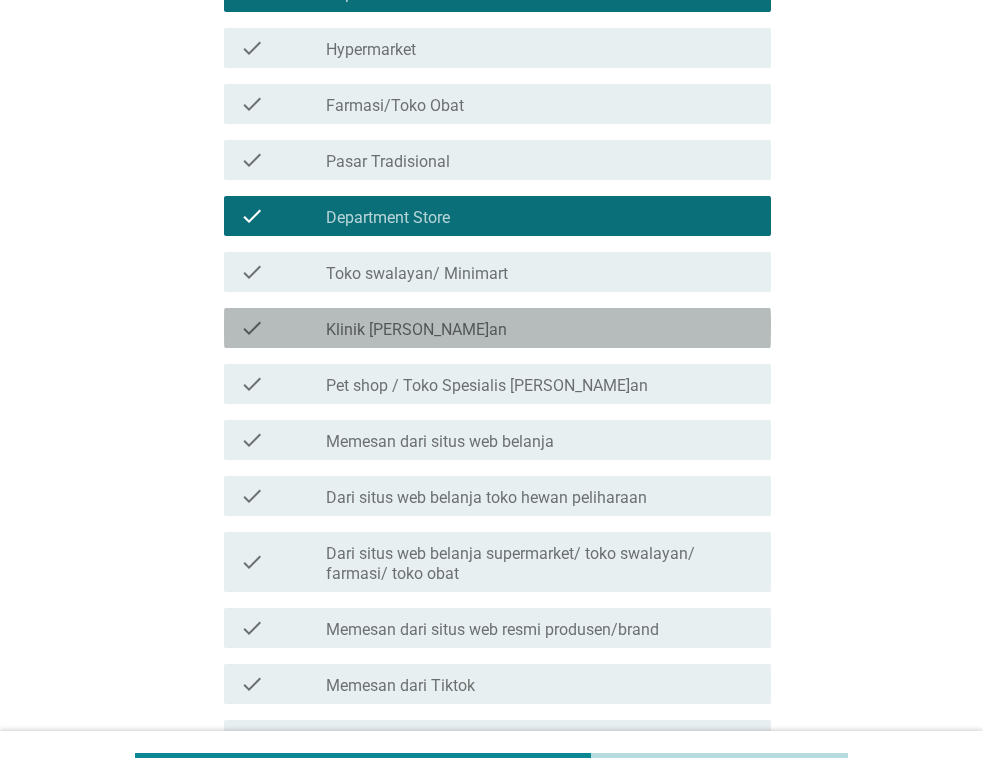 click on "Klinik [PERSON_NAME]an" at bounding box center [416, 330] 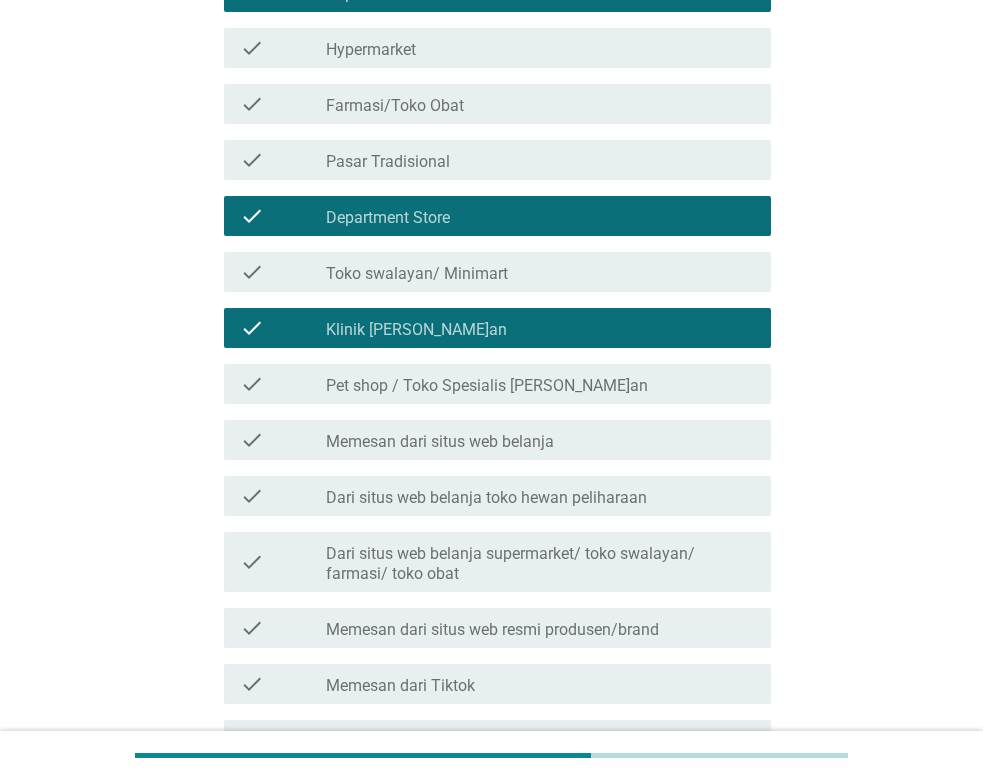click on "Department Store" at bounding box center (388, 218) 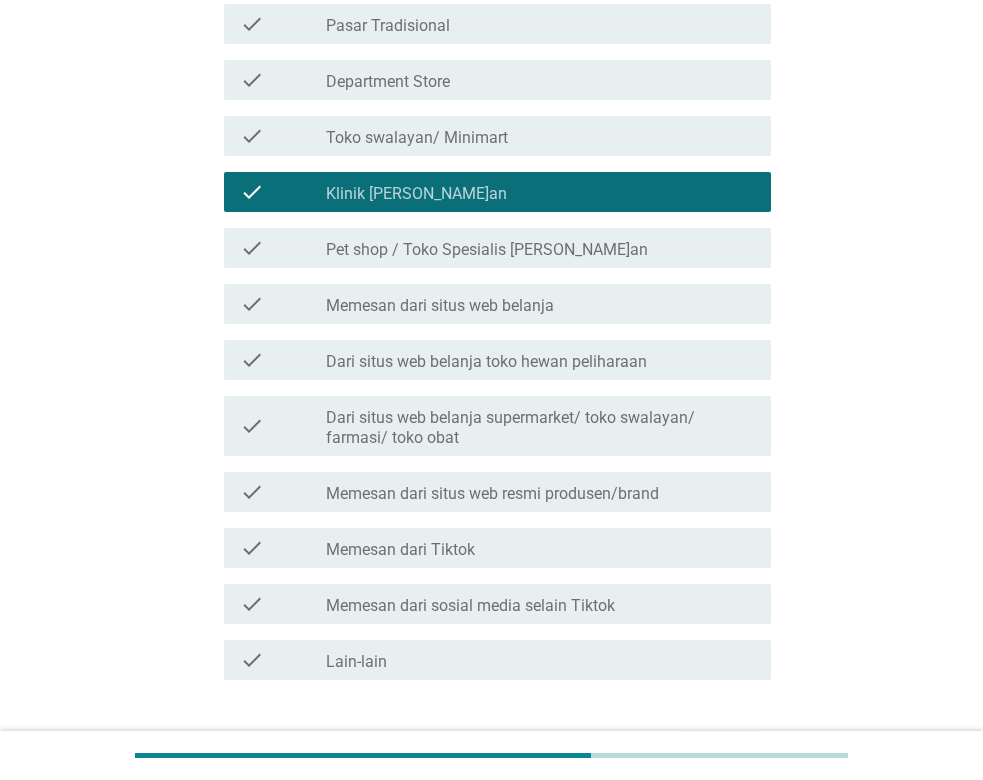 scroll, scrollTop: 510, scrollLeft: 0, axis: vertical 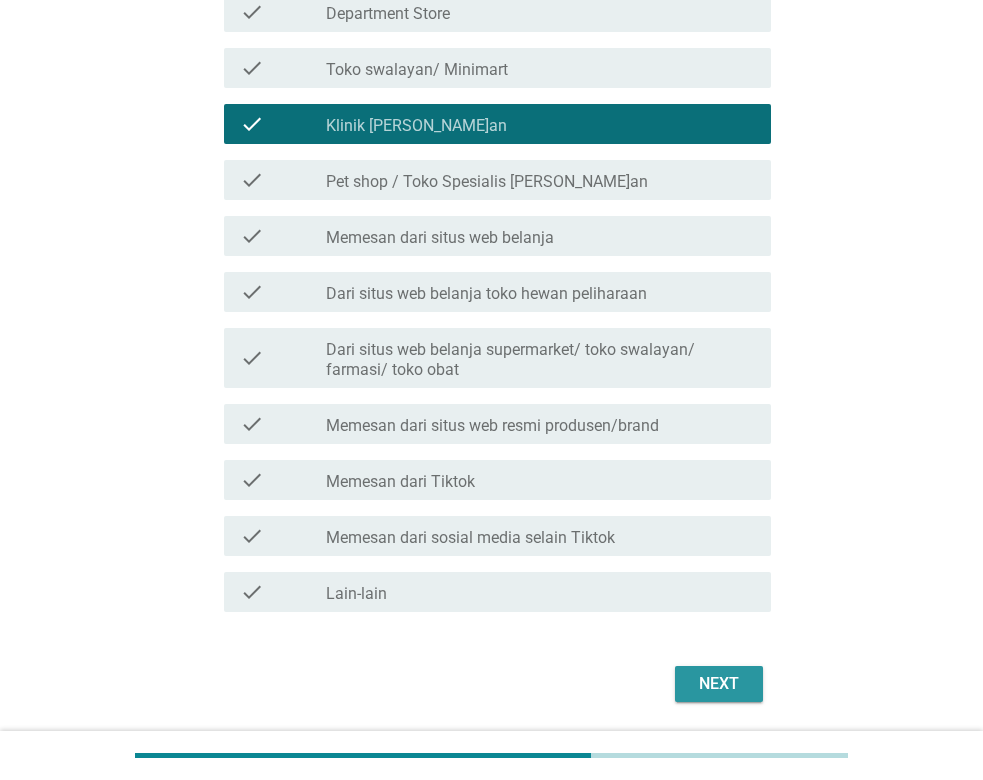 click on "Next" at bounding box center [719, 684] 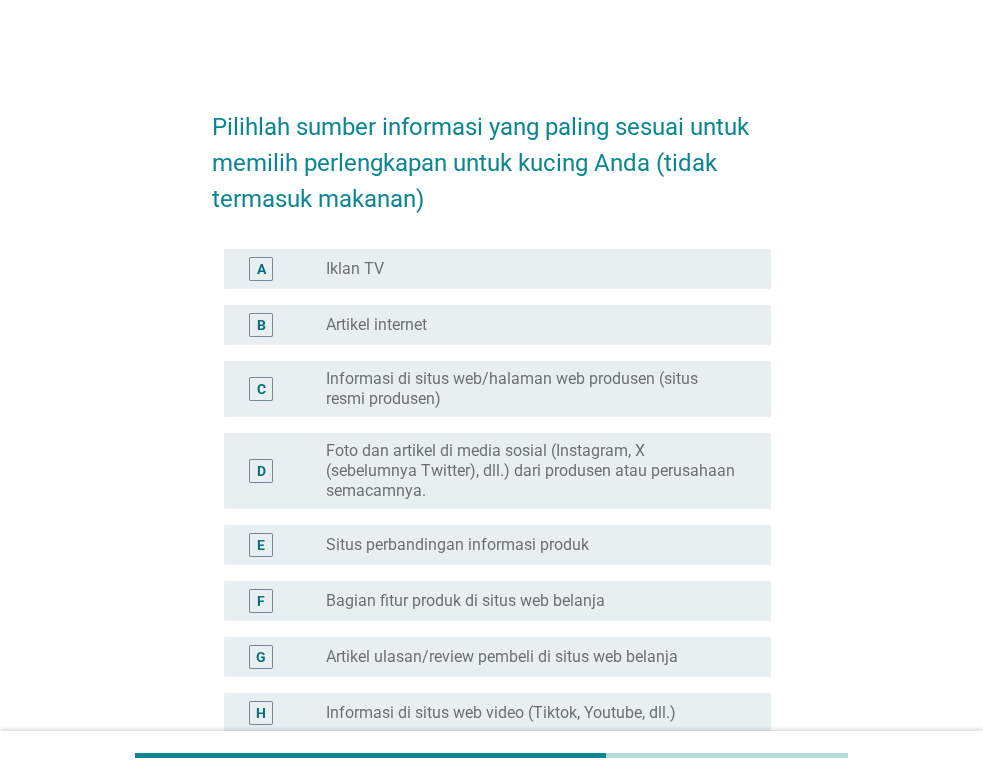 scroll, scrollTop: 102, scrollLeft: 0, axis: vertical 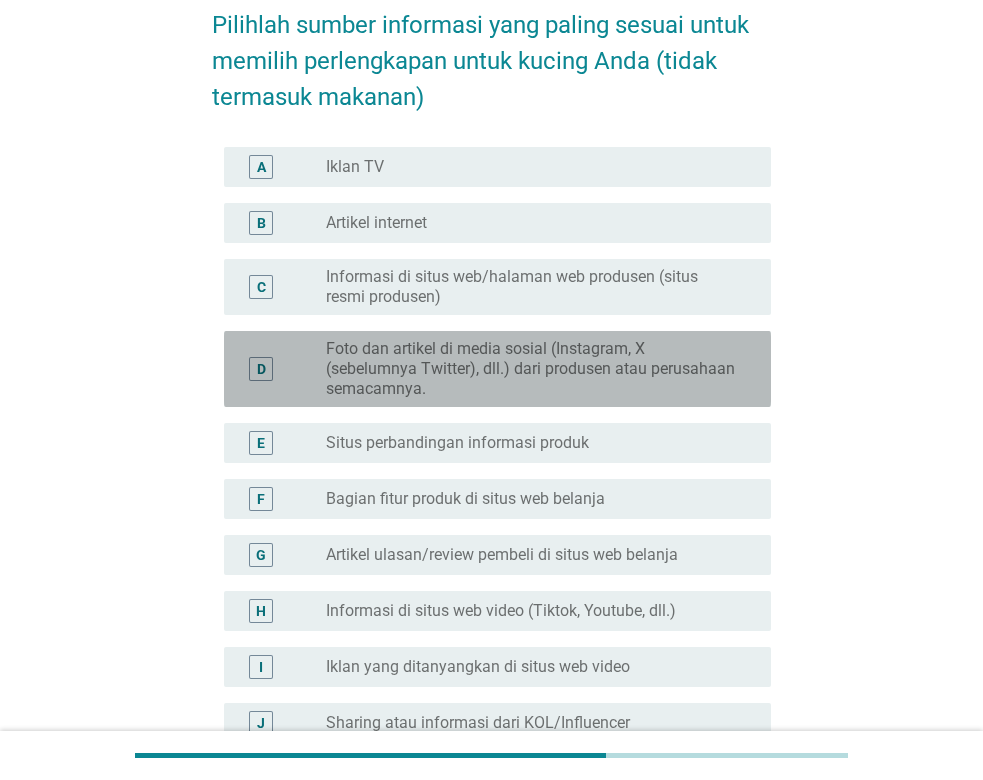 click on "Foto dan artikel di media sosial (Instagram, X (sebelumnya Twitter), dll.) dari produsen atau perusahaan semacamnya." at bounding box center [532, 369] 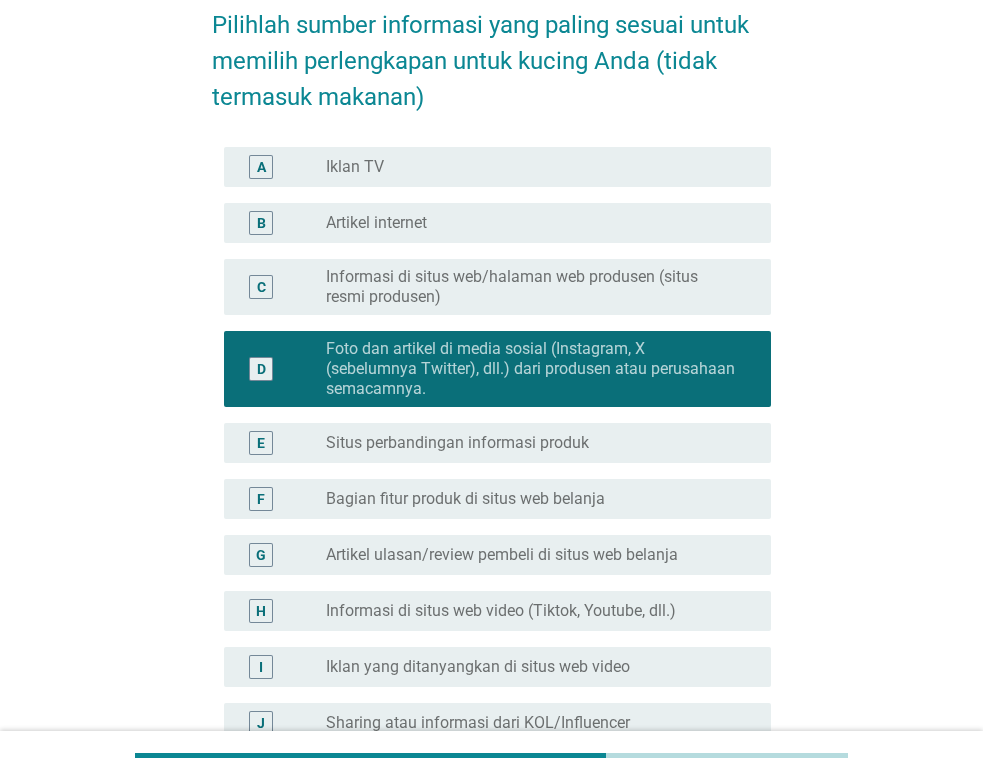 click on "Informasi di situs web/halaman web produsen (situs resmi produsen)" at bounding box center [532, 287] 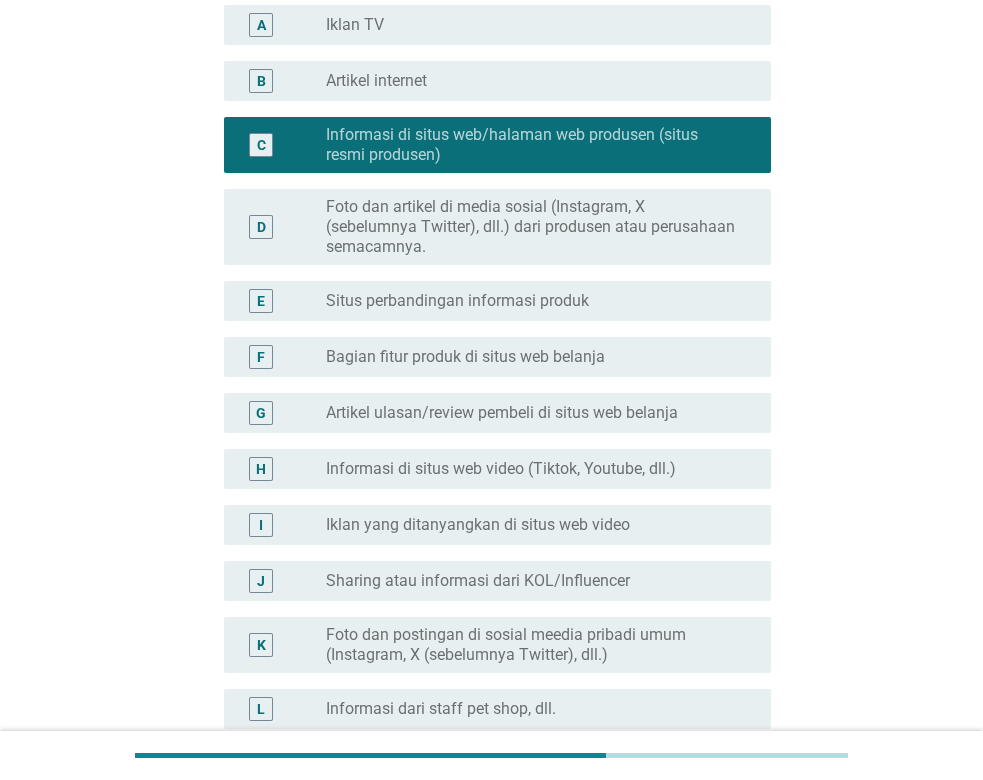 scroll, scrollTop: 408, scrollLeft: 0, axis: vertical 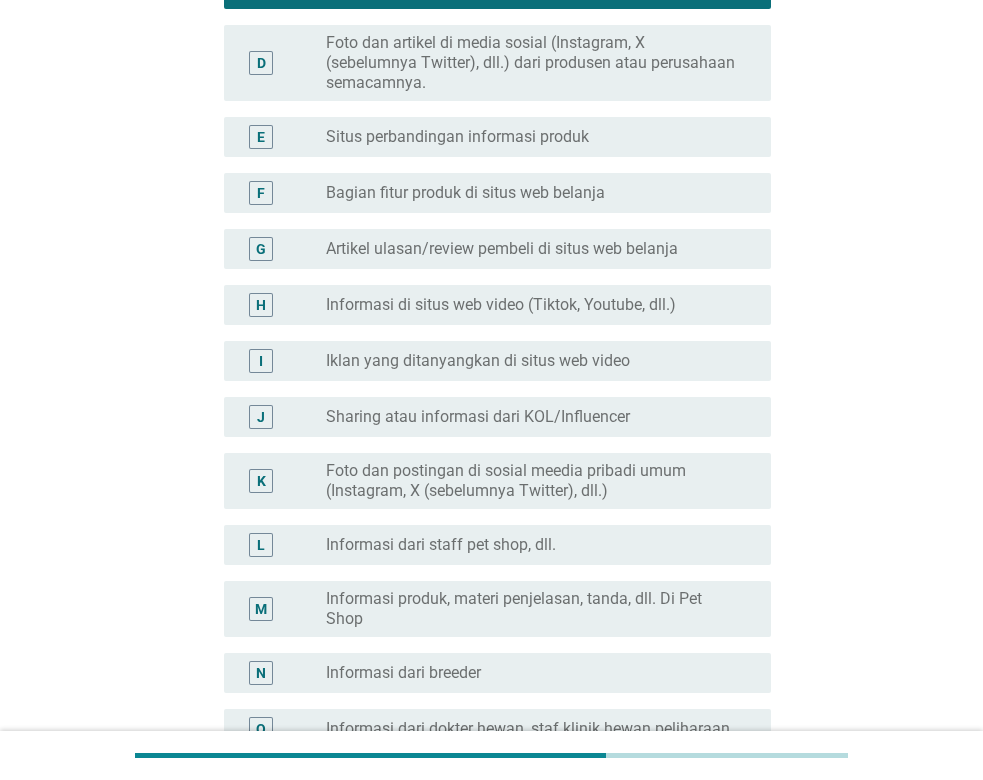click on "Informasi dari staff pet shop, dll." at bounding box center (441, 545) 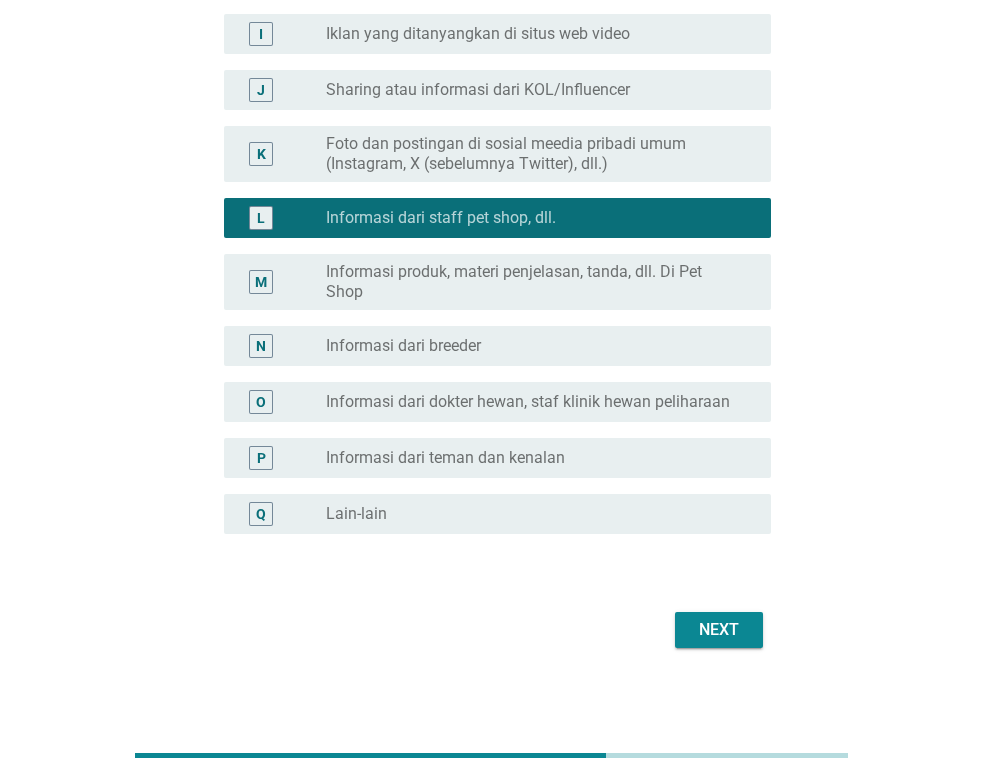 scroll, scrollTop: 746, scrollLeft: 0, axis: vertical 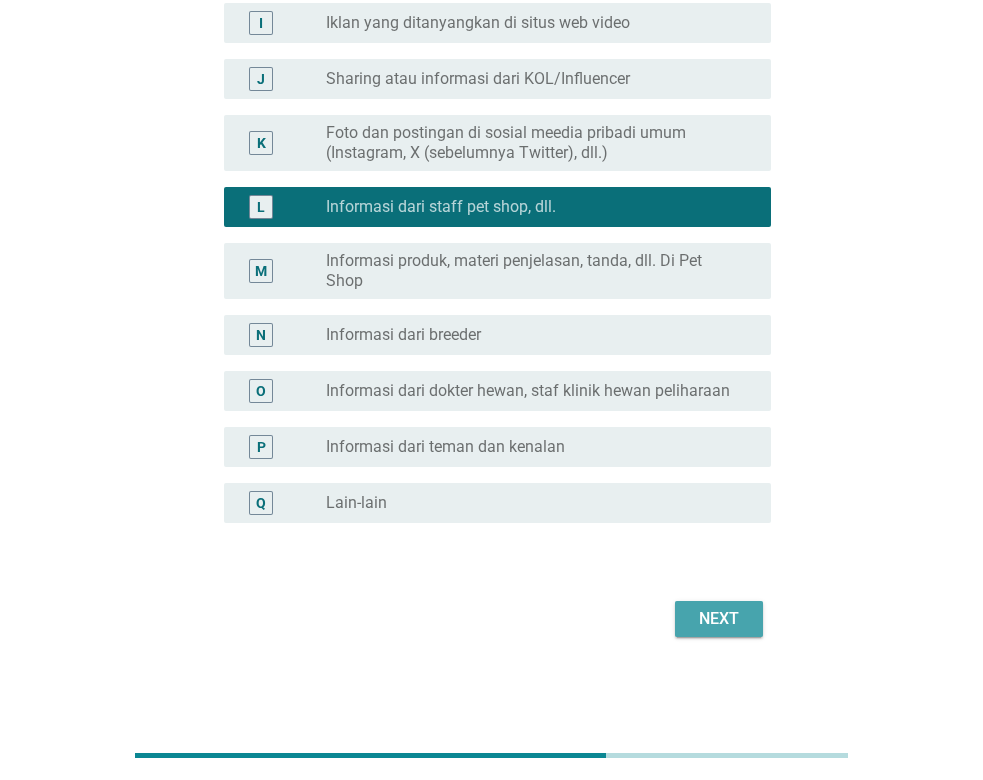 click on "Next" at bounding box center (719, 619) 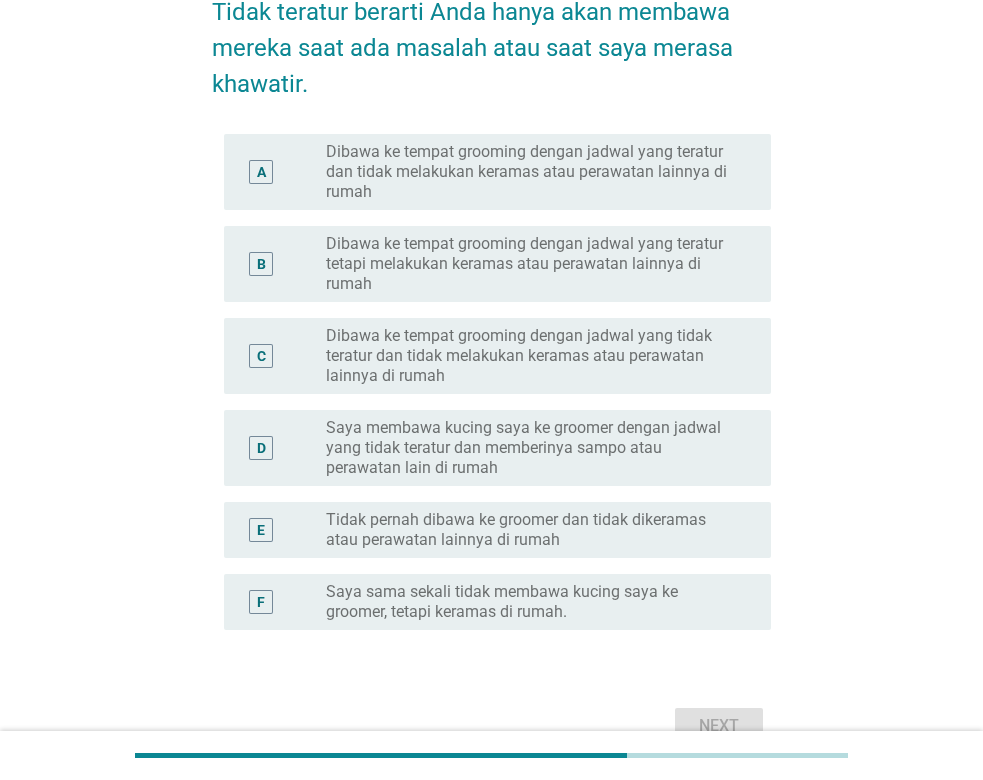 scroll, scrollTop: 306, scrollLeft: 0, axis: vertical 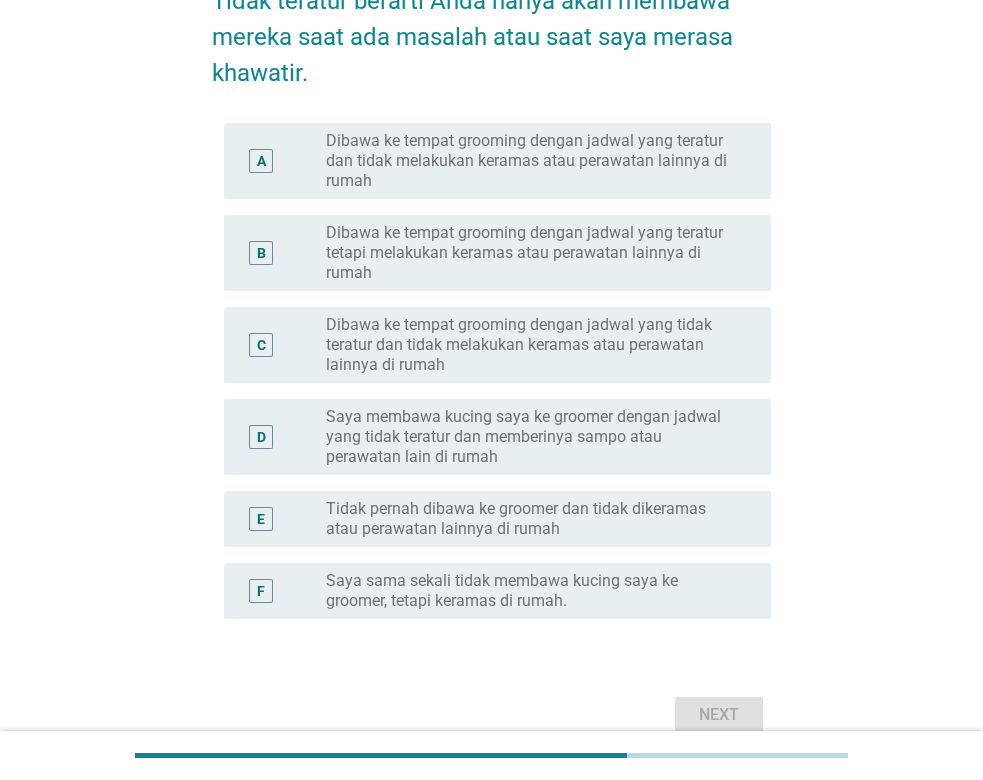 click on "Dibawa ke tempat grooming dengan jadwal yang tidak teratur dan tidak melakukan keramas atau perawatan lainnya di rumah" at bounding box center (532, 345) 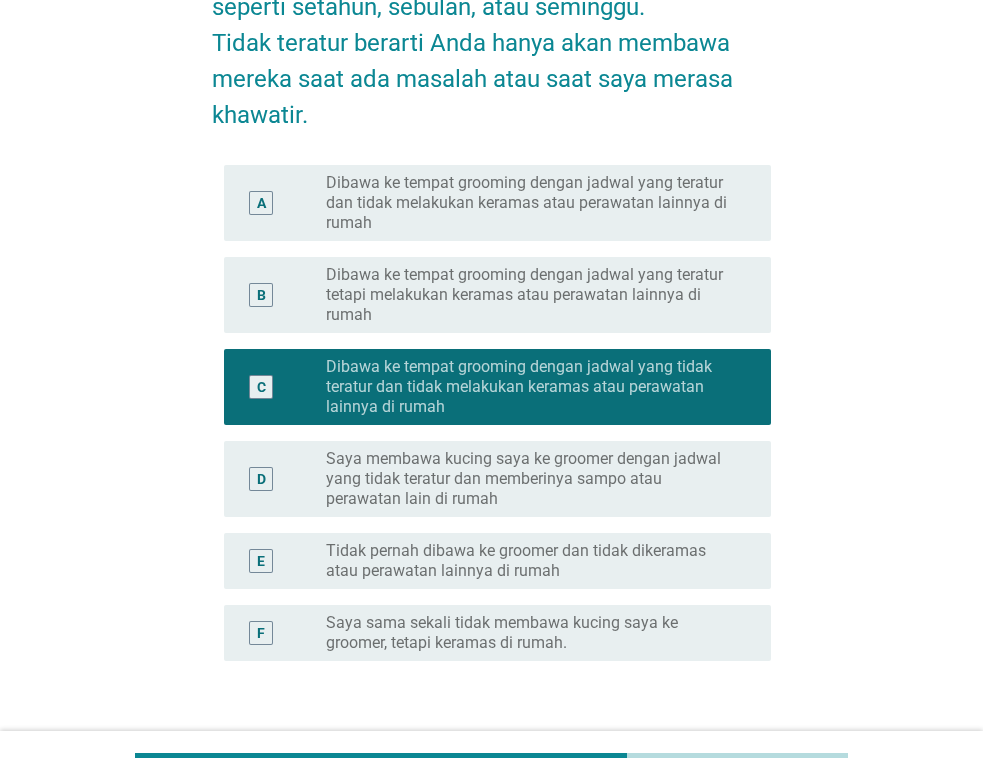 scroll, scrollTop: 306, scrollLeft: 0, axis: vertical 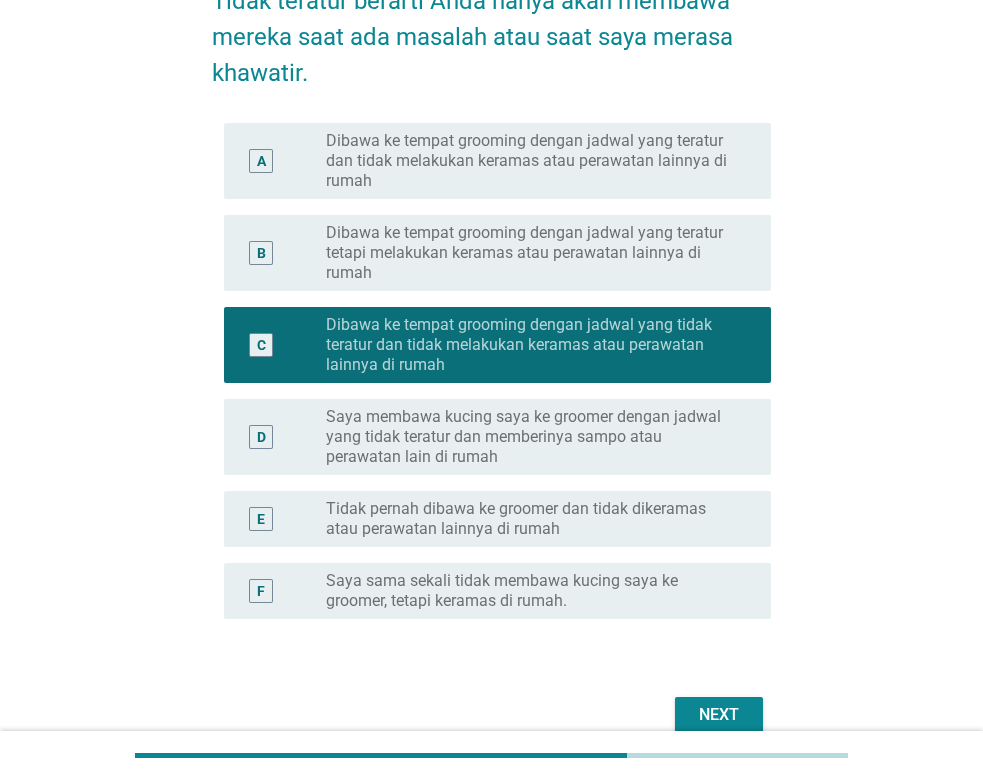 click on "Next" at bounding box center (719, 715) 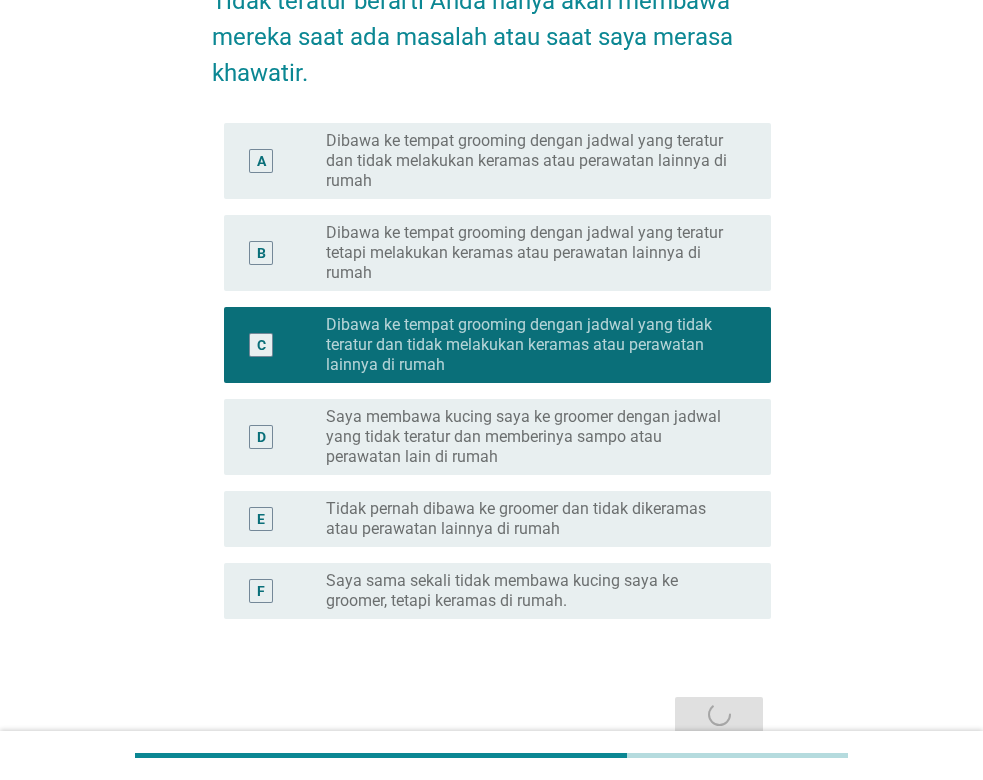 scroll, scrollTop: 0, scrollLeft: 0, axis: both 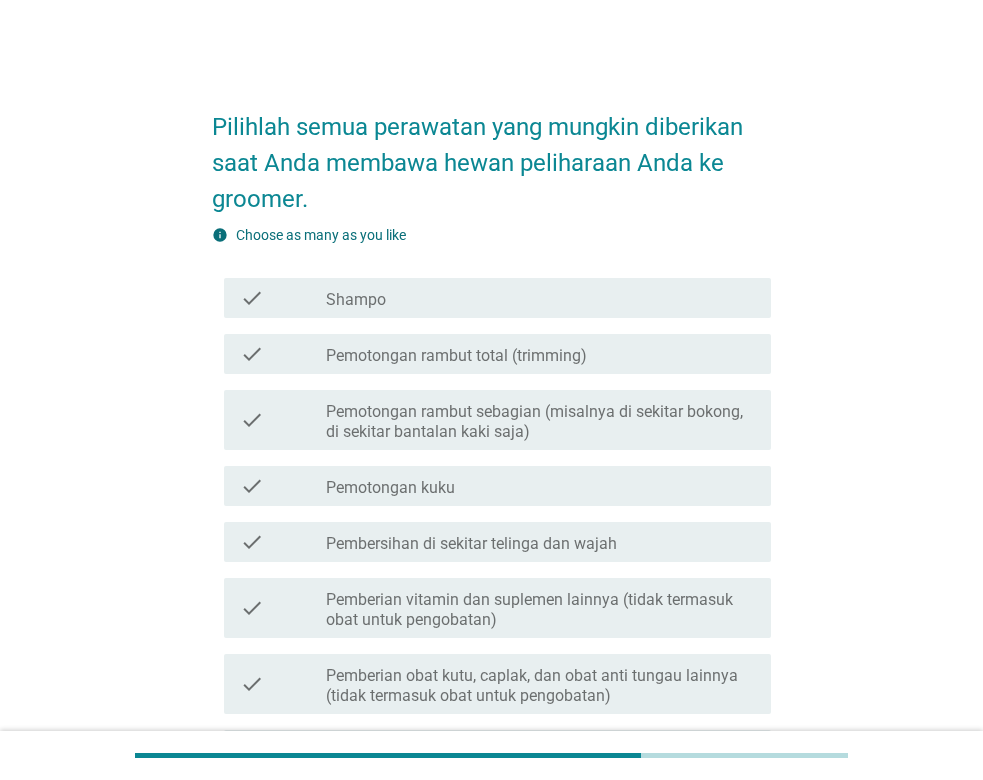 click on "check     check_box_outline_blank Shampo" at bounding box center [497, 298] 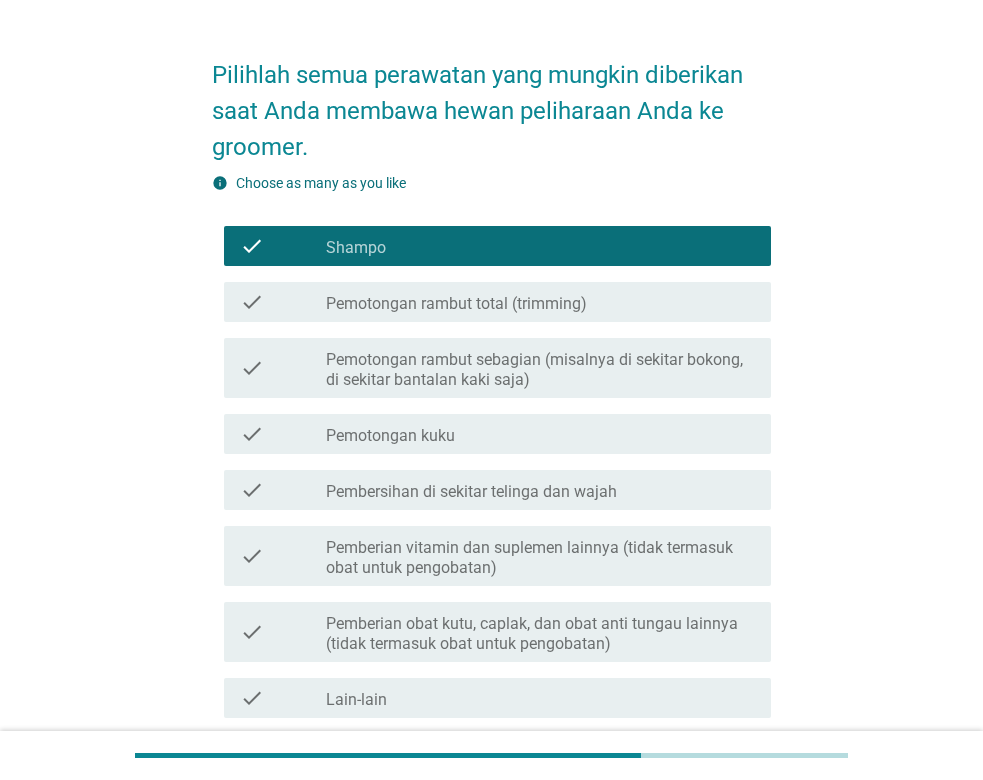 scroll, scrollTop: 102, scrollLeft: 0, axis: vertical 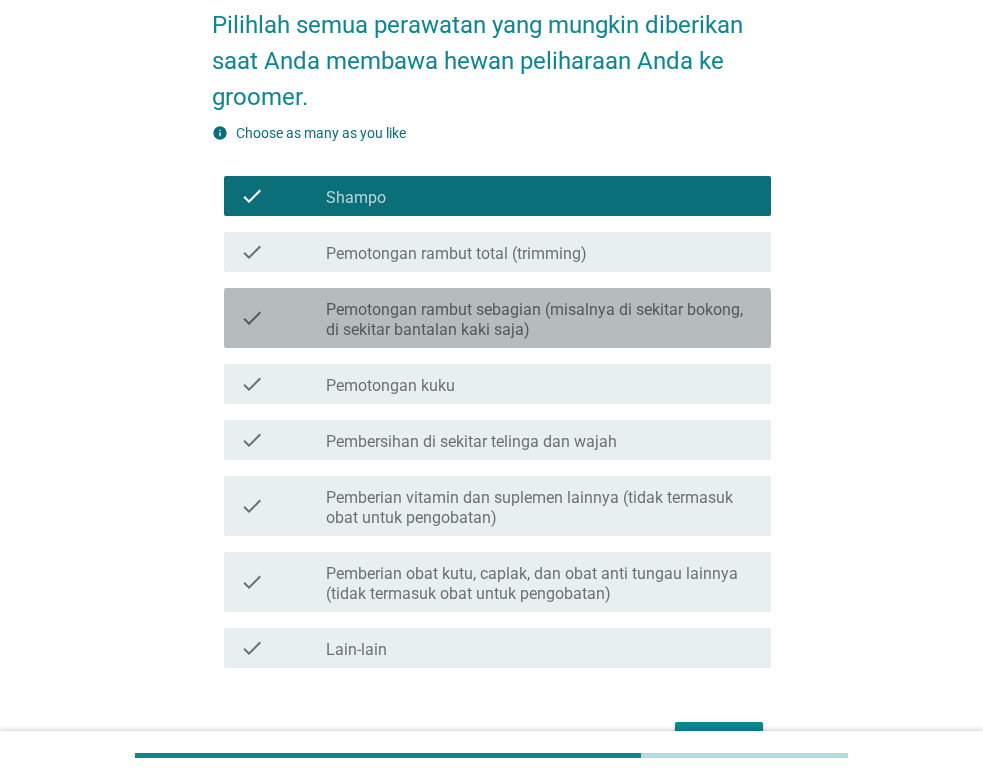 click on "Pemotongan rambut sebagian (misalnya di sekitar bokong, di sekitar bantalan kaki saja)" at bounding box center [540, 320] 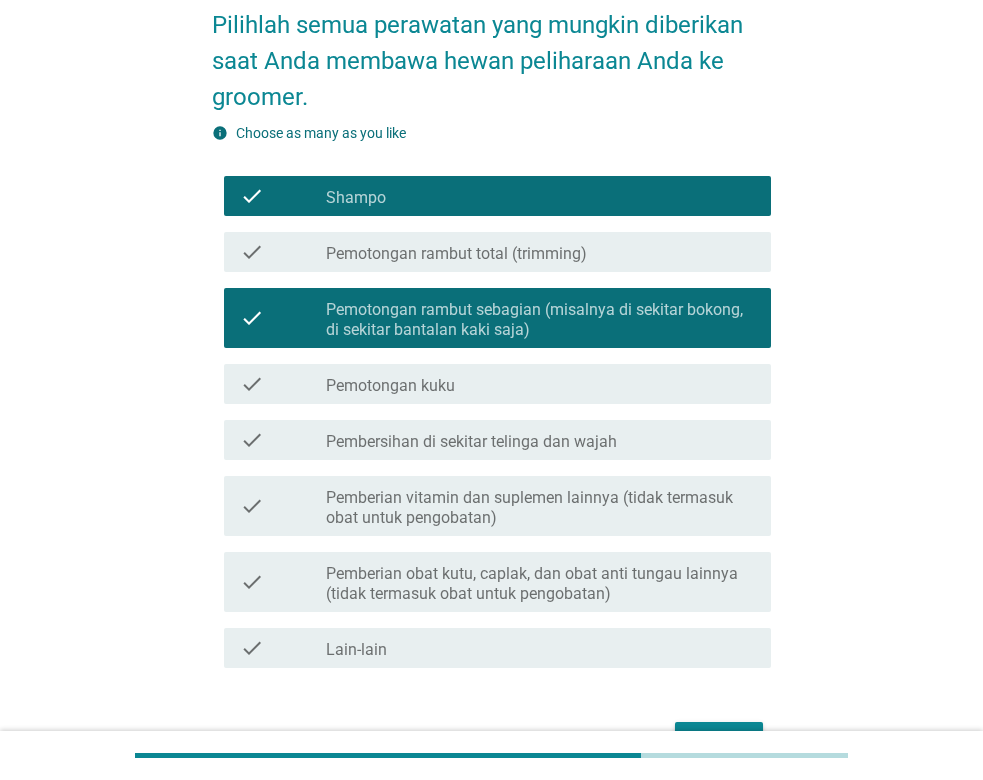 click on "check_box_outline_blank Pemotongan kuku" at bounding box center [540, 384] 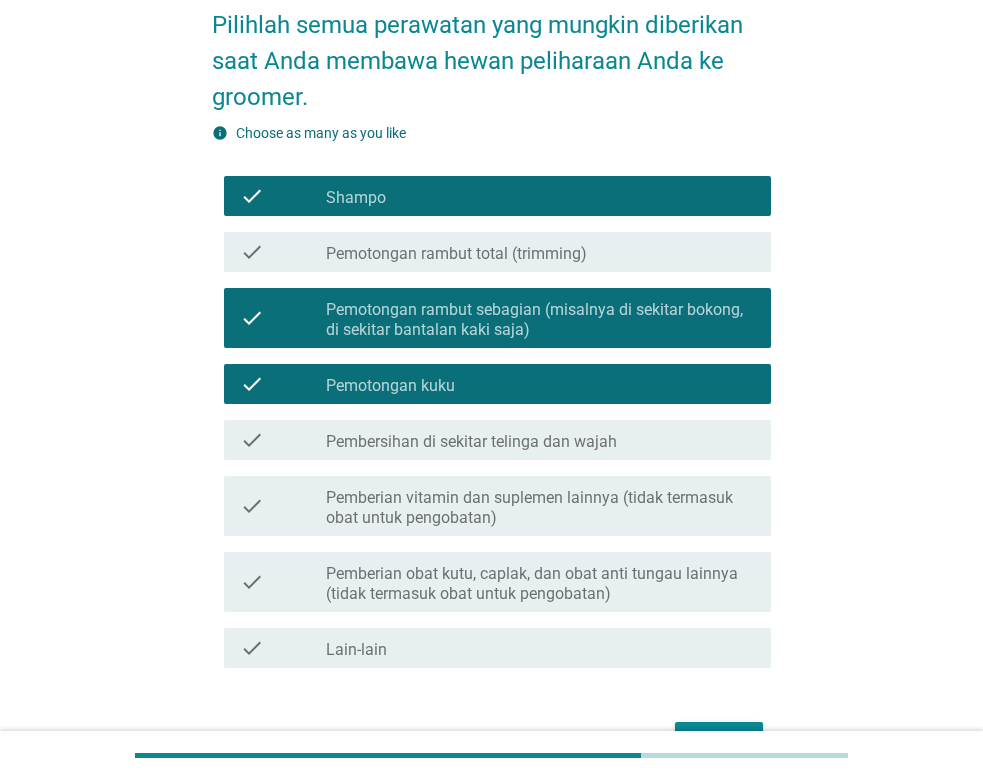 click on "Pemberian vitamin dan suplemen lainnya (tidak termasuk obat untuk pengobatan)" at bounding box center [540, 508] 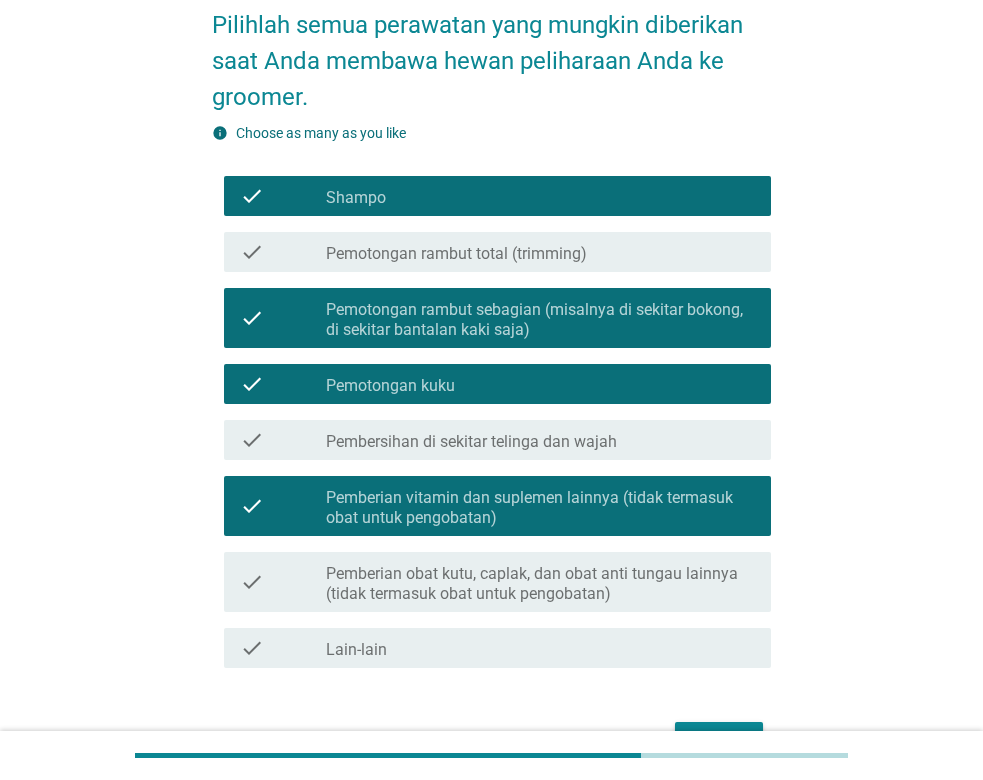 click on "Pemberian obat kutu, caplak, dan obat anti tungau lainnya (tidak termasuk obat untuk pengobatan)" at bounding box center [540, 584] 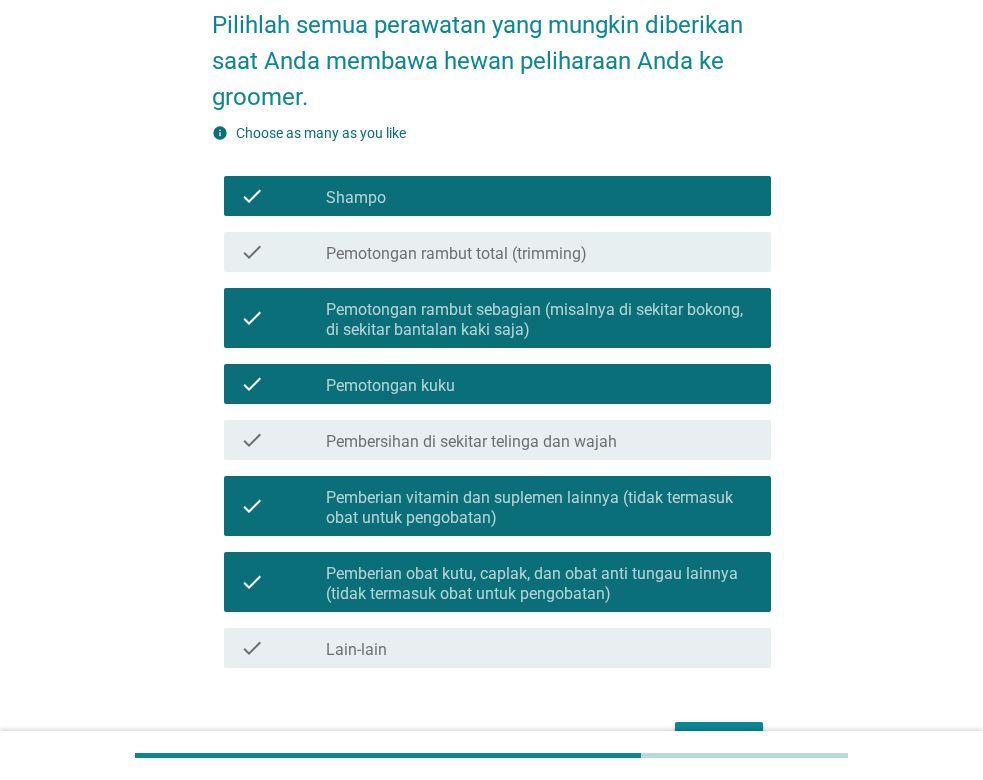 scroll, scrollTop: 204, scrollLeft: 0, axis: vertical 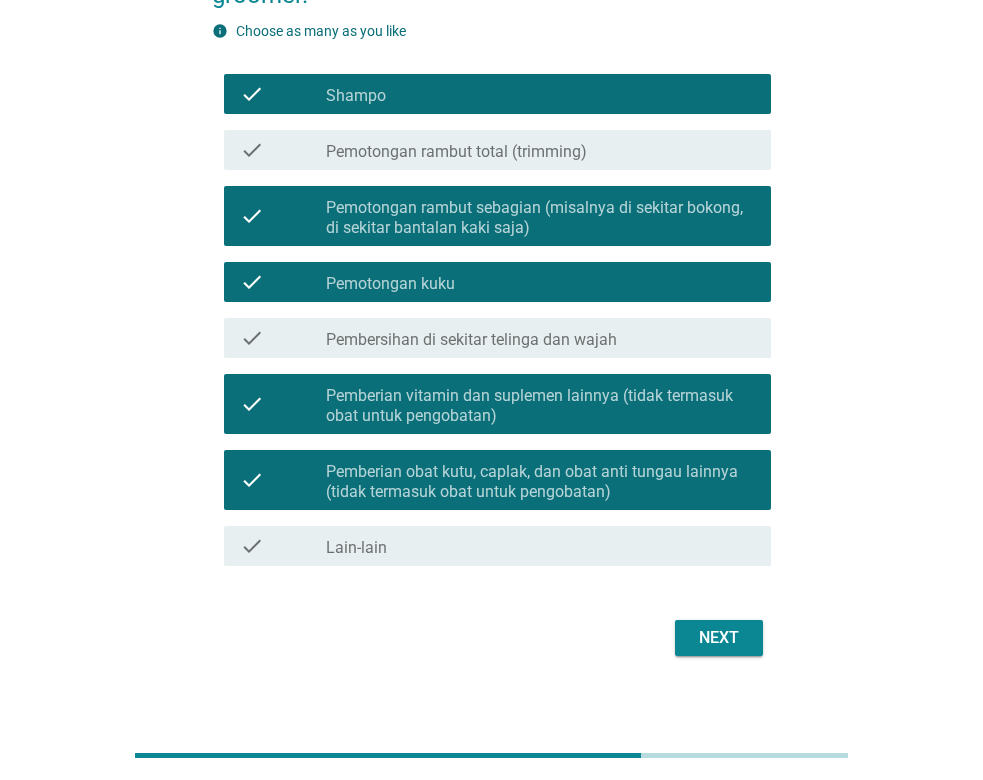 click on "Next" at bounding box center [719, 638] 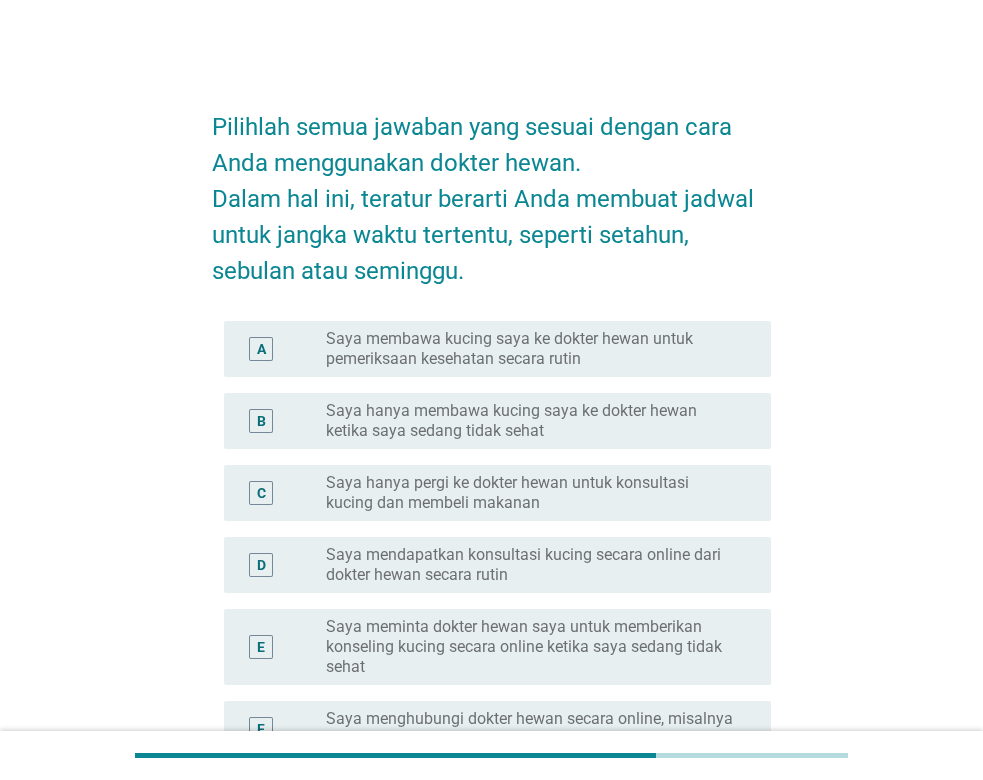 scroll, scrollTop: 102, scrollLeft: 0, axis: vertical 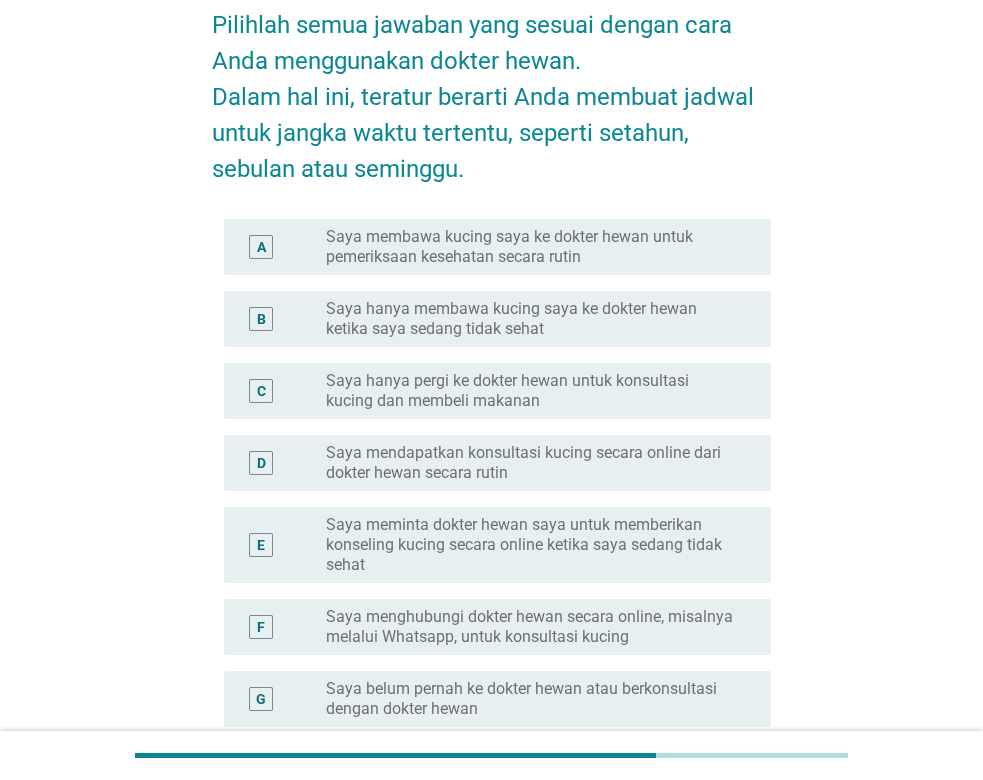 click on "Saya membawa kucing saya ke dokter hewan untuk pemeriksaan kesehatan secara rutin" at bounding box center (532, 247) 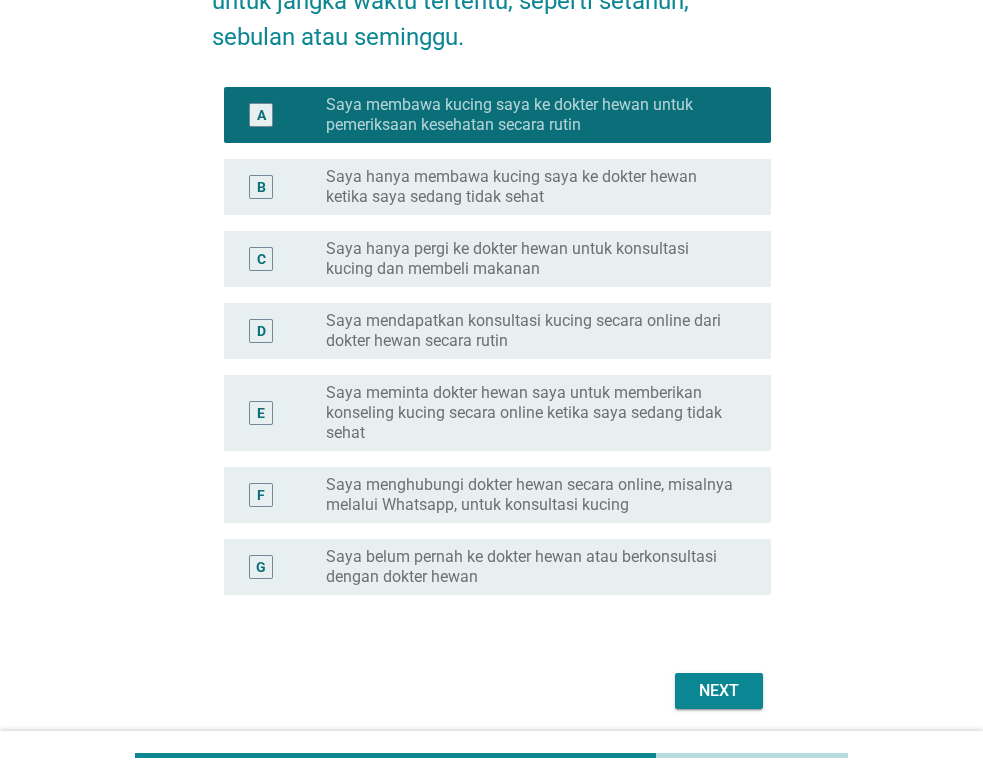 scroll, scrollTop: 306, scrollLeft: 0, axis: vertical 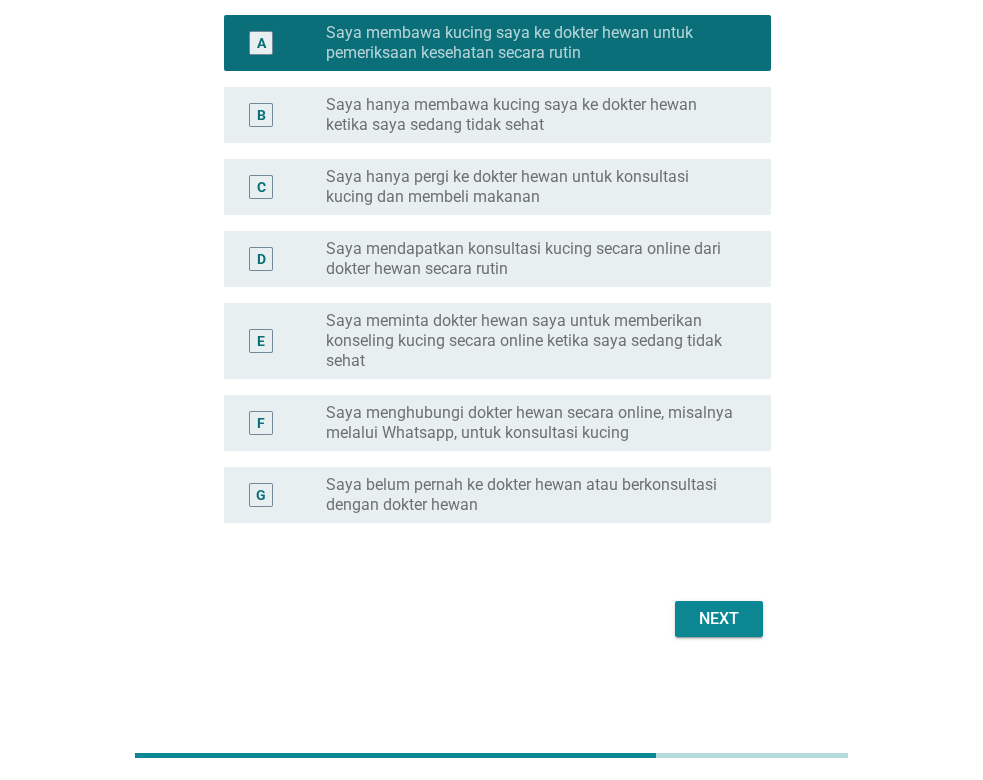 click on "Next" at bounding box center [719, 619] 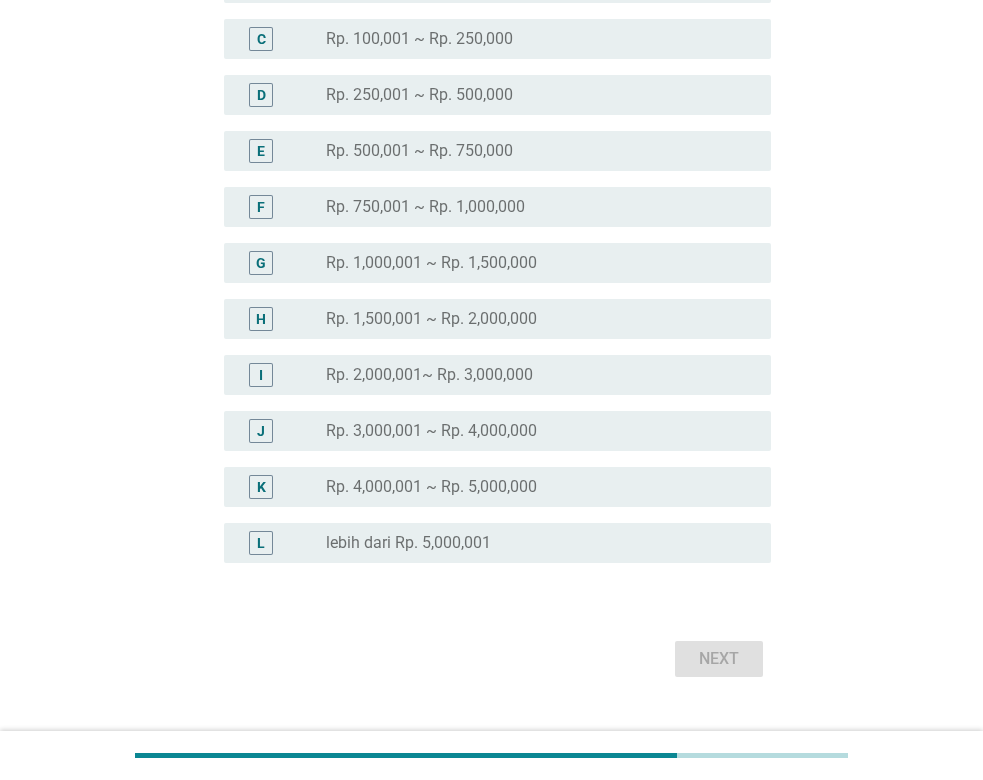 scroll, scrollTop: 0, scrollLeft: 0, axis: both 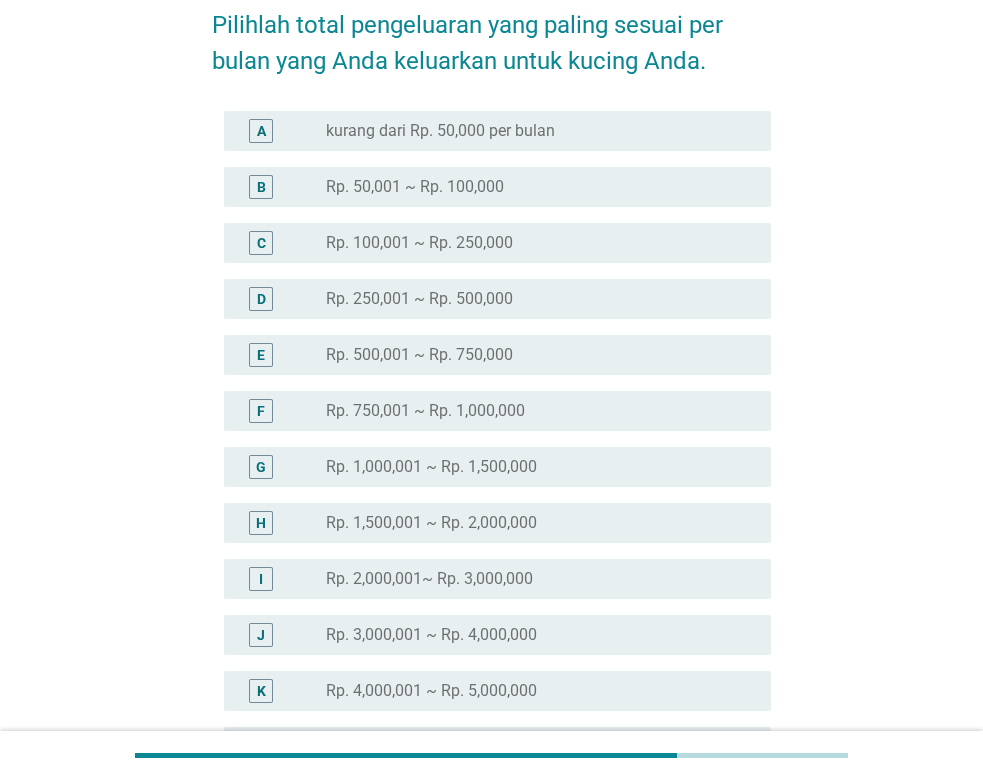 click on "Rp. 1,000,001 ~ Rp. 1,500,000" at bounding box center (431, 467) 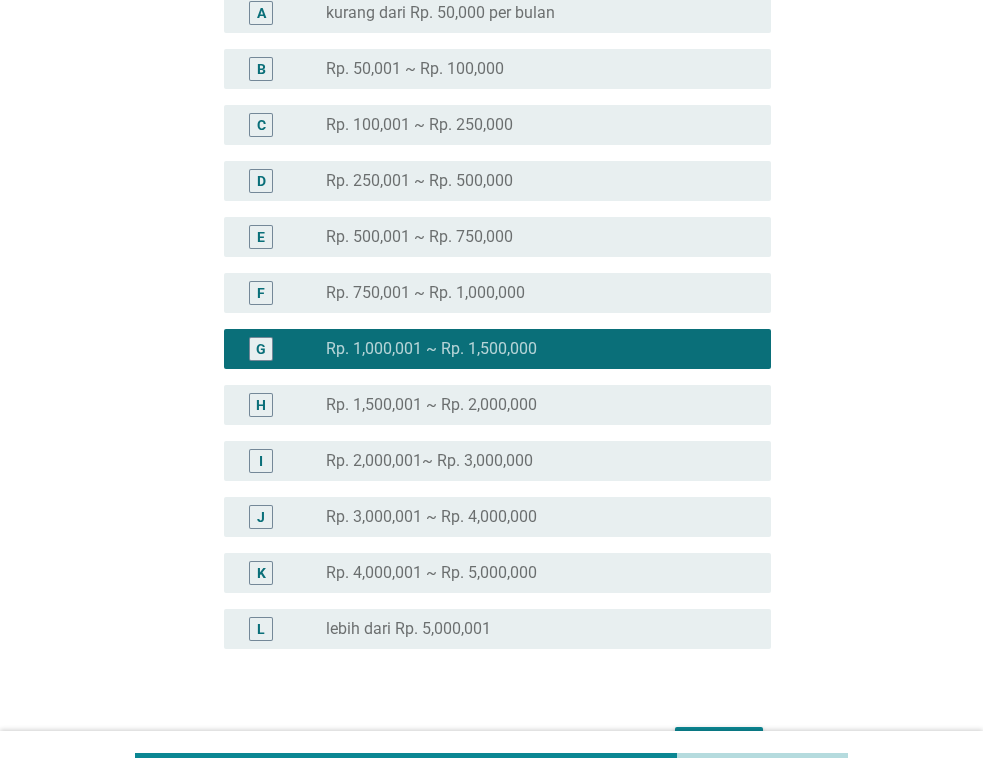 scroll, scrollTop: 306, scrollLeft: 0, axis: vertical 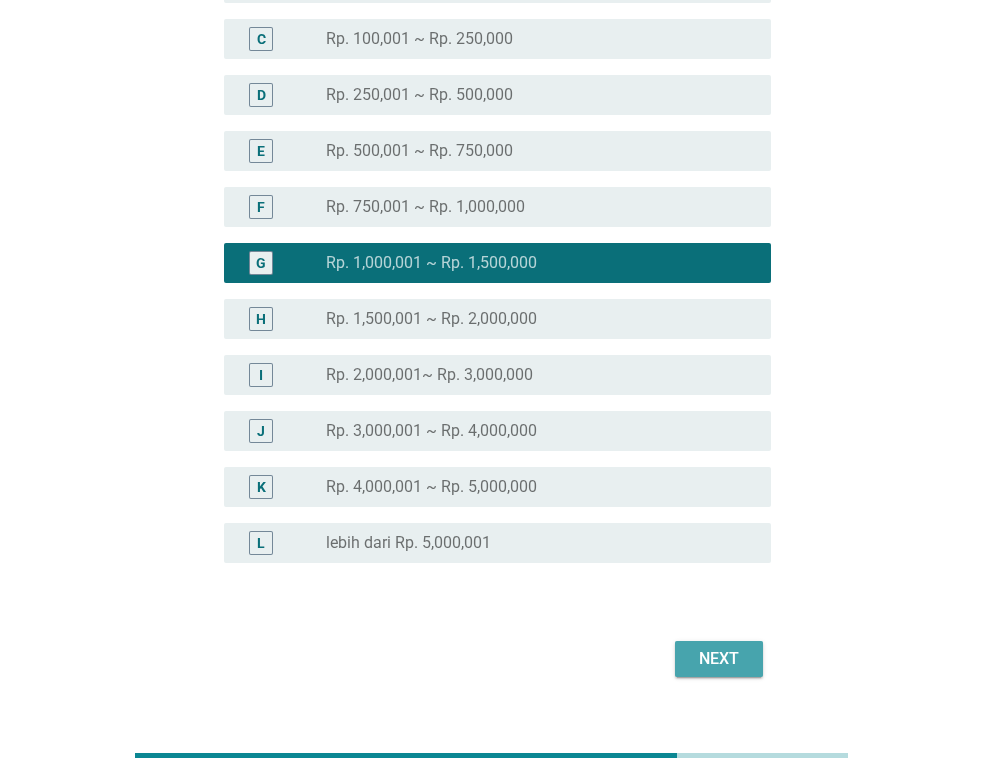 click on "Next" at bounding box center [719, 659] 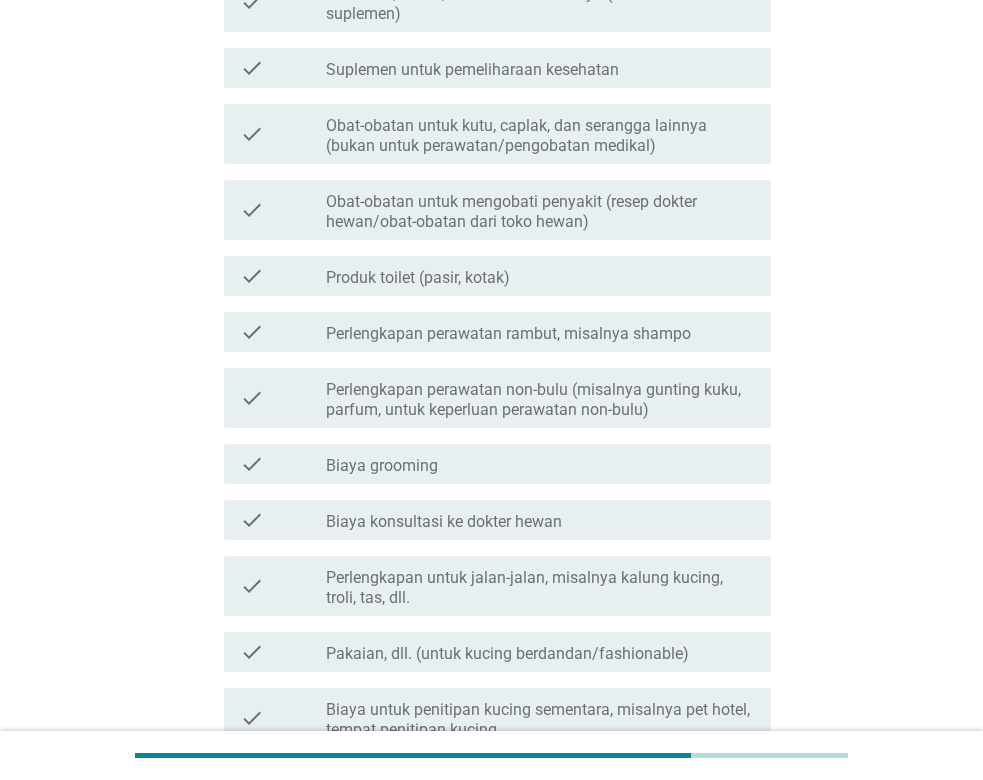 scroll, scrollTop: 0, scrollLeft: 0, axis: both 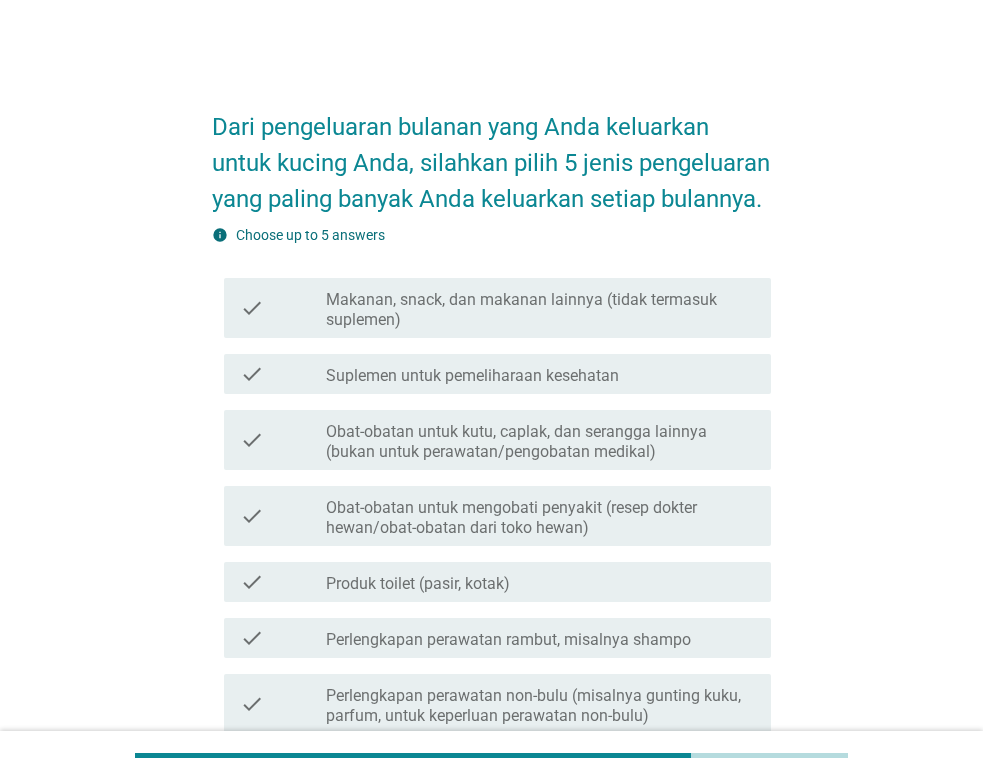 click on "Makanan, snack, dan makanan lainnya (tidak termasuk suplemen)" at bounding box center (540, 310) 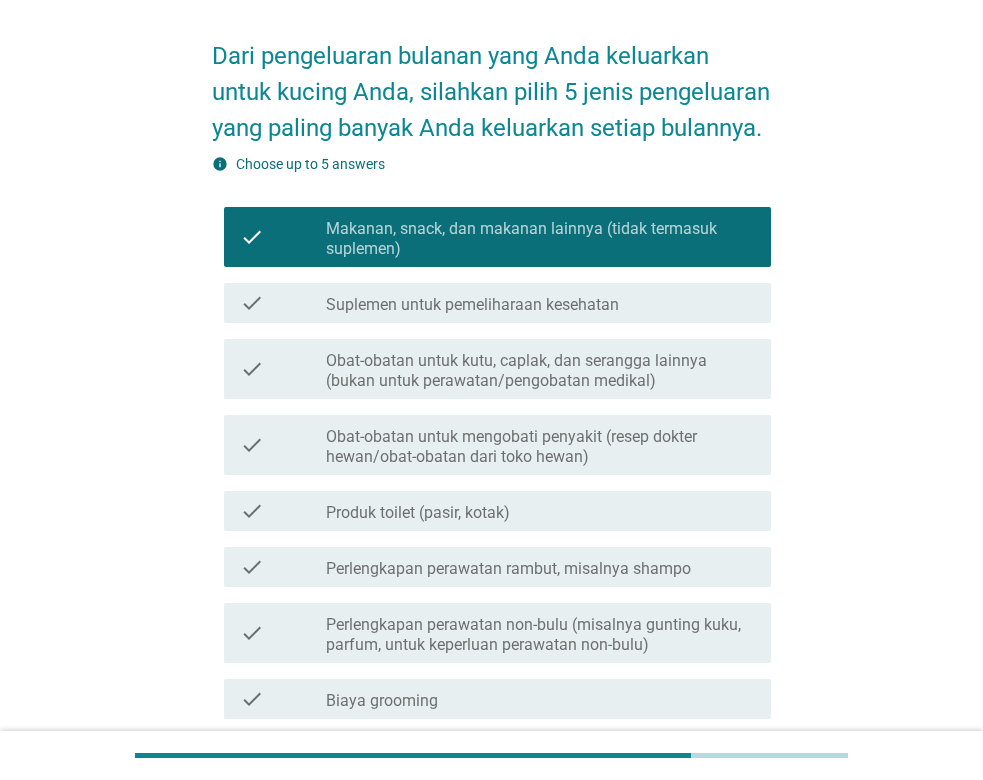 scroll, scrollTop: 102, scrollLeft: 0, axis: vertical 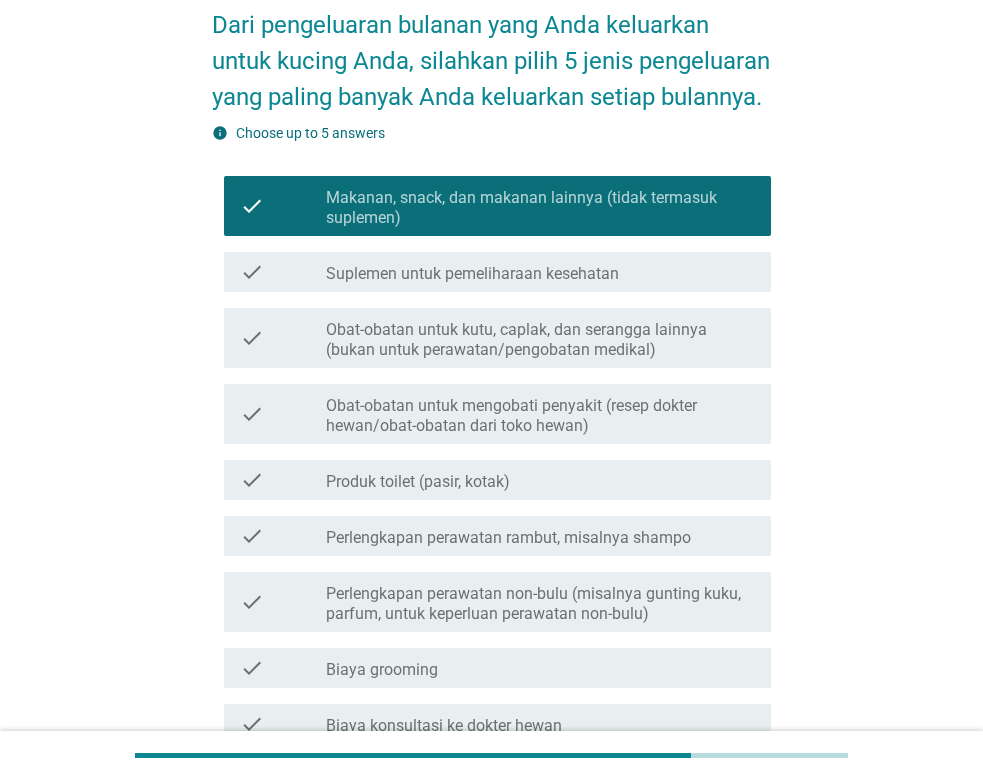 click on "Suplemen untuk pemeliharaan kesehatan" at bounding box center (472, 274) 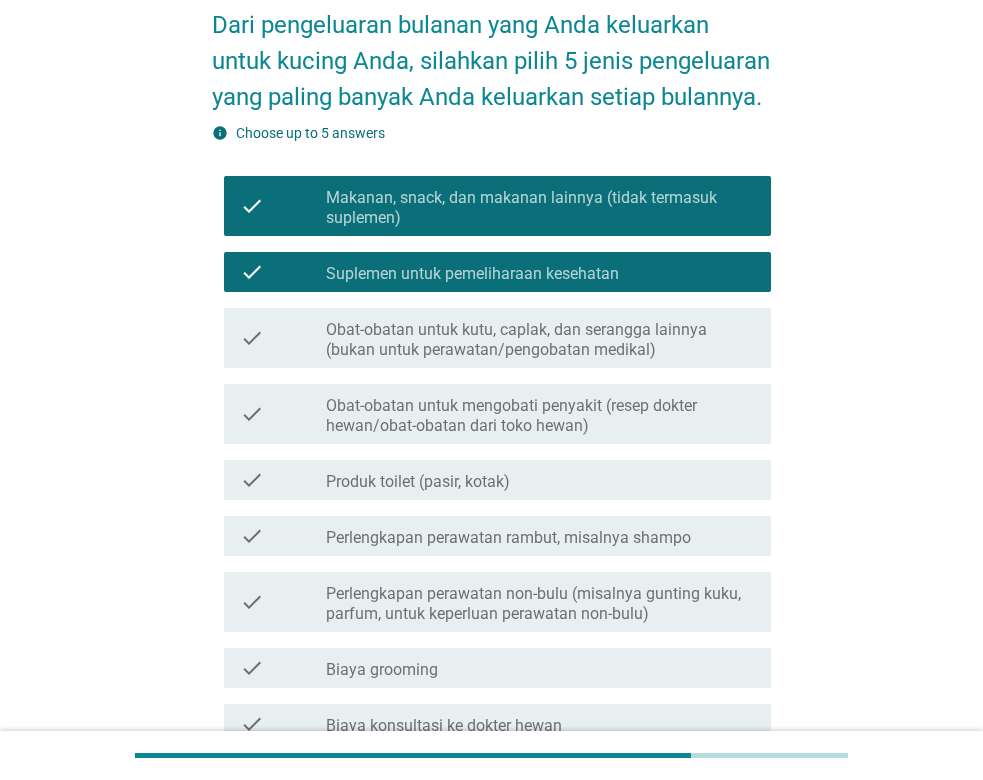 click on "Obat-obatan untuk kutu, caplak, dan serangga lainnya (bukan untuk perawatan/pengobatan medikal)" at bounding box center (540, 340) 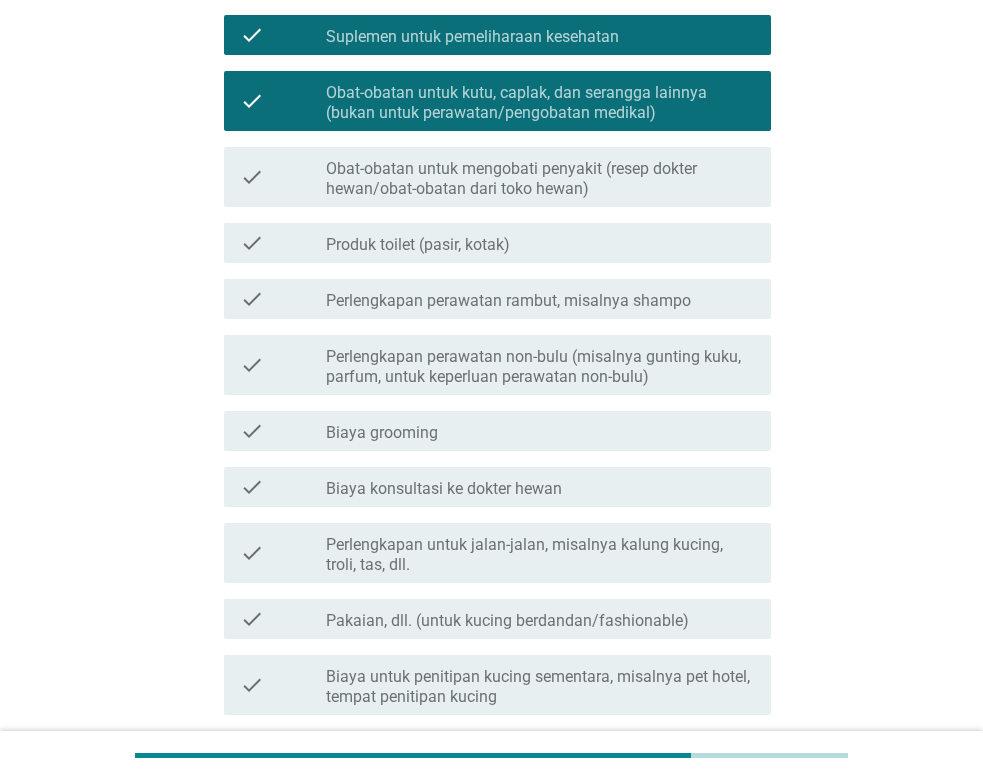 scroll, scrollTop: 408, scrollLeft: 0, axis: vertical 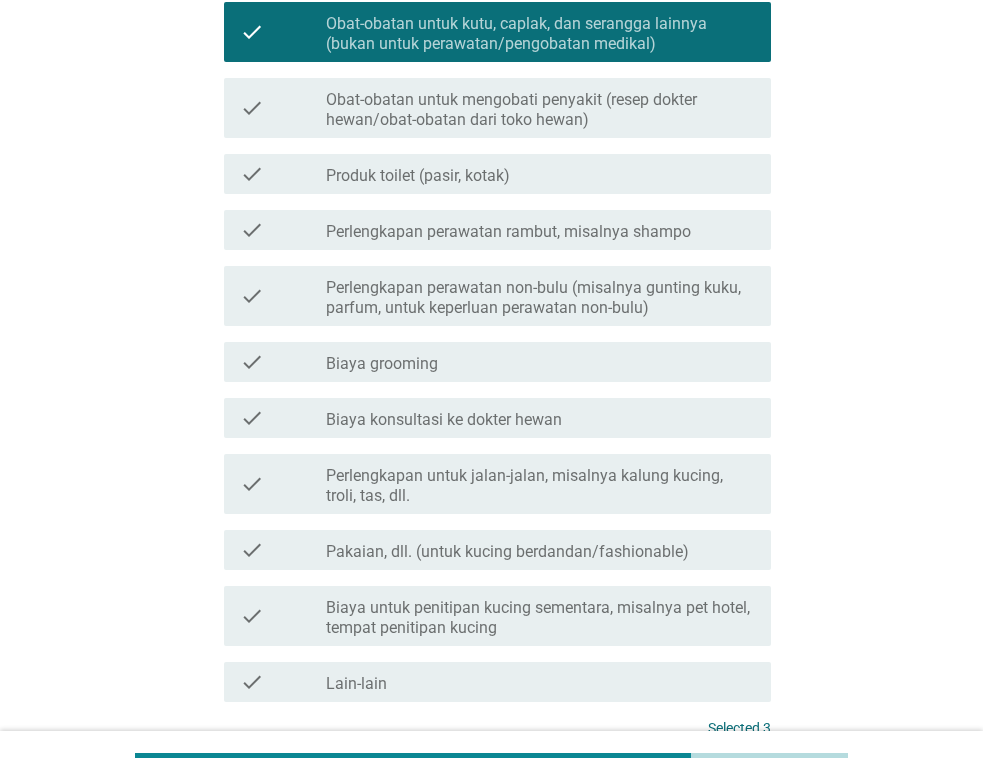click on "Perlengkapan perawatan rambut, misalnya shampo" at bounding box center [508, 232] 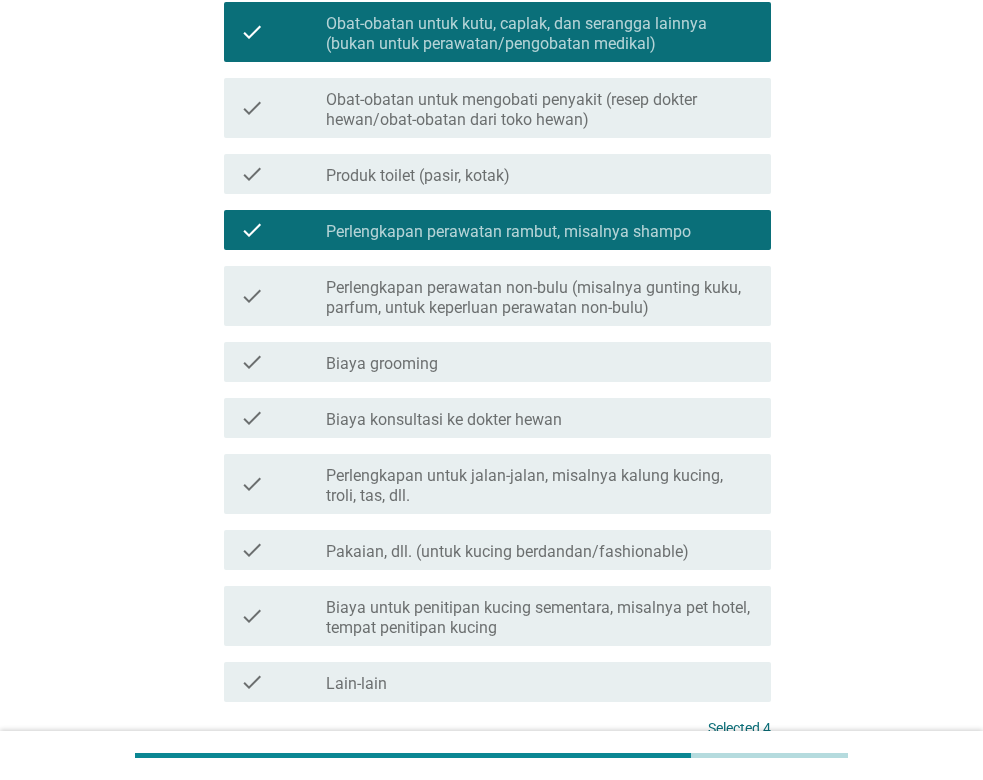 click on "Perlengkapan perawatan non-bulu (misalnya gunting kuku, parfum, untuk keperluan perawatan non-bulu)" at bounding box center (540, 298) 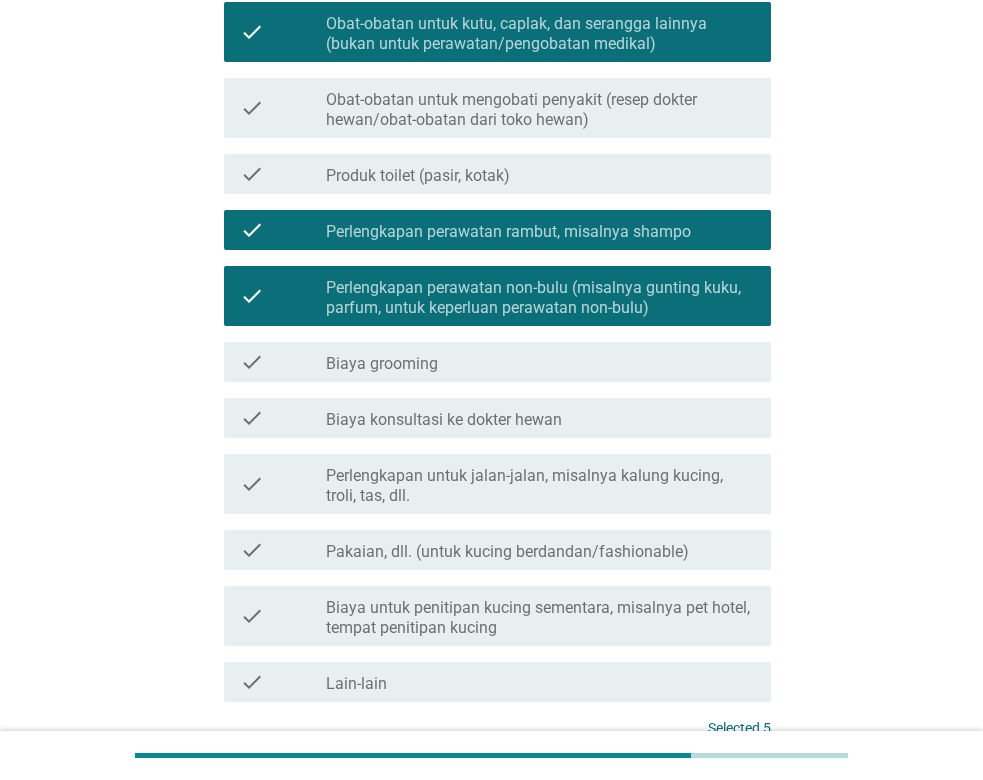 click on "Perlengkapan perawatan non-bulu (misalnya gunting kuku, parfum, untuk keperluan perawatan non-bulu)" at bounding box center [540, 298] 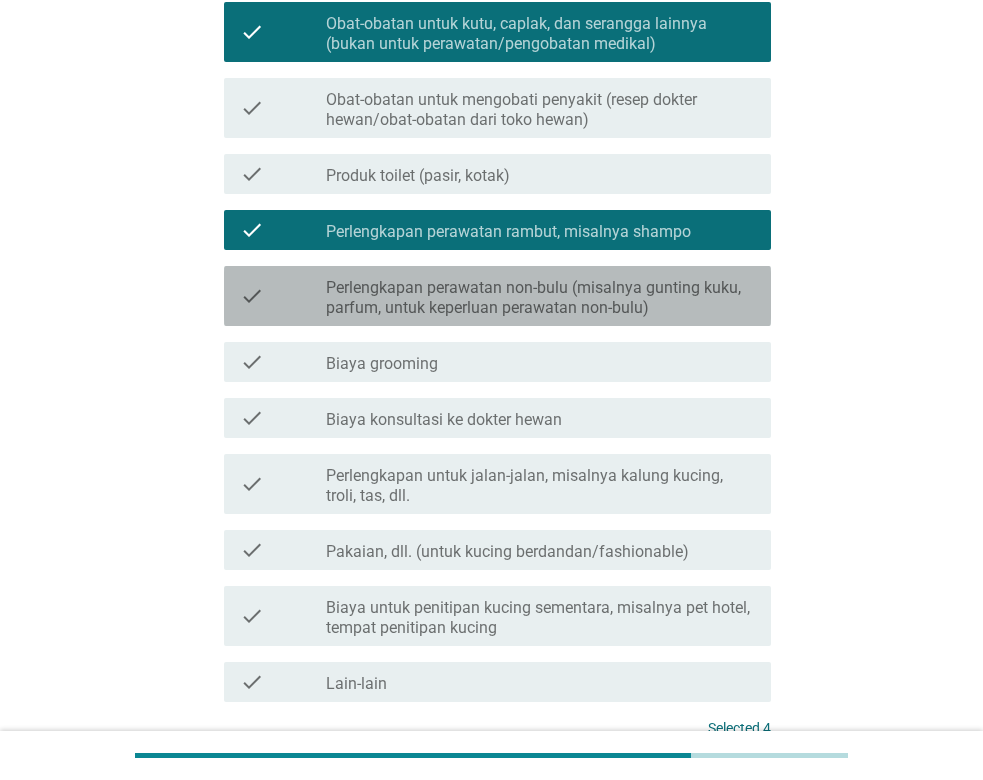 click on "check_box_outline_blank Biaya grooming" at bounding box center (540, 362) 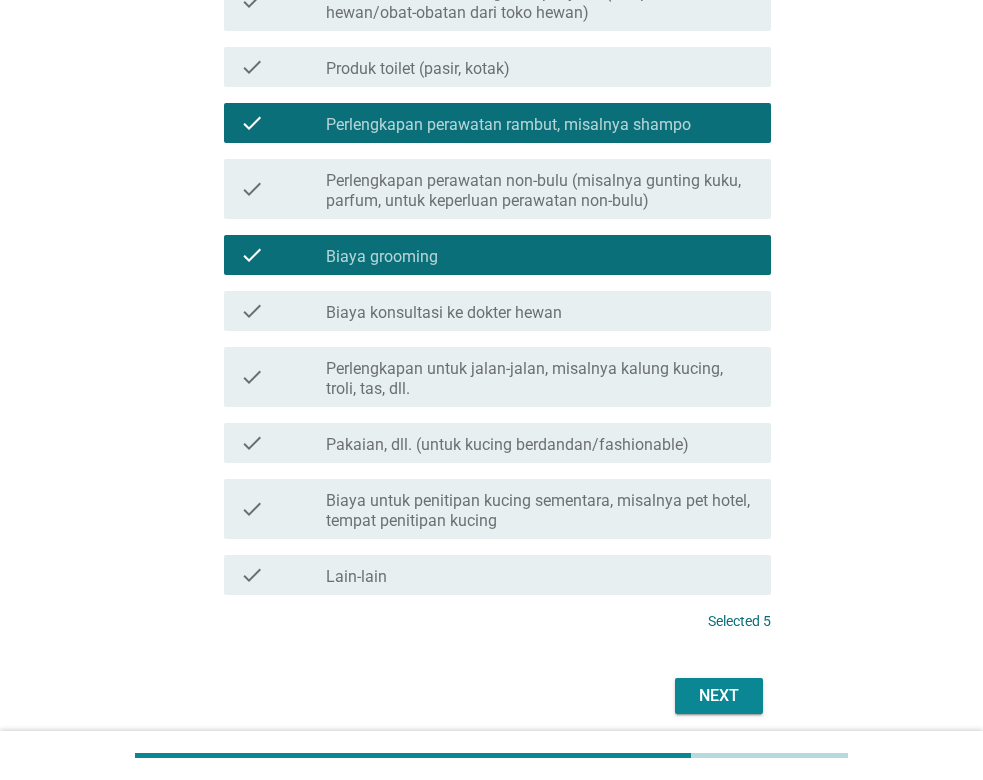 scroll, scrollTop: 612, scrollLeft: 0, axis: vertical 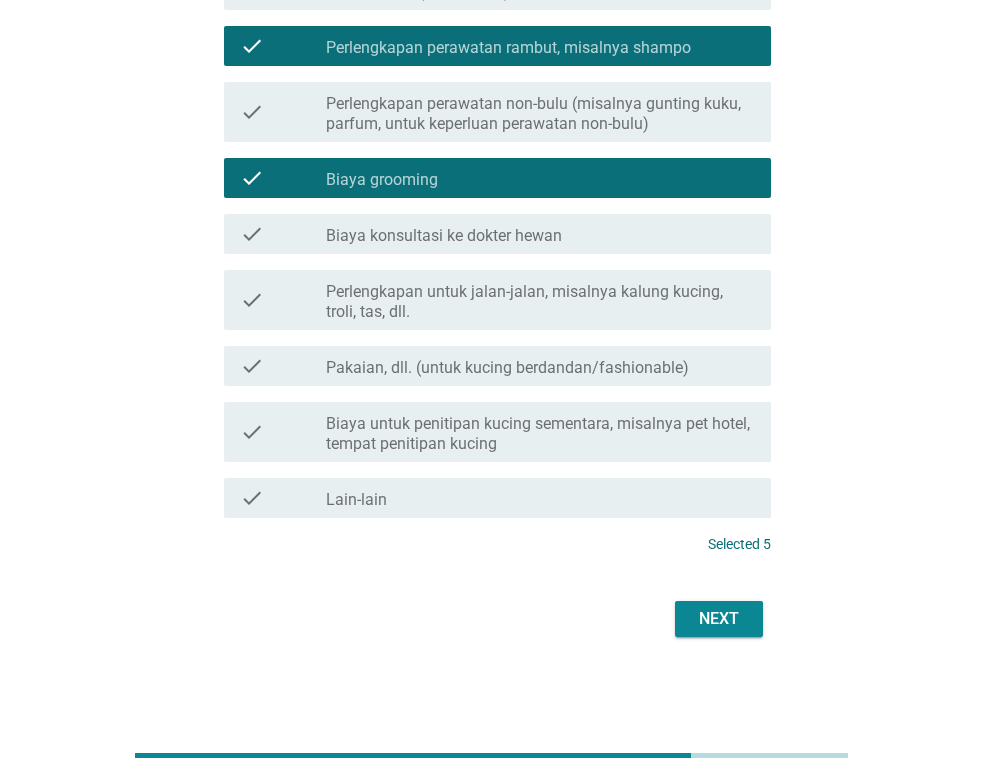 click on "check_box_outline_blank Biaya grooming" at bounding box center [540, 178] 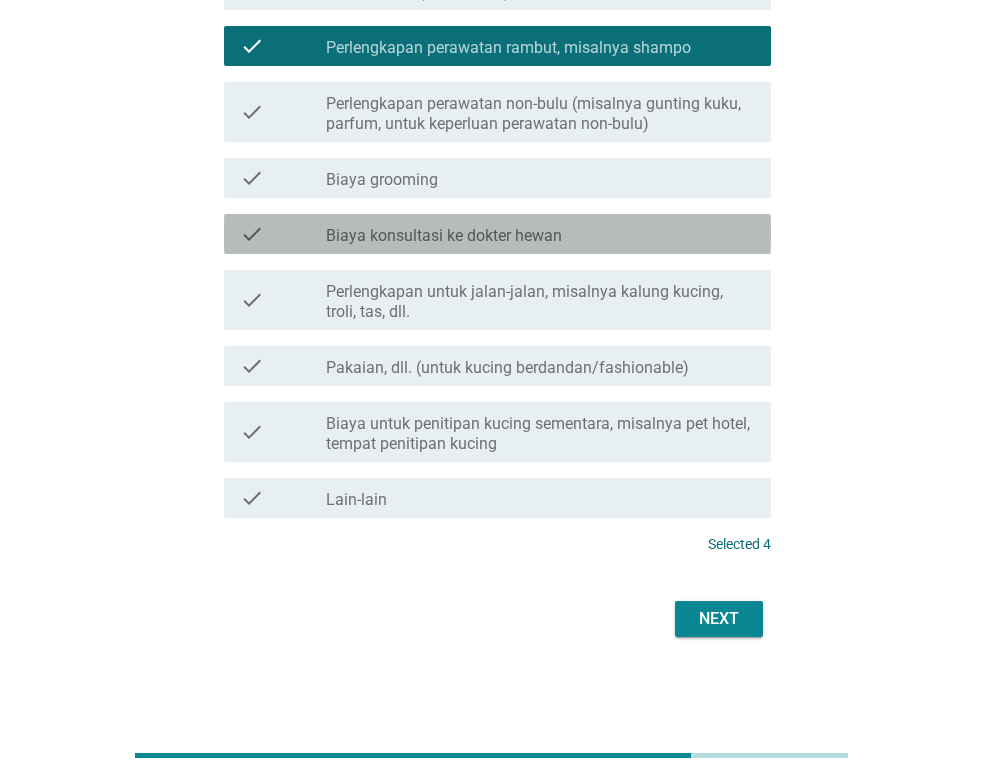 click on "Biaya konsultasi ke dokter hewan" at bounding box center [444, 236] 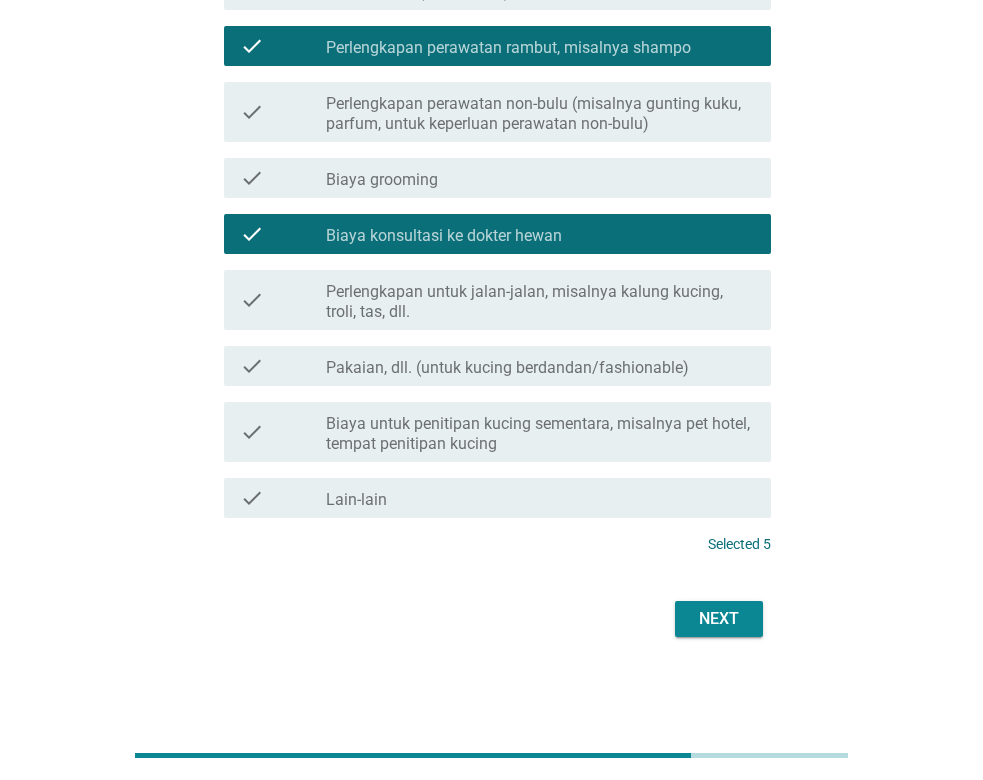 click on "Next" at bounding box center [719, 619] 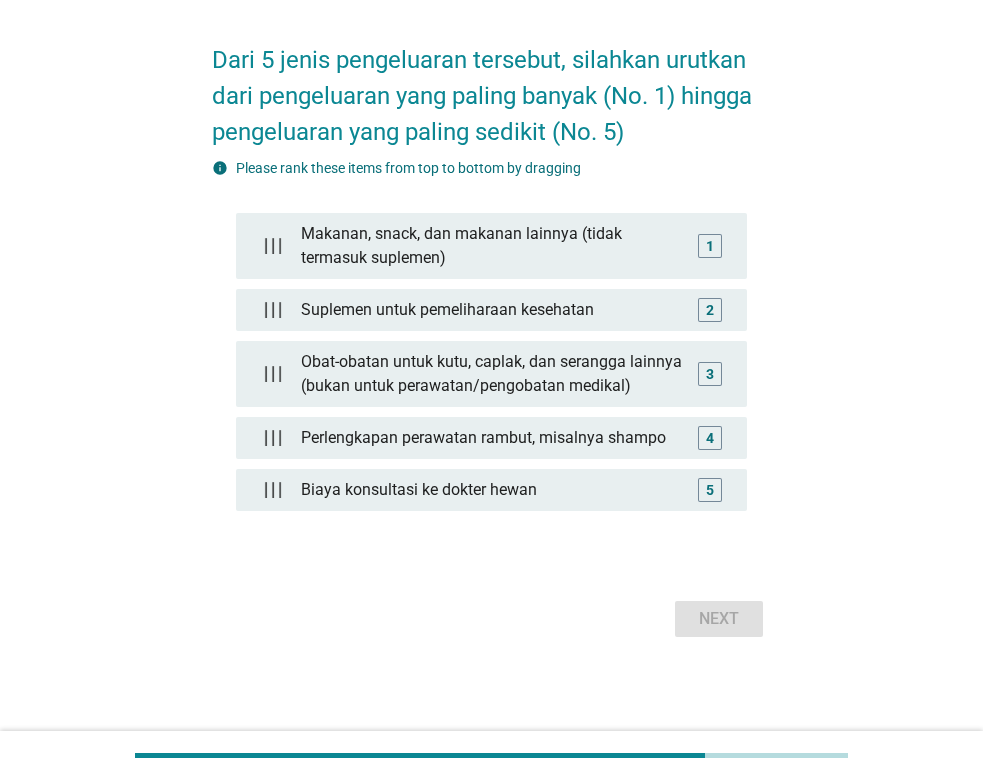 scroll, scrollTop: 0, scrollLeft: 0, axis: both 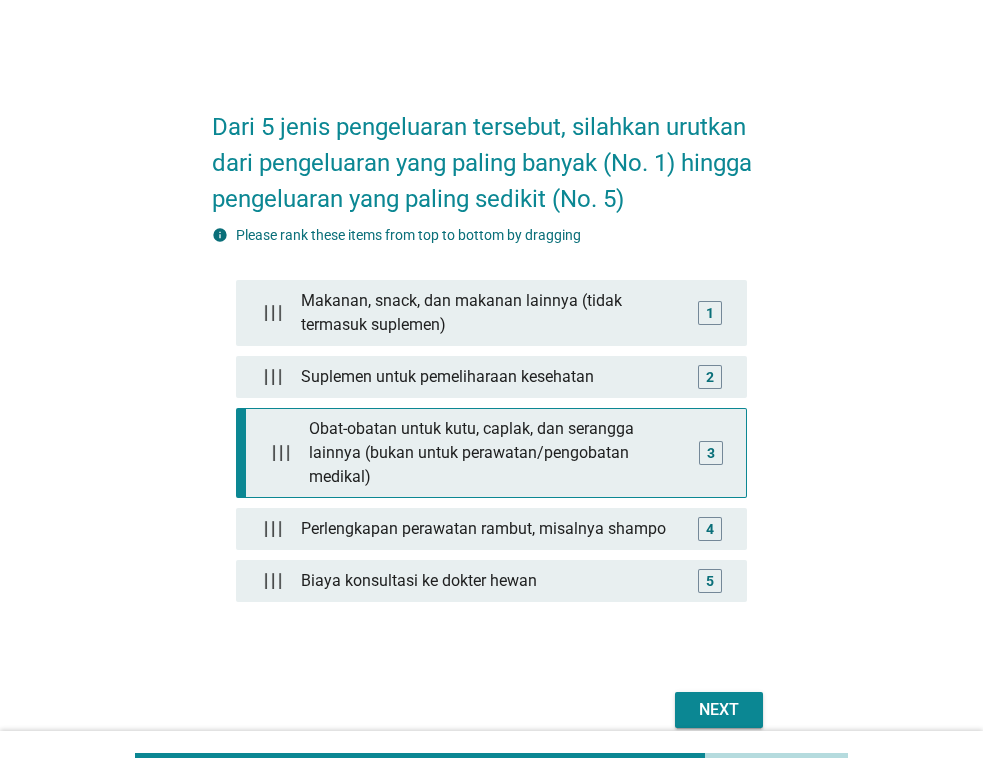 type 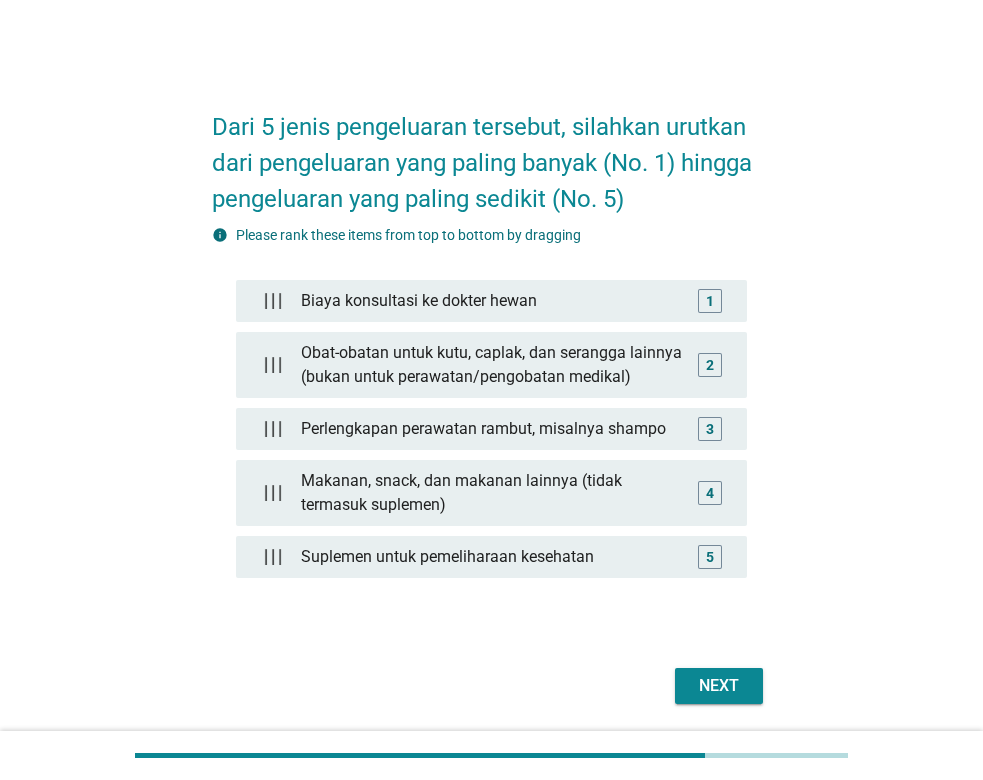click on "Next" at bounding box center (719, 686) 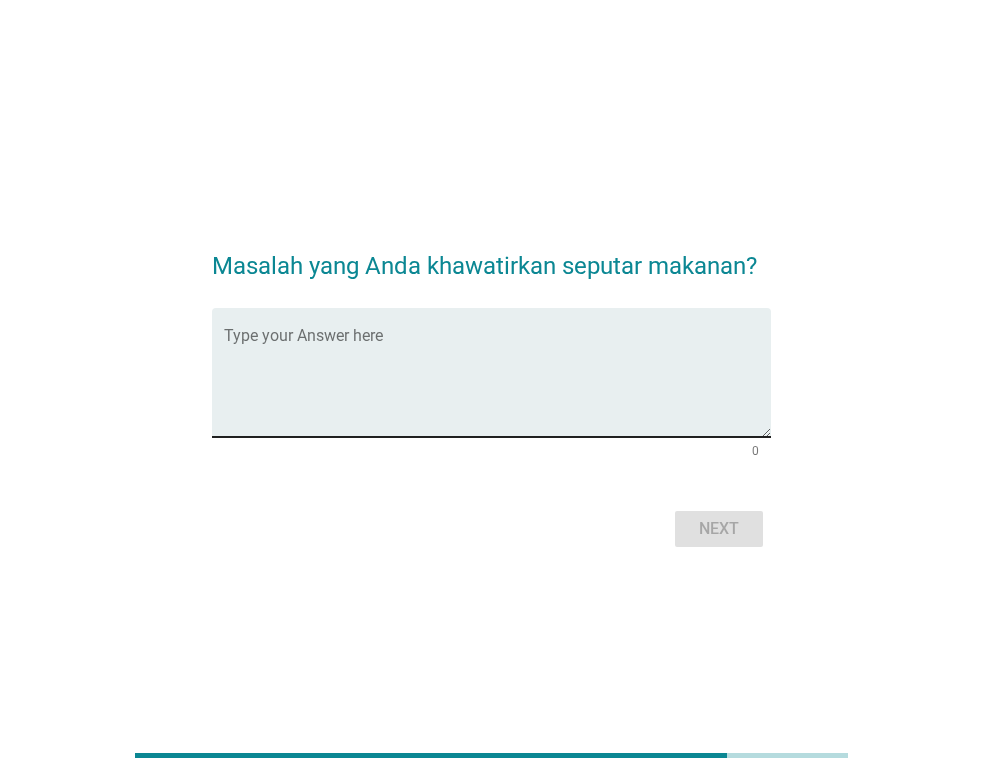 click at bounding box center (497, 384) 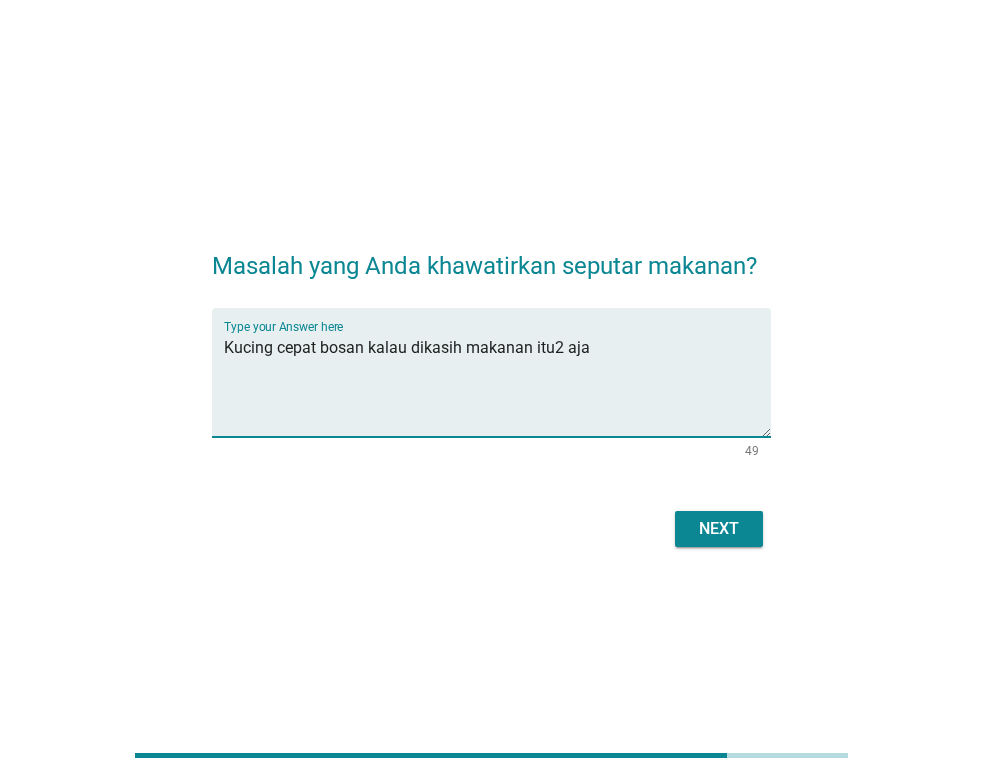type on "Kucing cepat bosan kalau dikasih makanan itu2 aja" 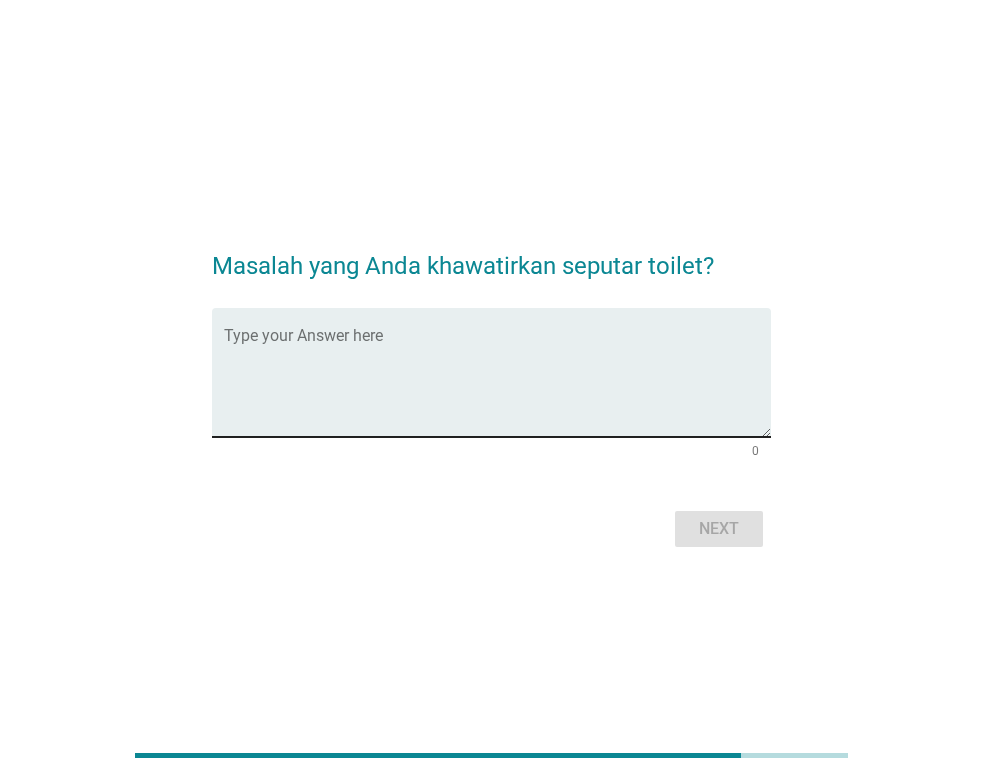 click at bounding box center (497, 384) 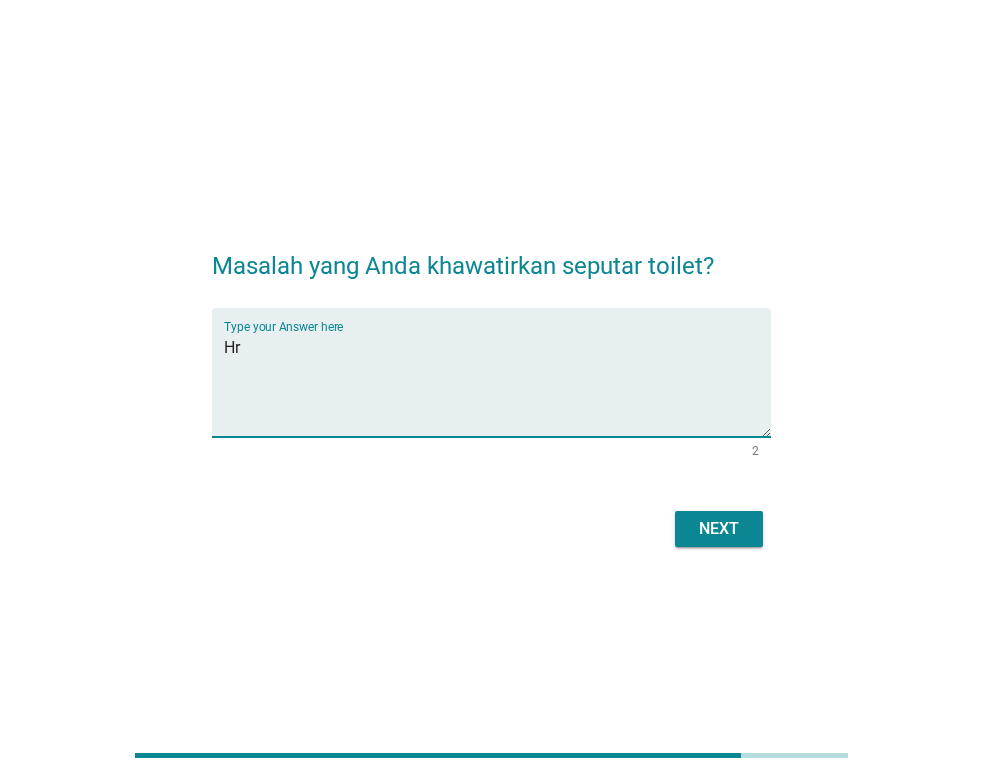 type on "H" 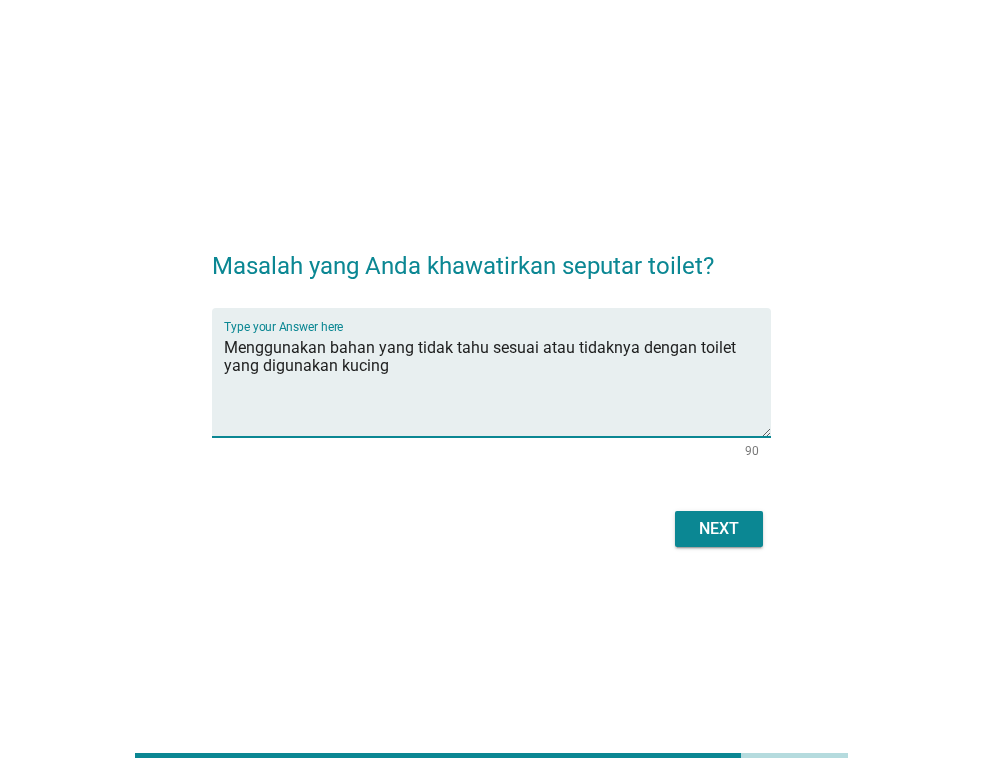 type on "Menggunakan bahan yang tidak tahu sesuai atau tidaknya dengan toilet yang digunakan kucing" 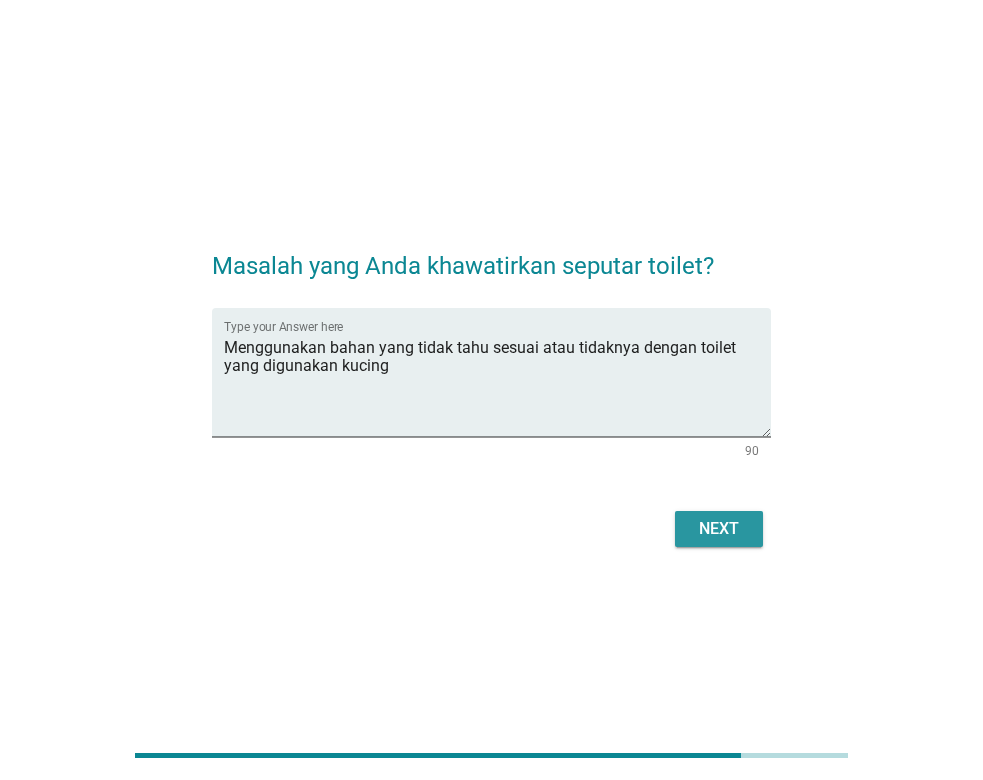 click on "Next" at bounding box center (719, 529) 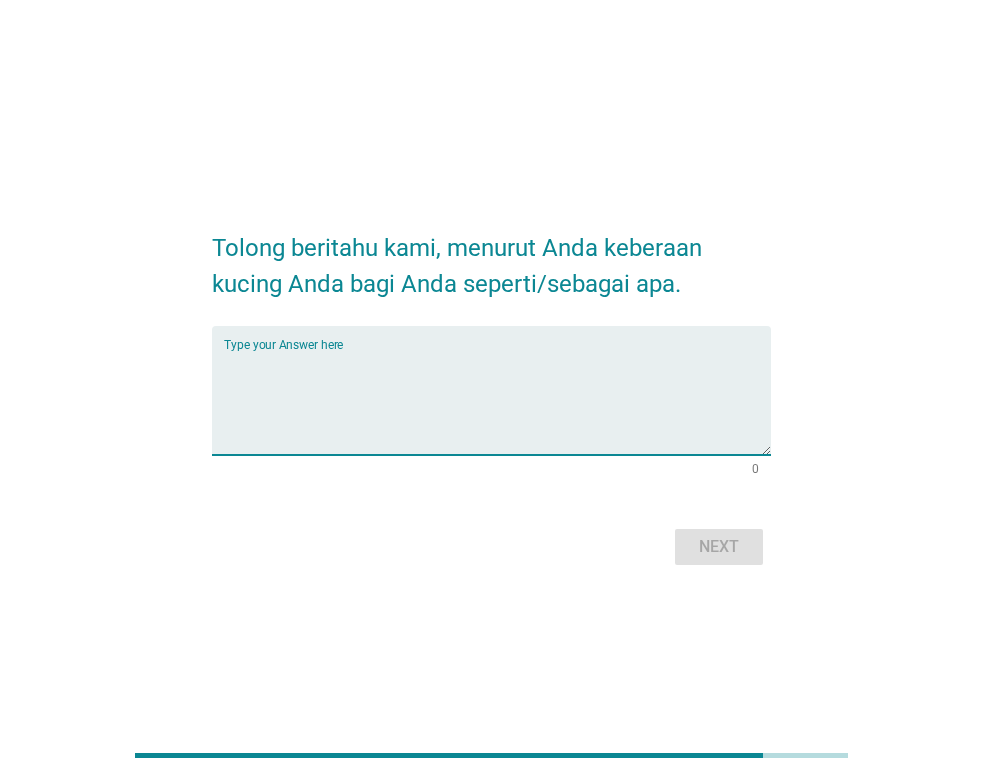 click at bounding box center (497, 402) 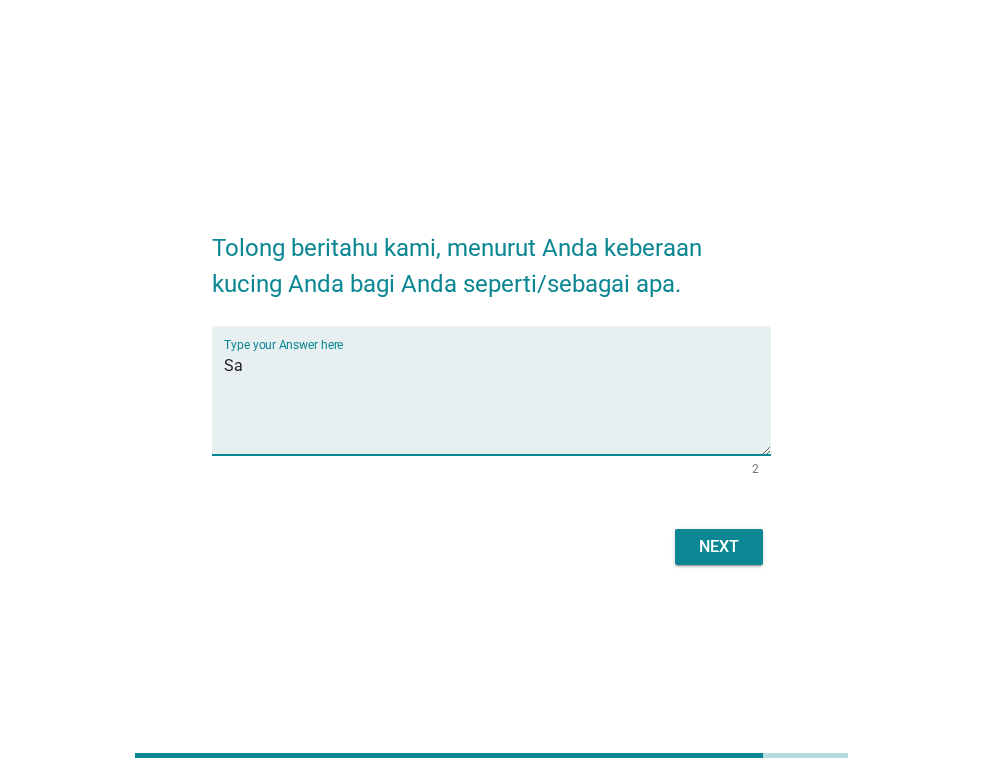 type on "S" 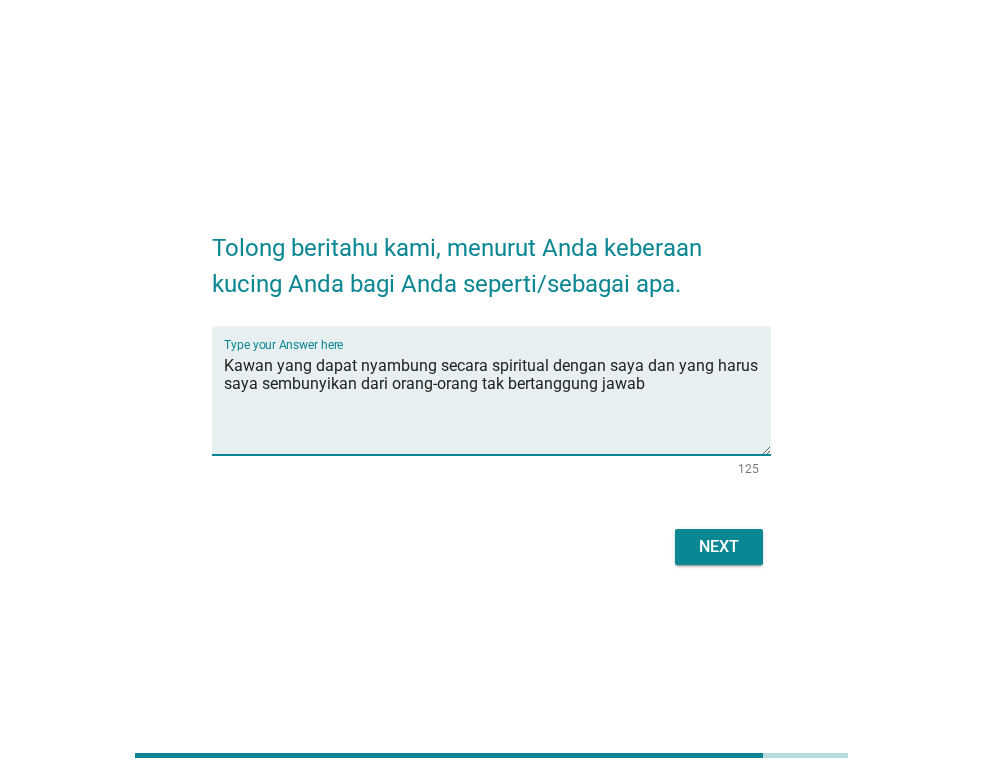 type on "Kawan yang dapat nyambung secara spiritual dengan saya dan yang harus saya sembunyikan dari orang-orang tak bertanggung jawab" 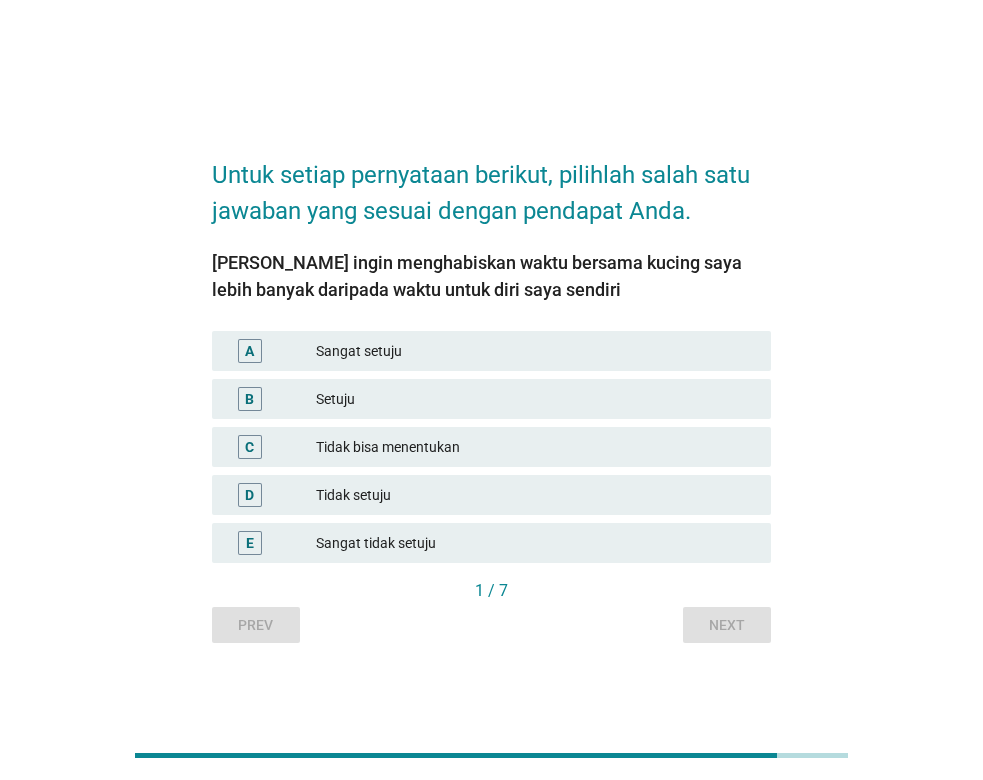 click on "Setuju" at bounding box center [535, 399] 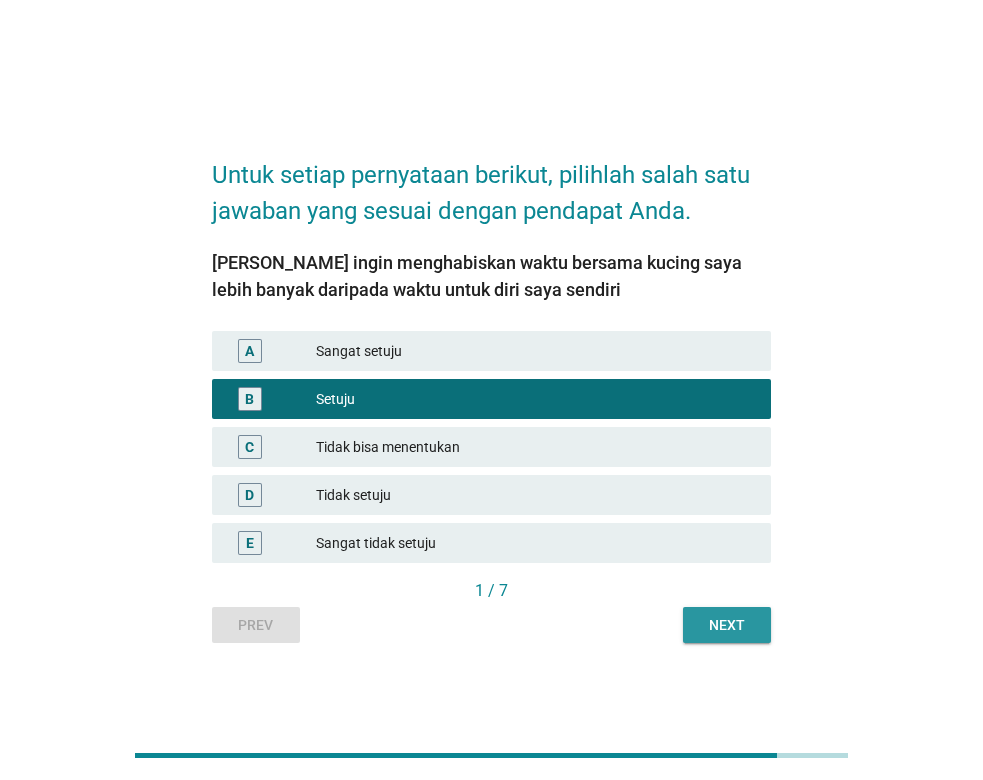 click on "Next" at bounding box center [727, 625] 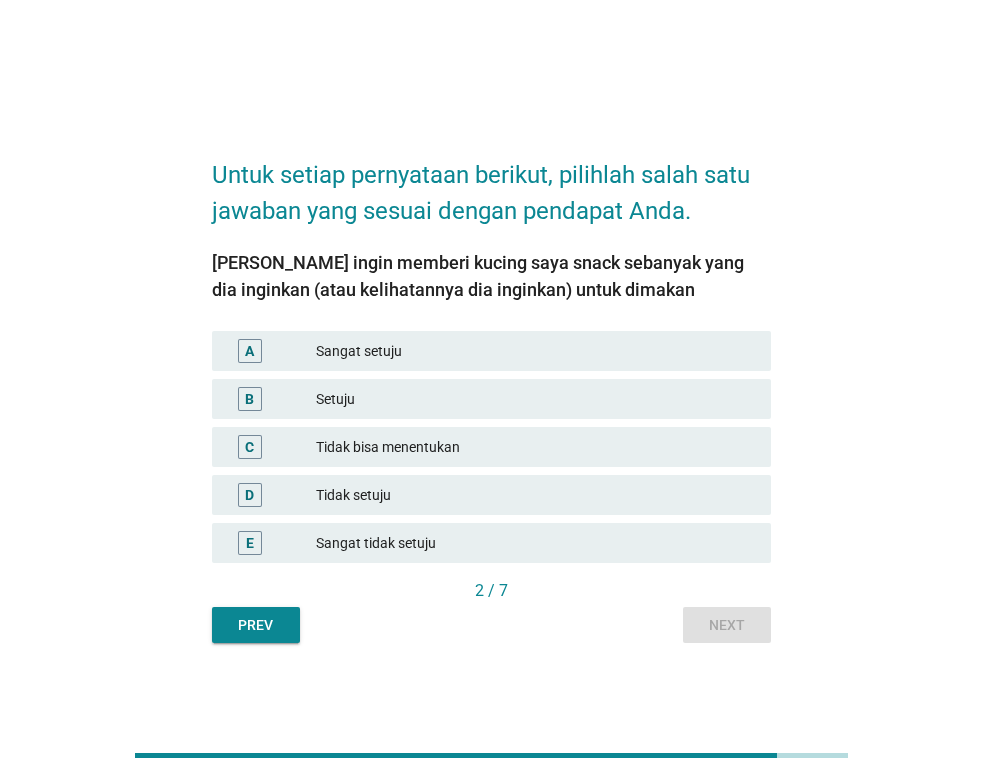 click on "Sangat setuju" at bounding box center [535, 351] 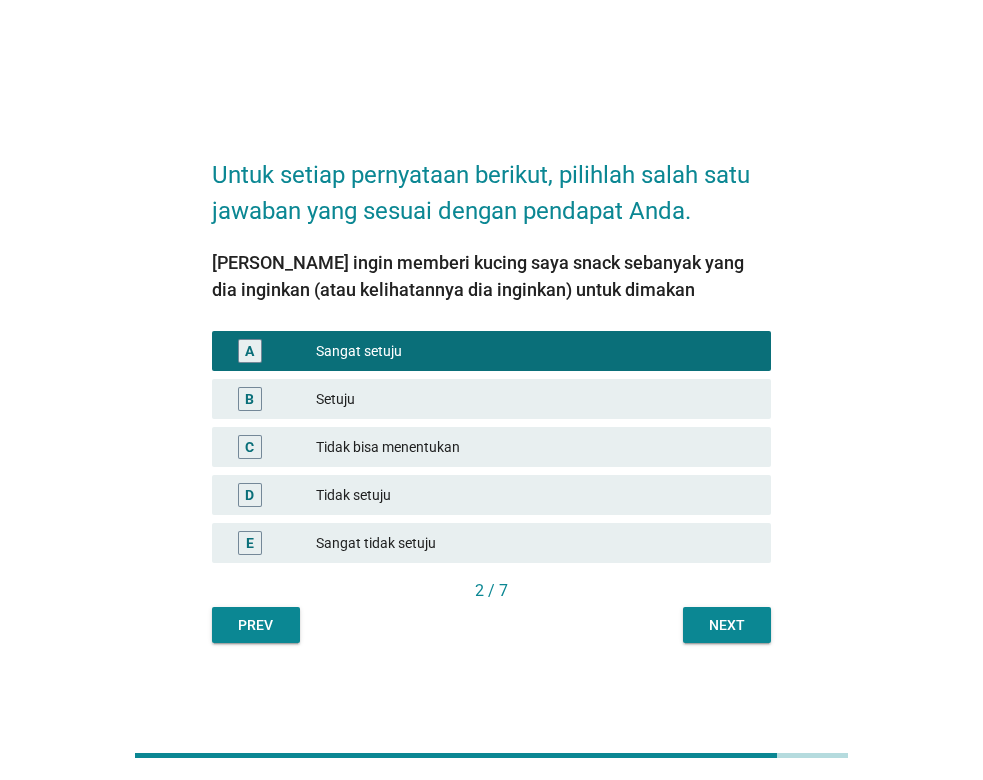 click on "Next" at bounding box center (727, 625) 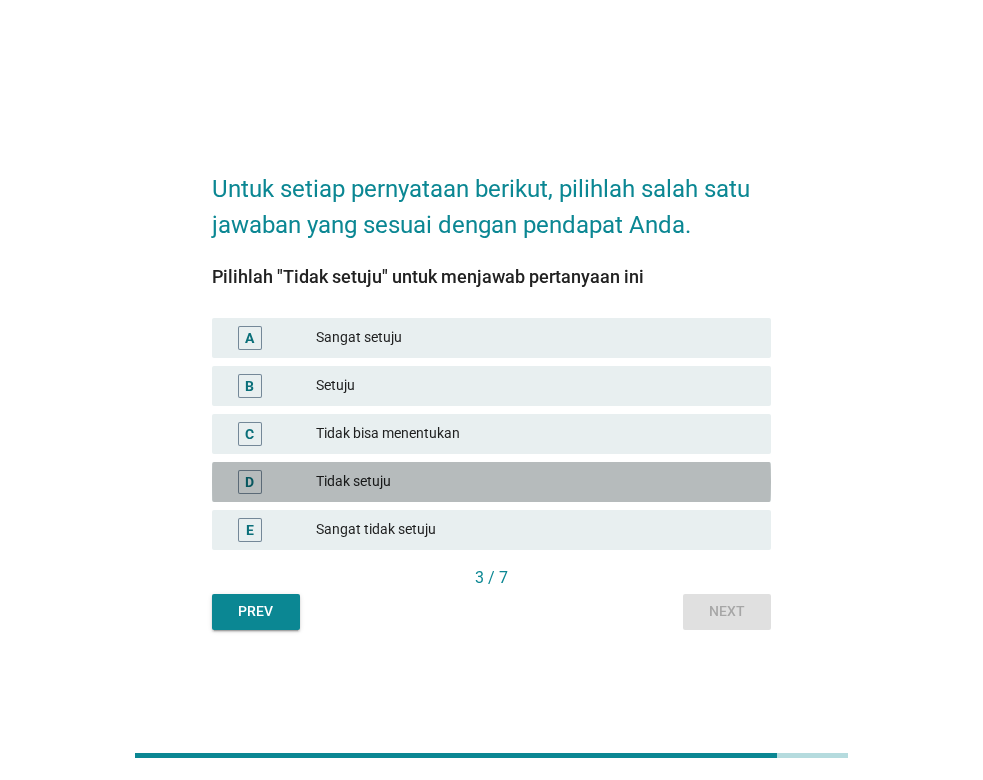 drag, startPoint x: 441, startPoint y: 499, endPoint x: 459, endPoint y: 498, distance: 18.027756 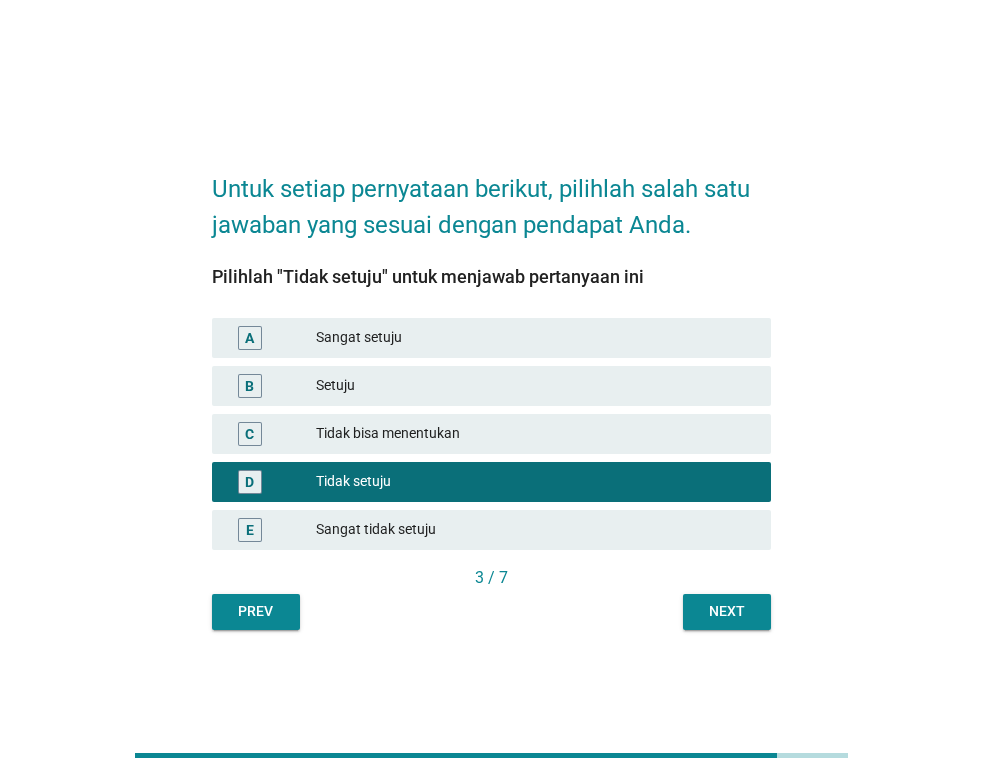 click on "Next" at bounding box center [727, 611] 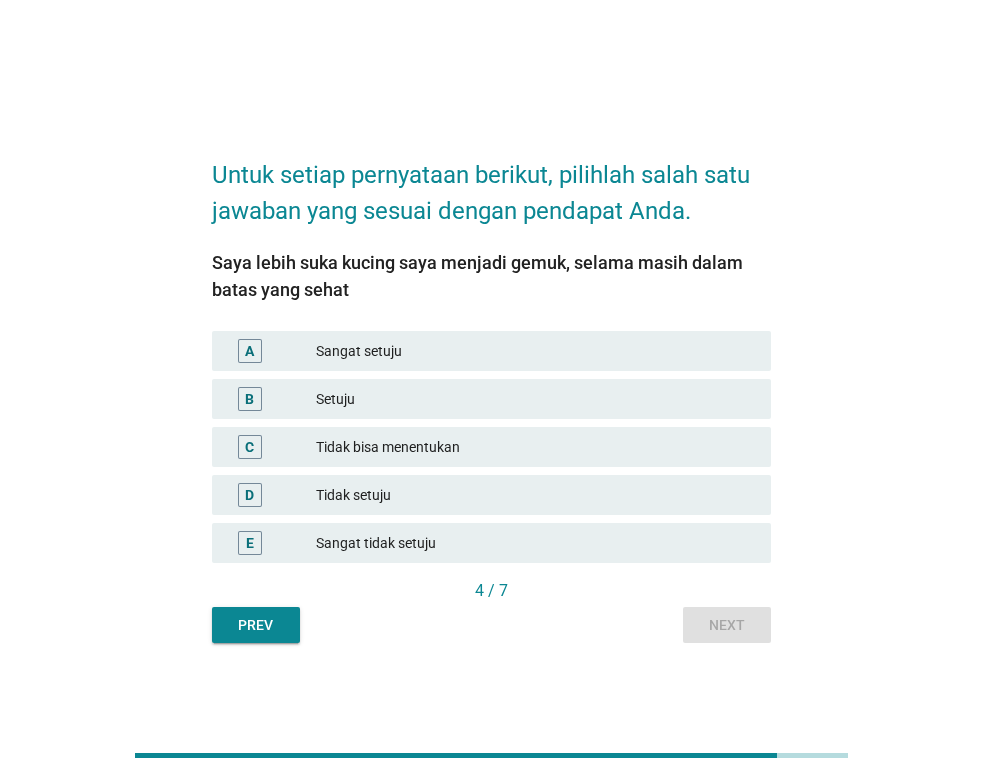 click on "Setuju" at bounding box center (535, 399) 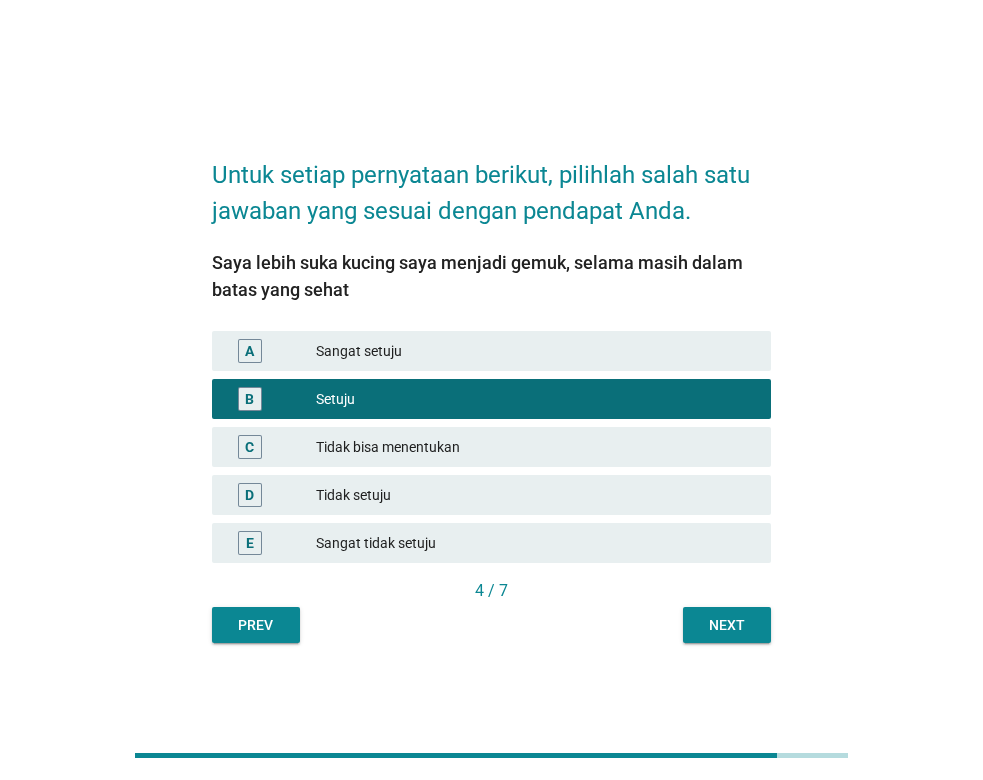 click on "Next" at bounding box center (727, 625) 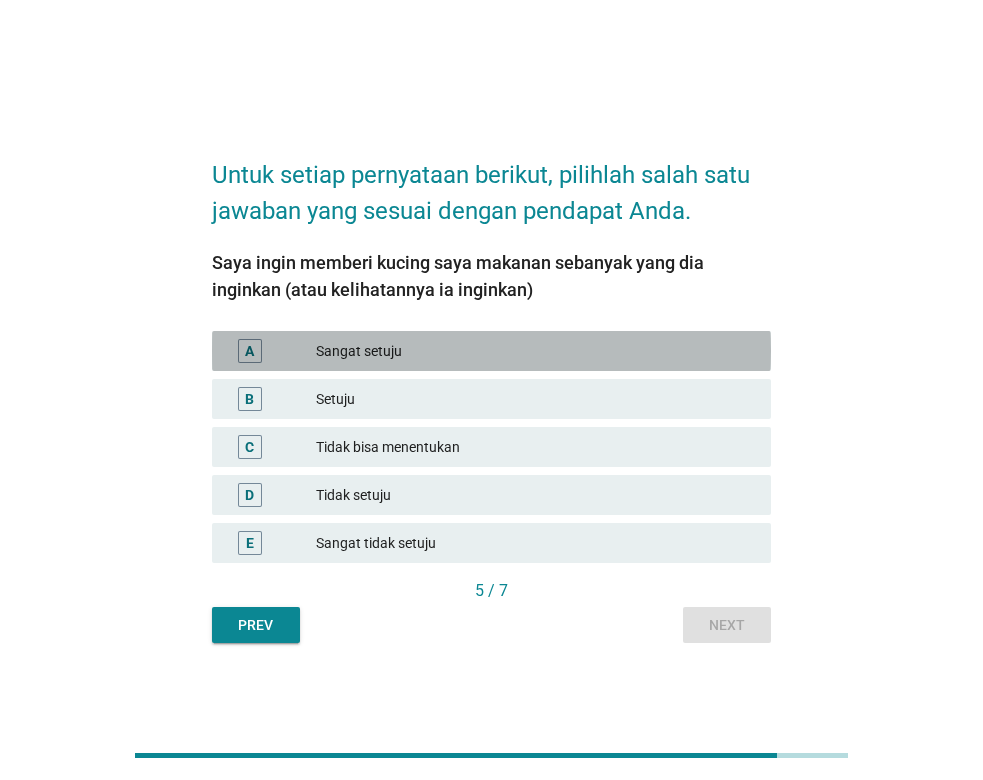 click on "Sangat setuju" at bounding box center (535, 351) 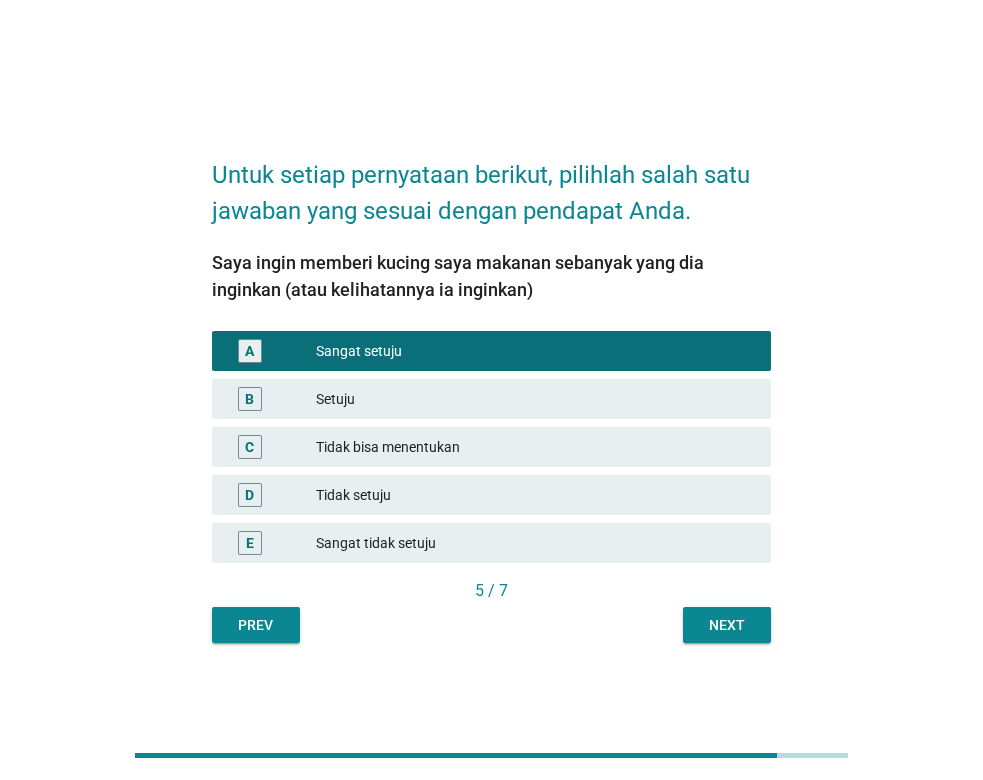 click on "Next" at bounding box center [727, 625] 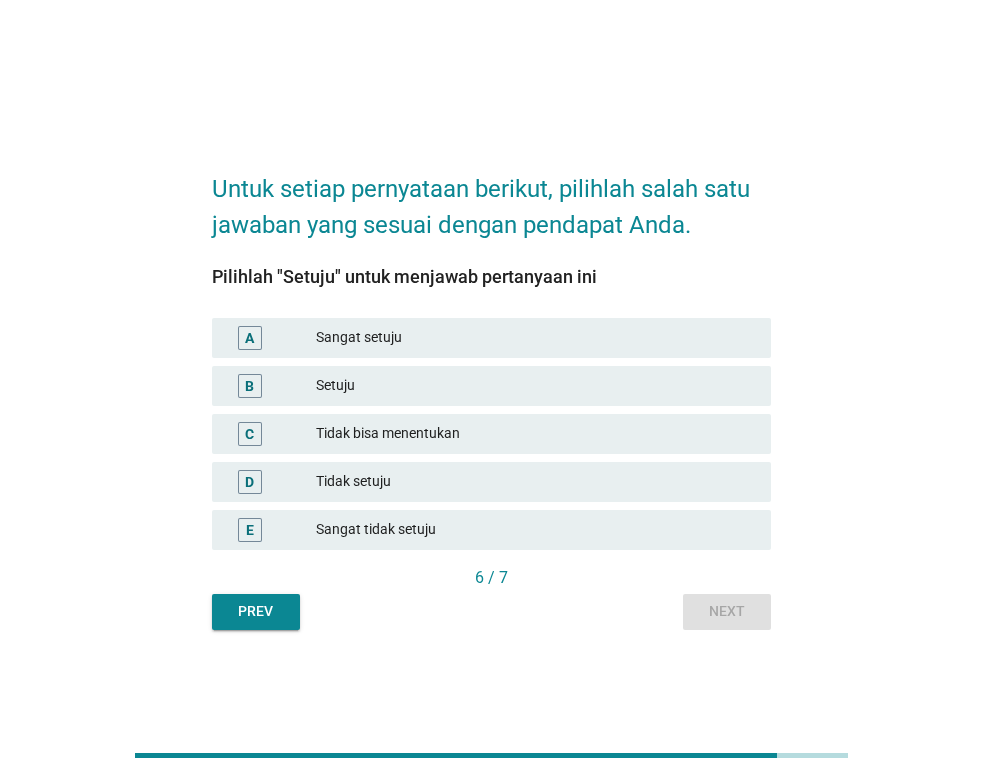 click on "Setuju" at bounding box center (535, 386) 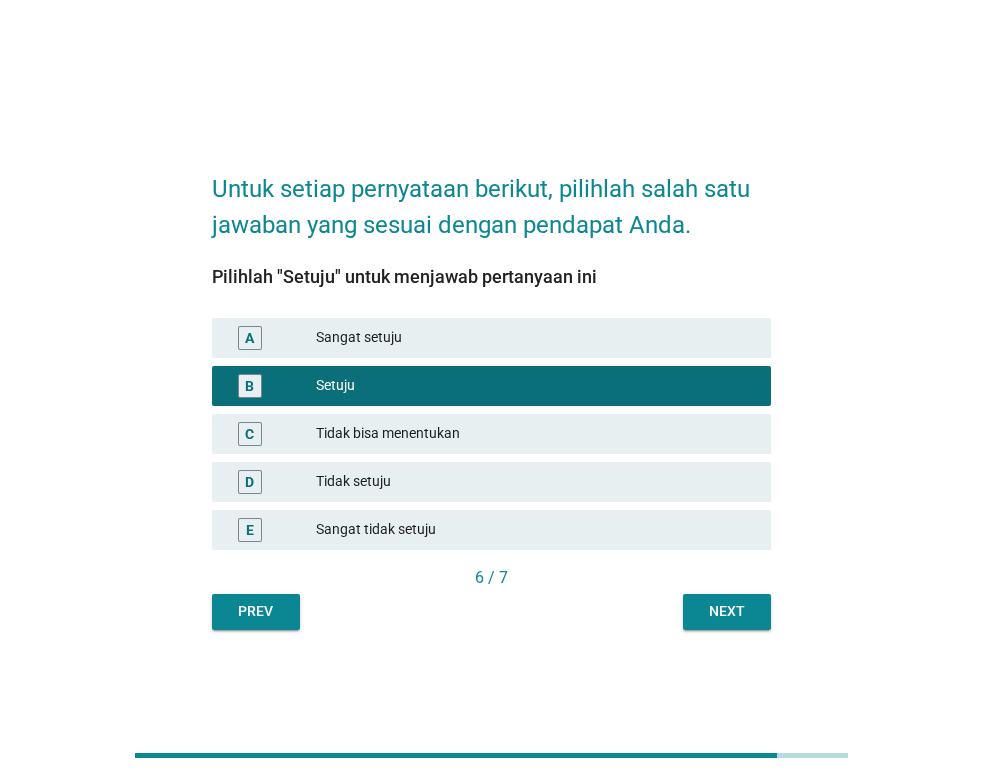 click on "Next" at bounding box center (727, 612) 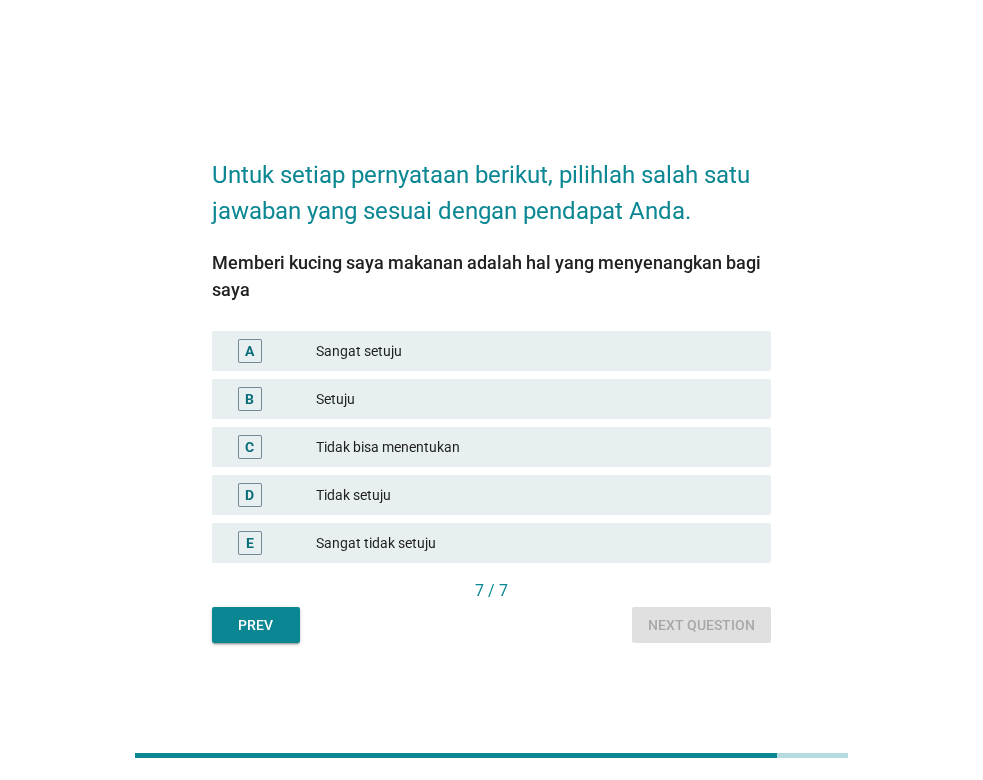 click on "Sangat setuju" at bounding box center [535, 351] 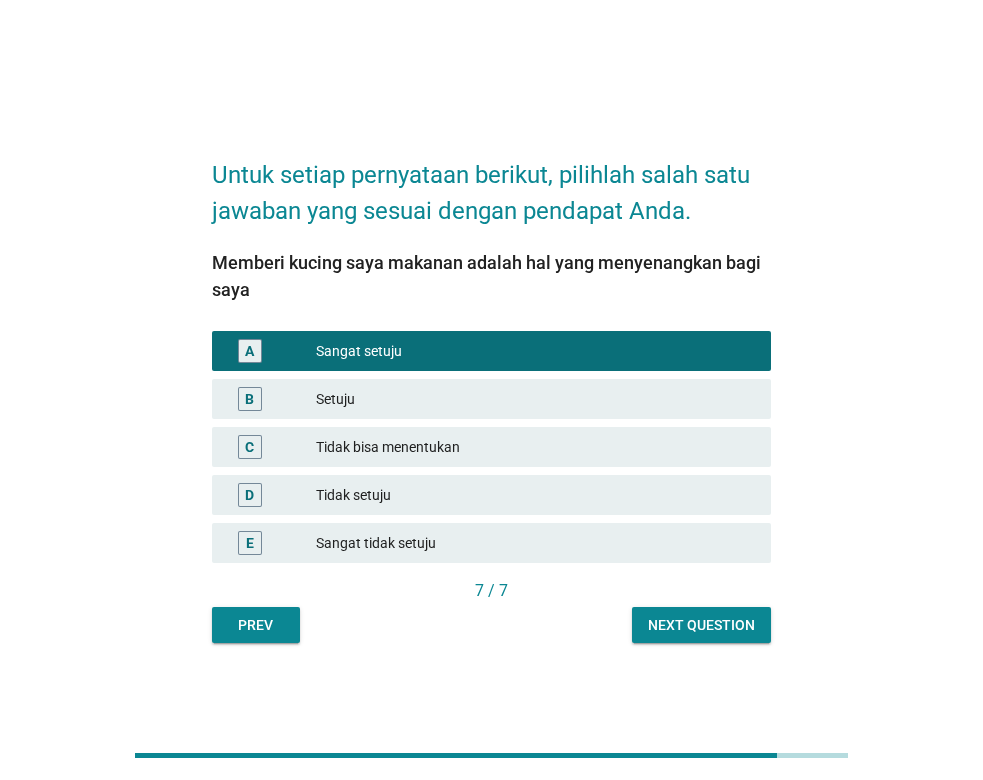 click on "Next question" at bounding box center [701, 625] 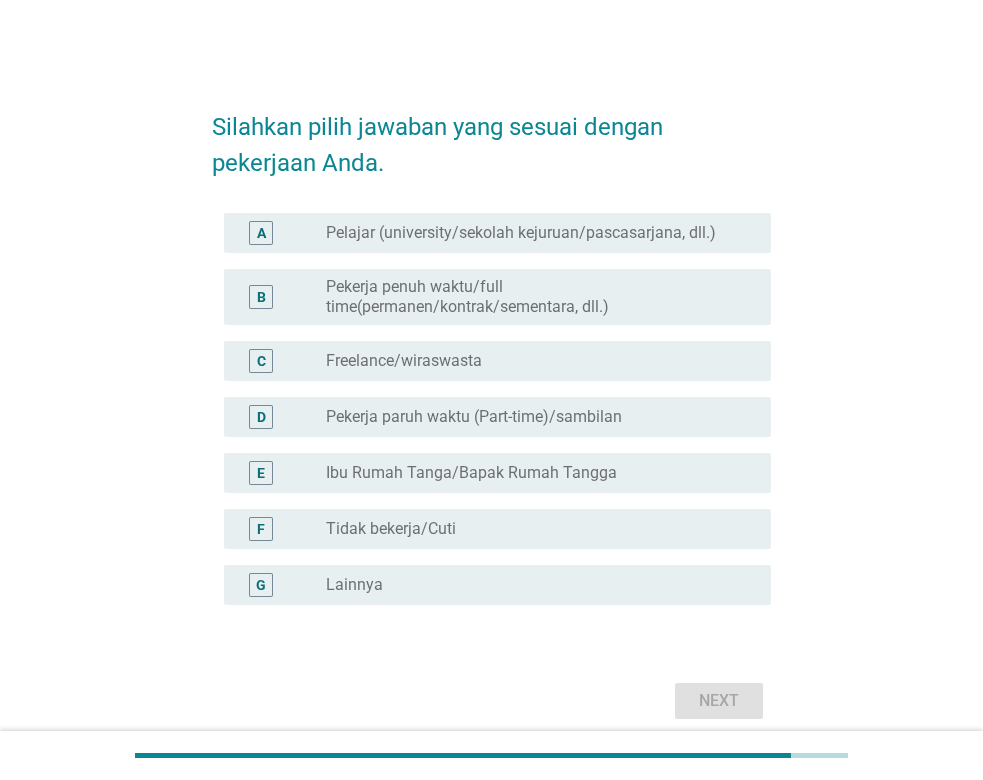 click on "Freelance/wiraswasta" at bounding box center [404, 361] 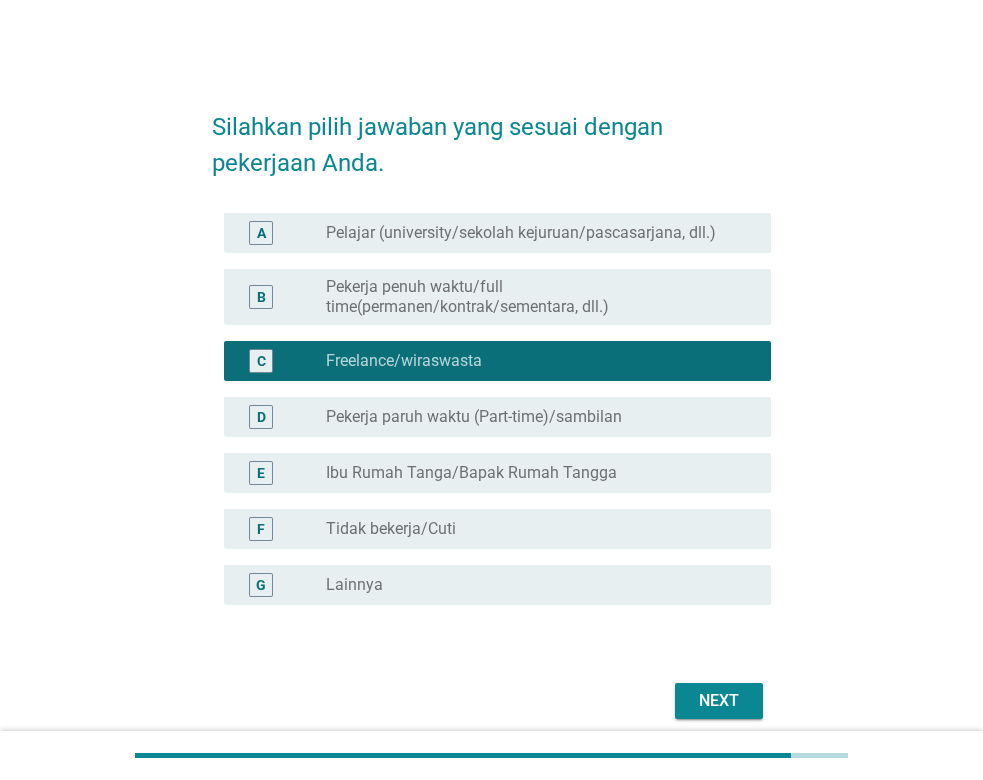 click on "Next" at bounding box center (719, 701) 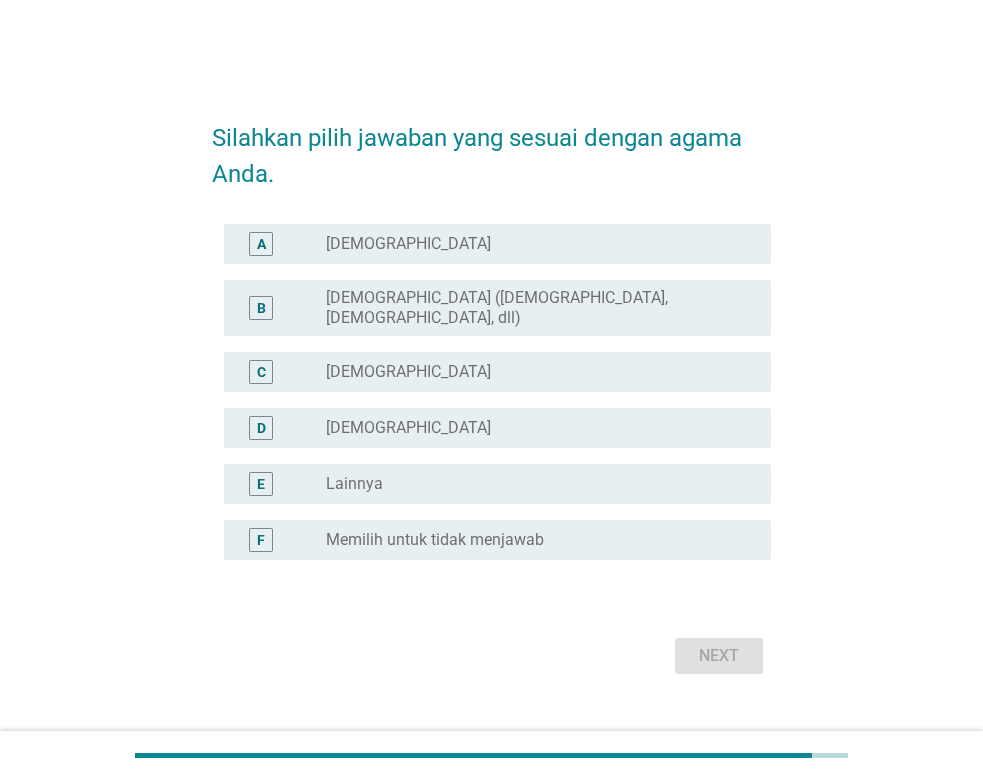 click on "[DEMOGRAPHIC_DATA] ([DEMOGRAPHIC_DATA], [DEMOGRAPHIC_DATA], dll)" at bounding box center [532, 308] 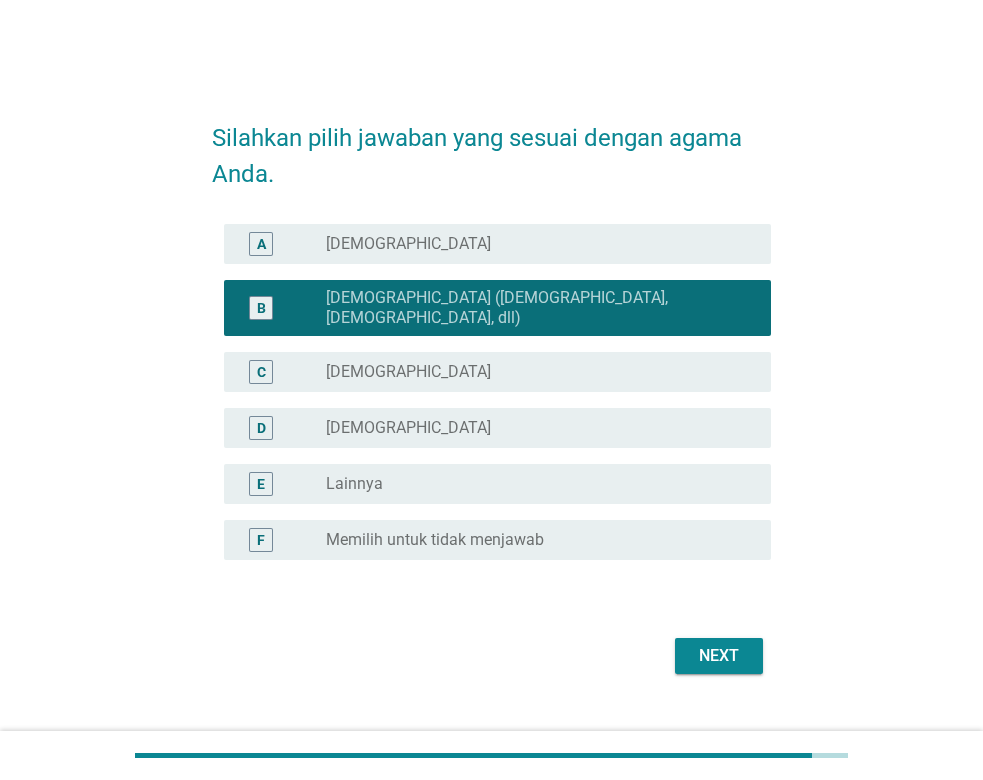 click on "Next" at bounding box center [719, 656] 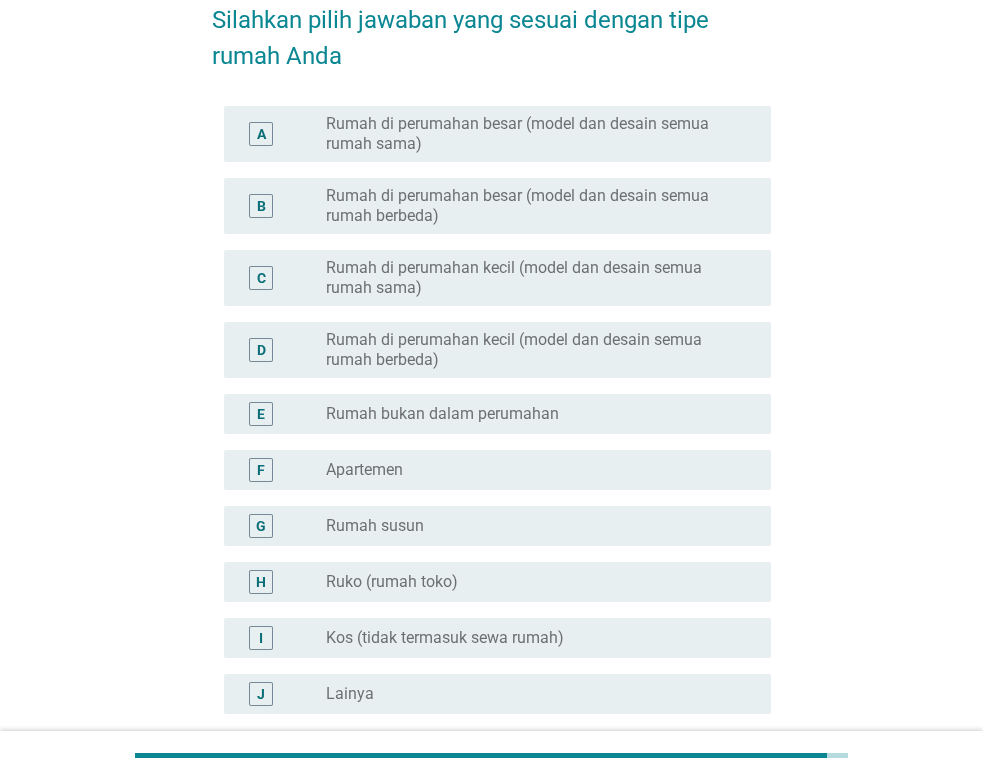 scroll, scrollTop: 204, scrollLeft: 0, axis: vertical 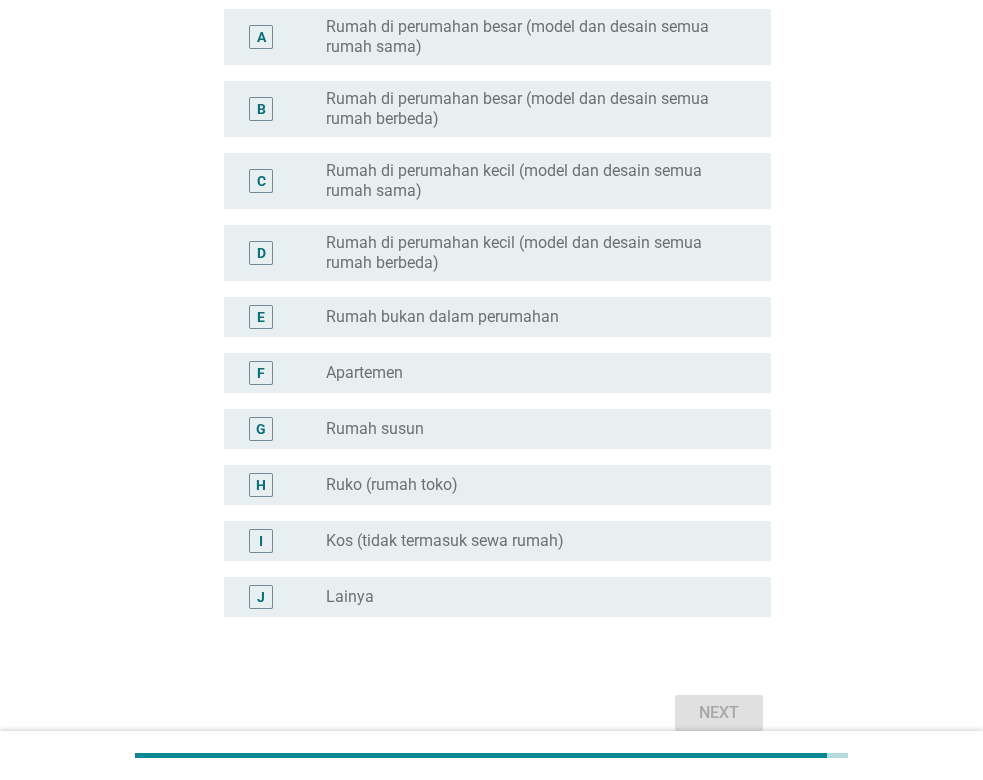 click on "radio_button_unchecked Kos (tidak termasuk sewa rumah)" at bounding box center [540, 541] 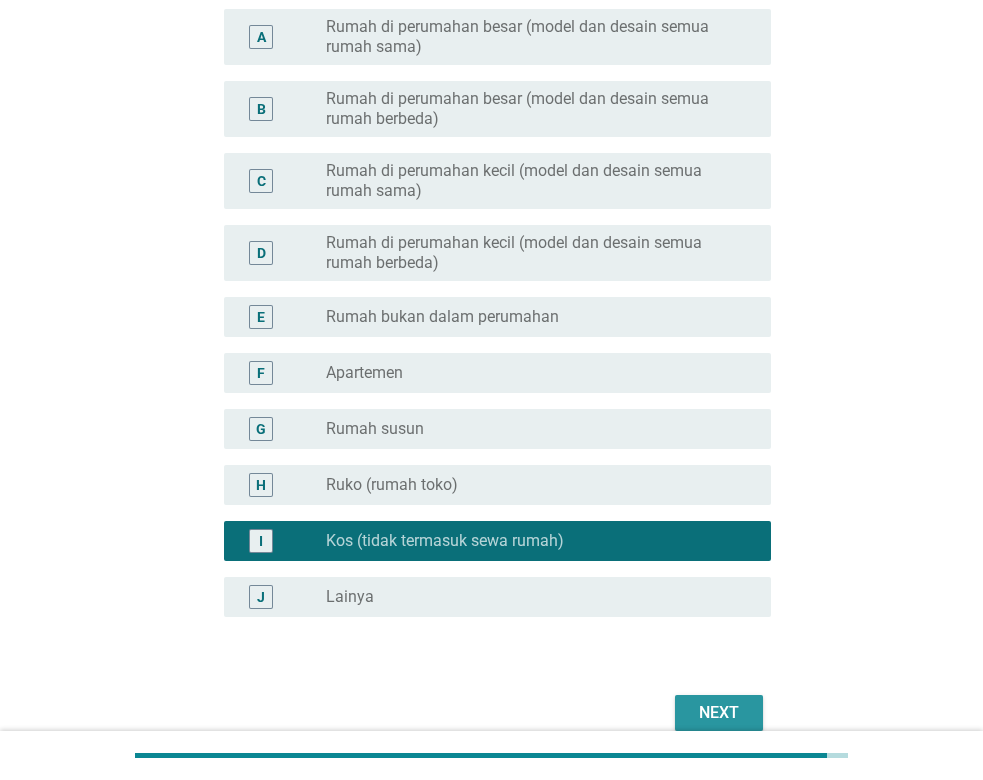 click on "Next" at bounding box center [719, 713] 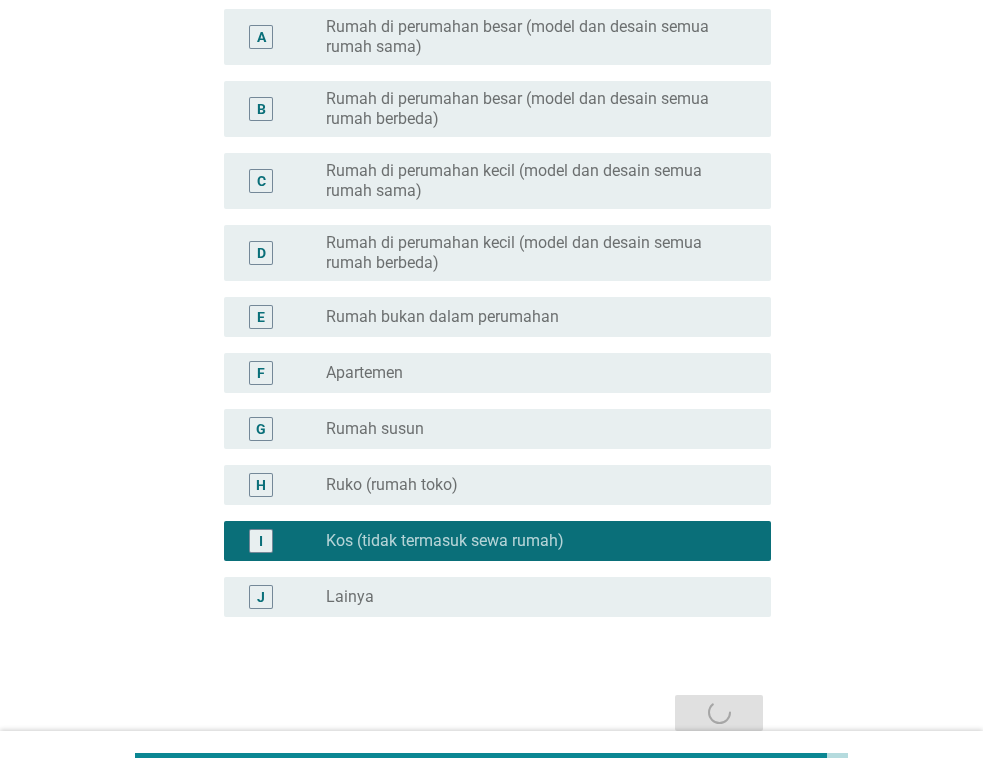 scroll, scrollTop: 0, scrollLeft: 0, axis: both 